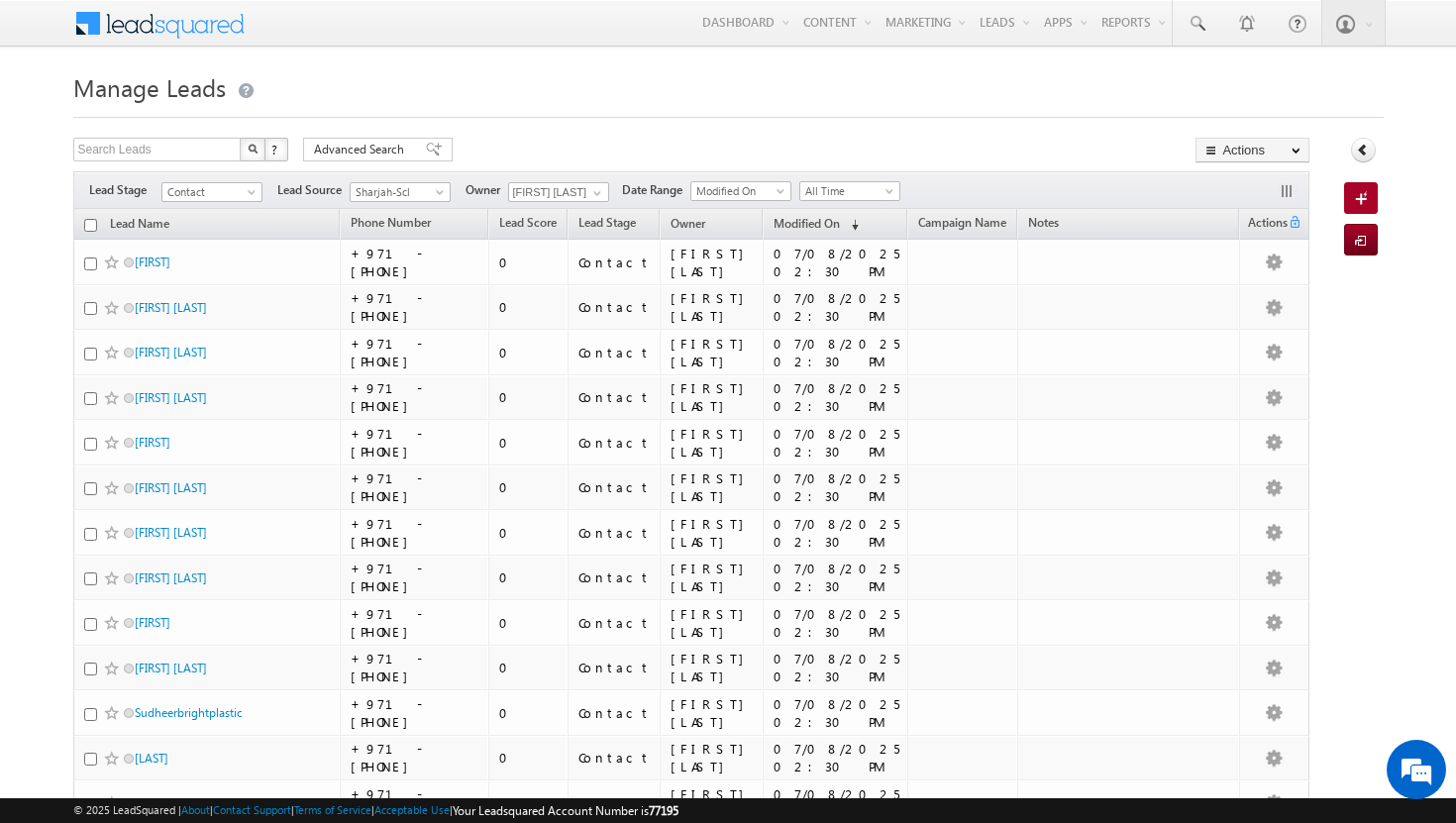 scroll, scrollTop: 0, scrollLeft: 0, axis: both 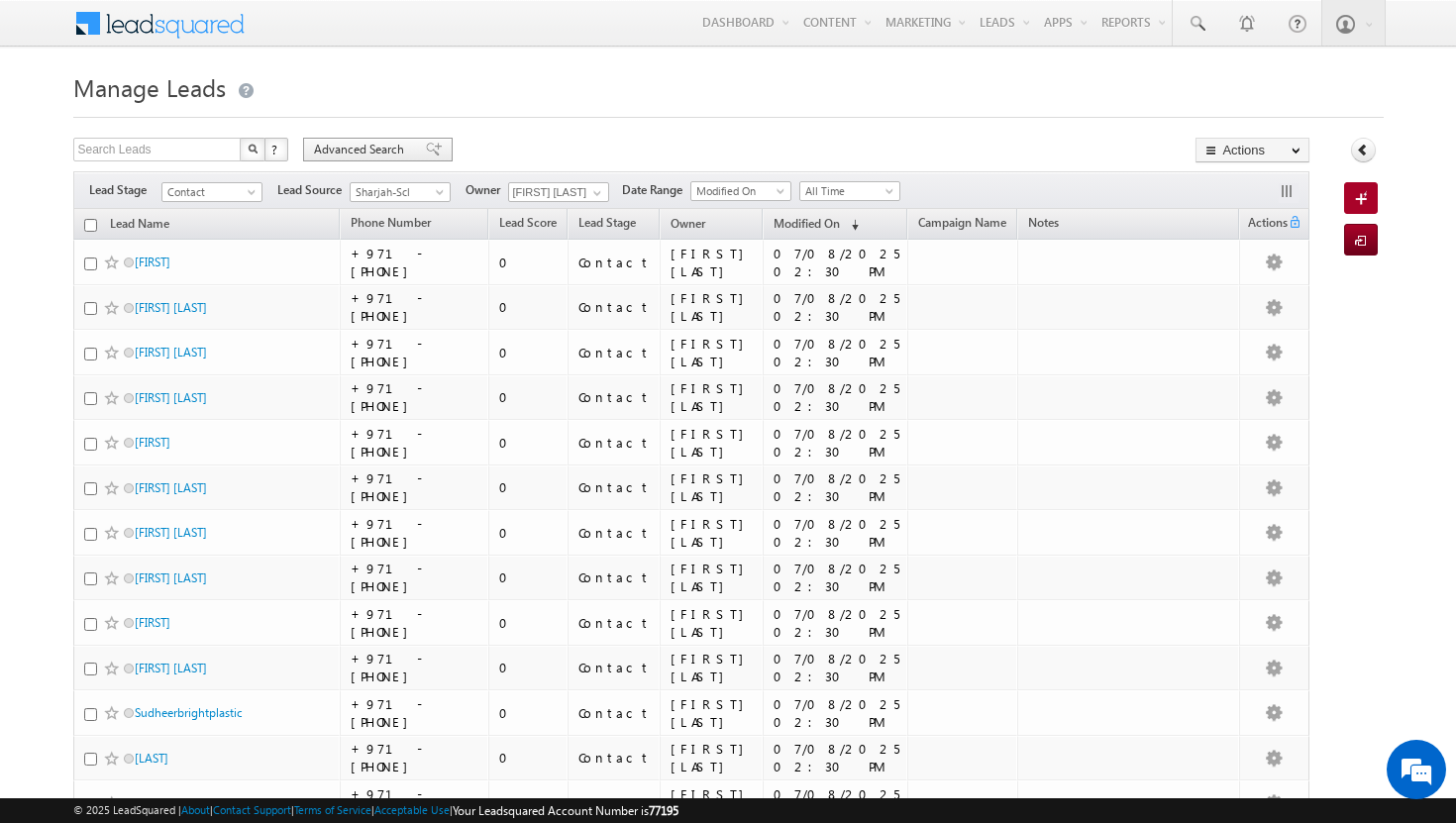 click on "Advanced Search" at bounding box center [362, 150] 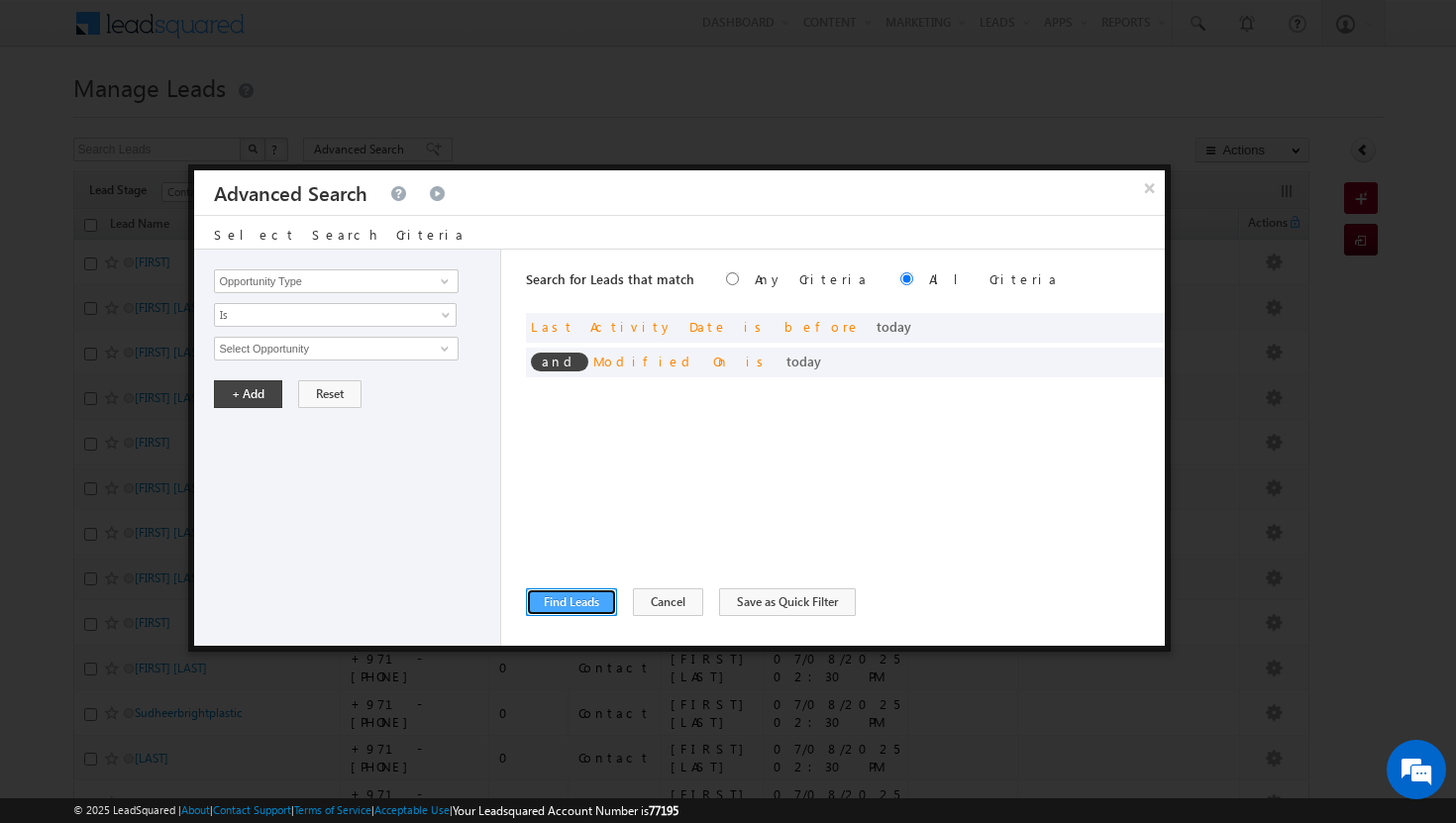 click on "Find Leads" at bounding box center [572, 602] 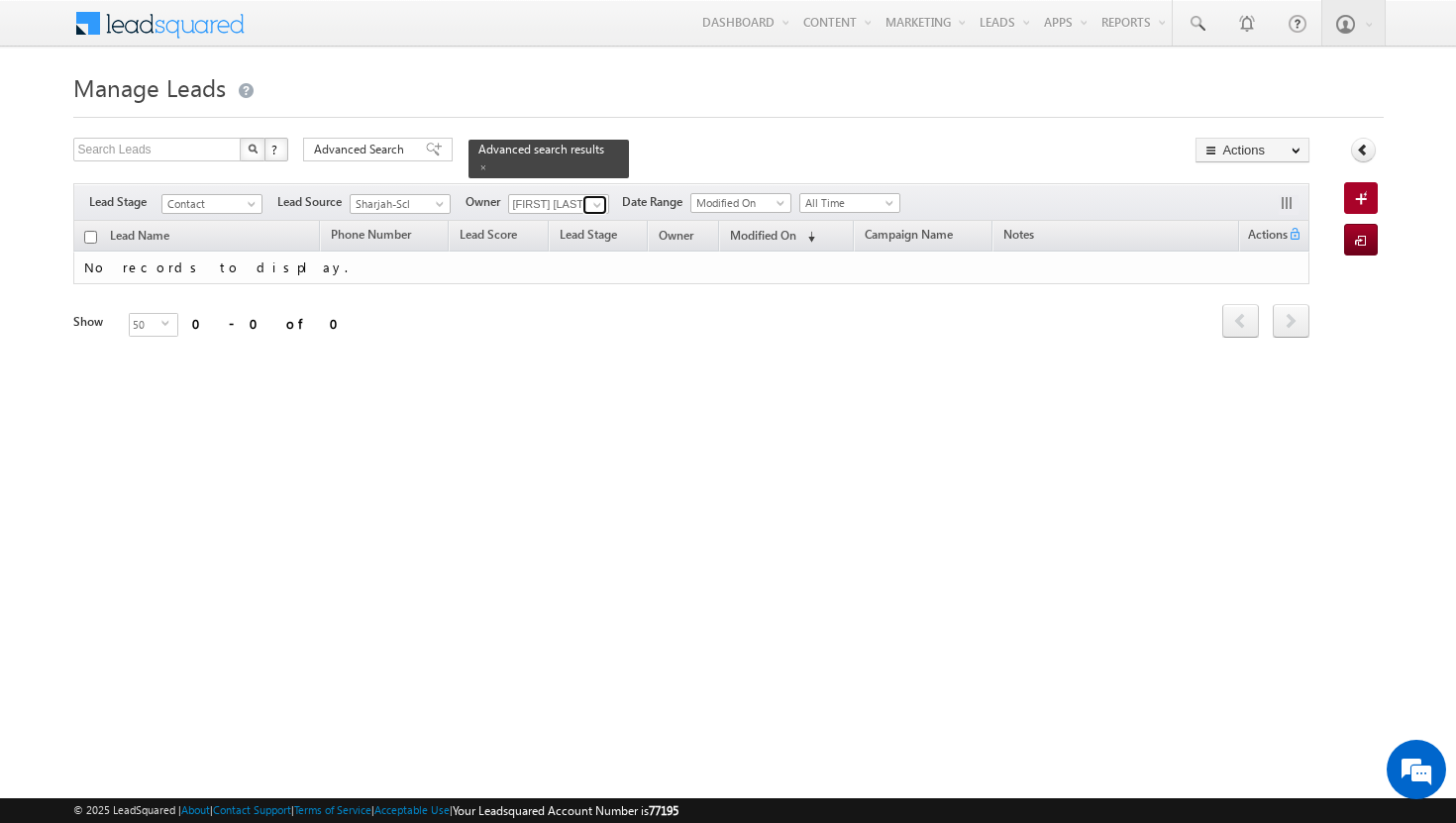click at bounding box center (597, 205) 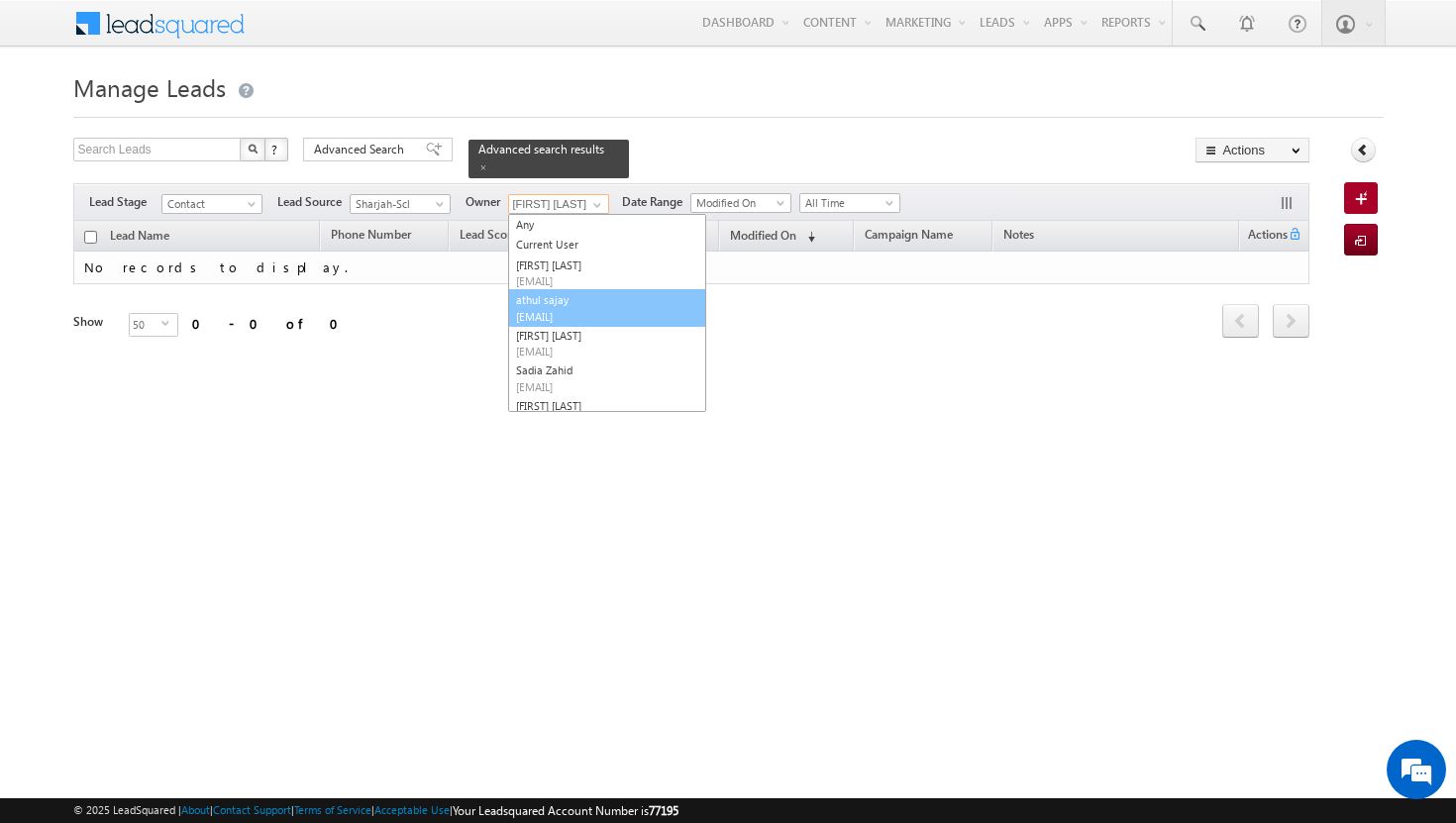 scroll, scrollTop: 20, scrollLeft: 0, axis: vertical 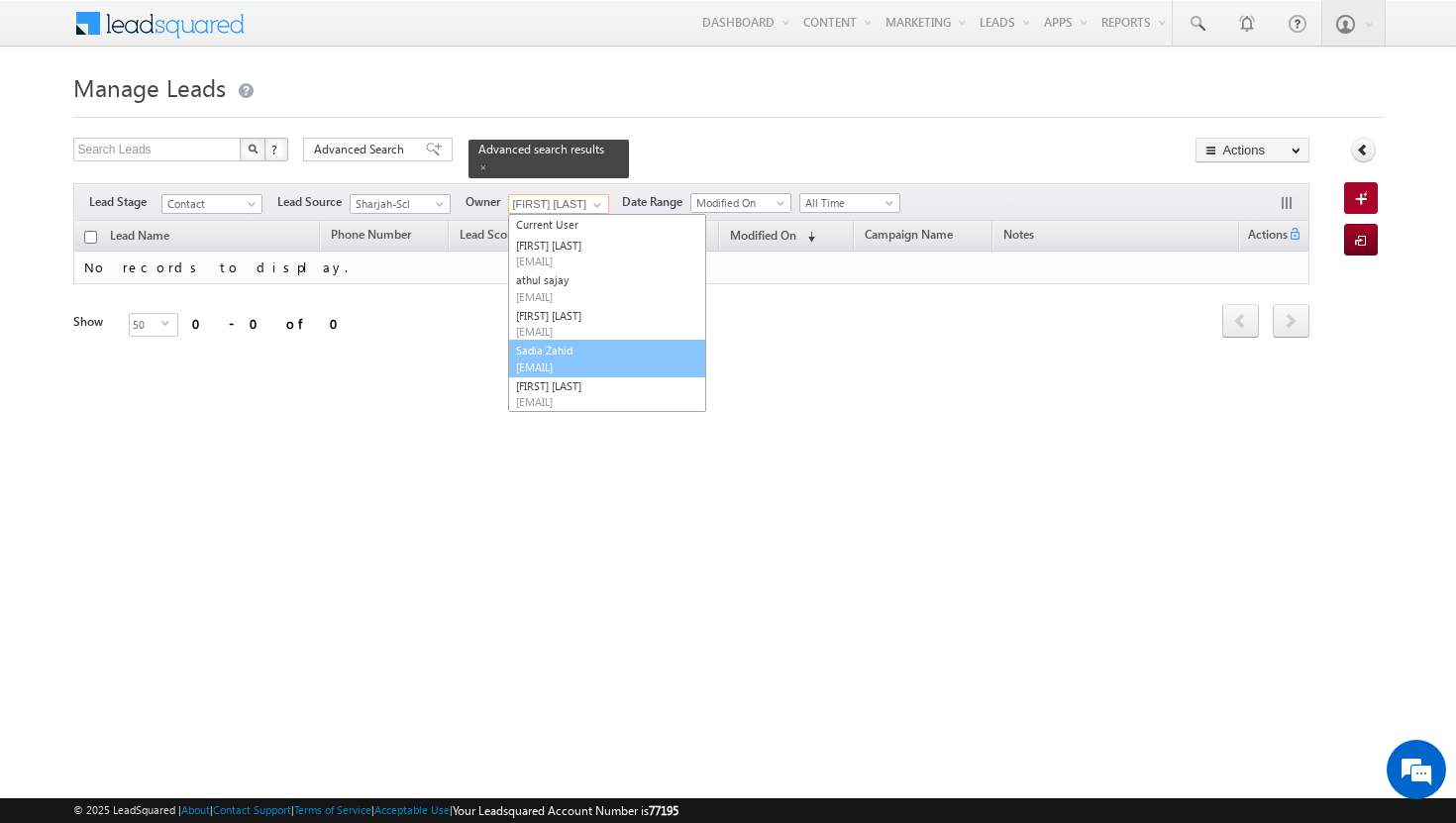 click on "sadia.zahid@[EMAIL]" at bounding box center [605, 366] 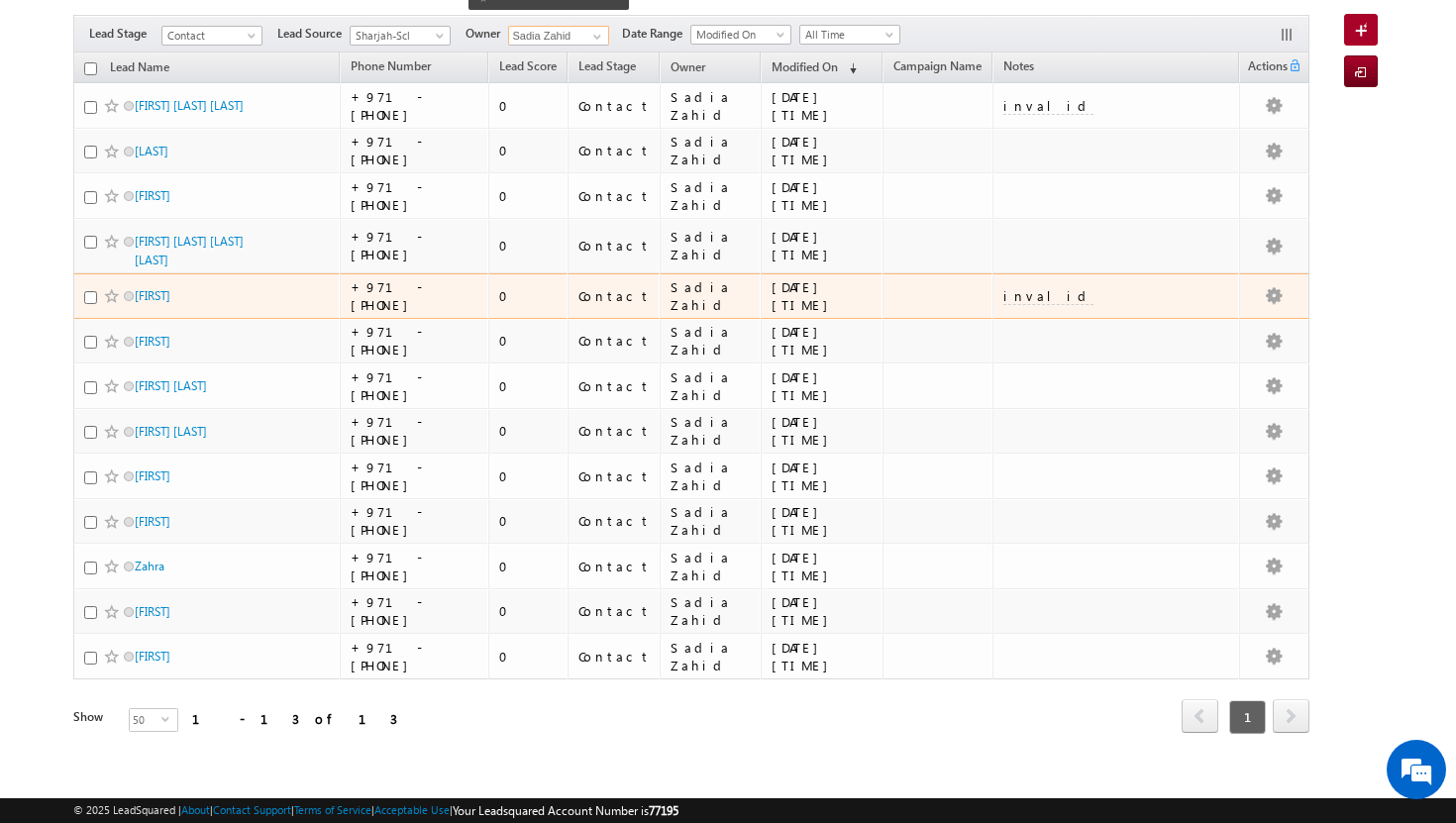 scroll, scrollTop: 169, scrollLeft: 0, axis: vertical 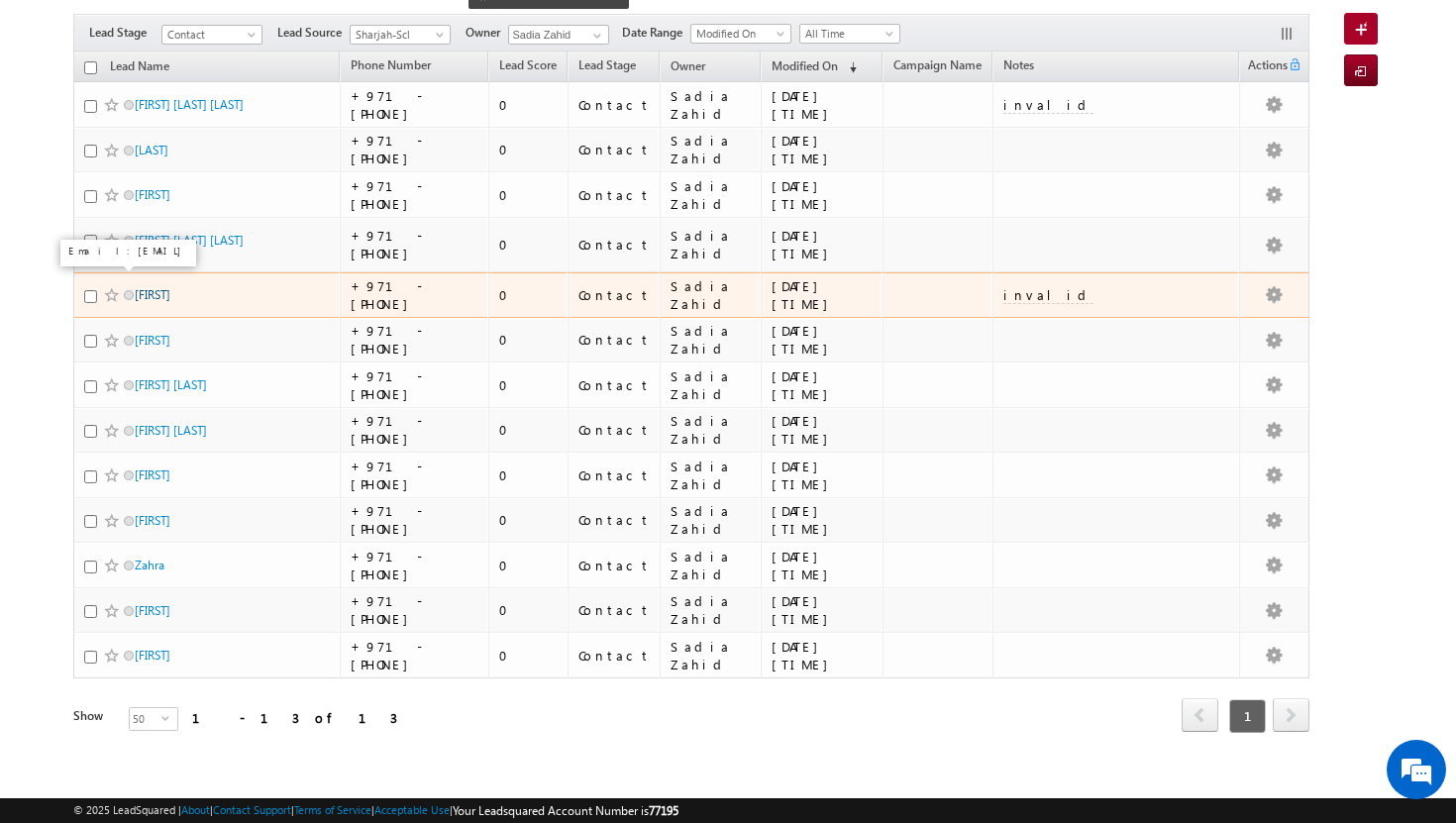 click on "[FIRST]" at bounding box center (153, 294) 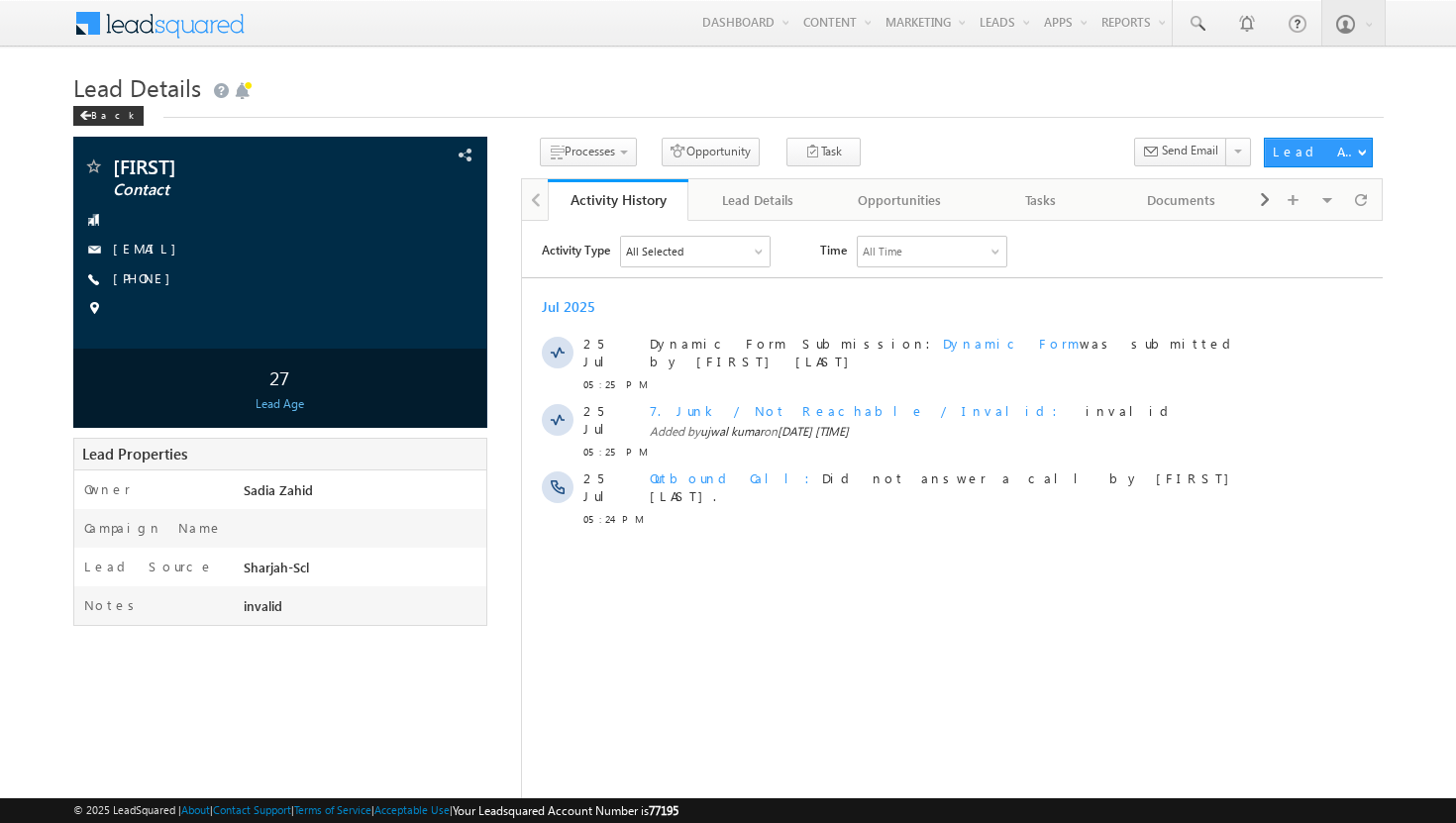 scroll, scrollTop: 0, scrollLeft: 0, axis: both 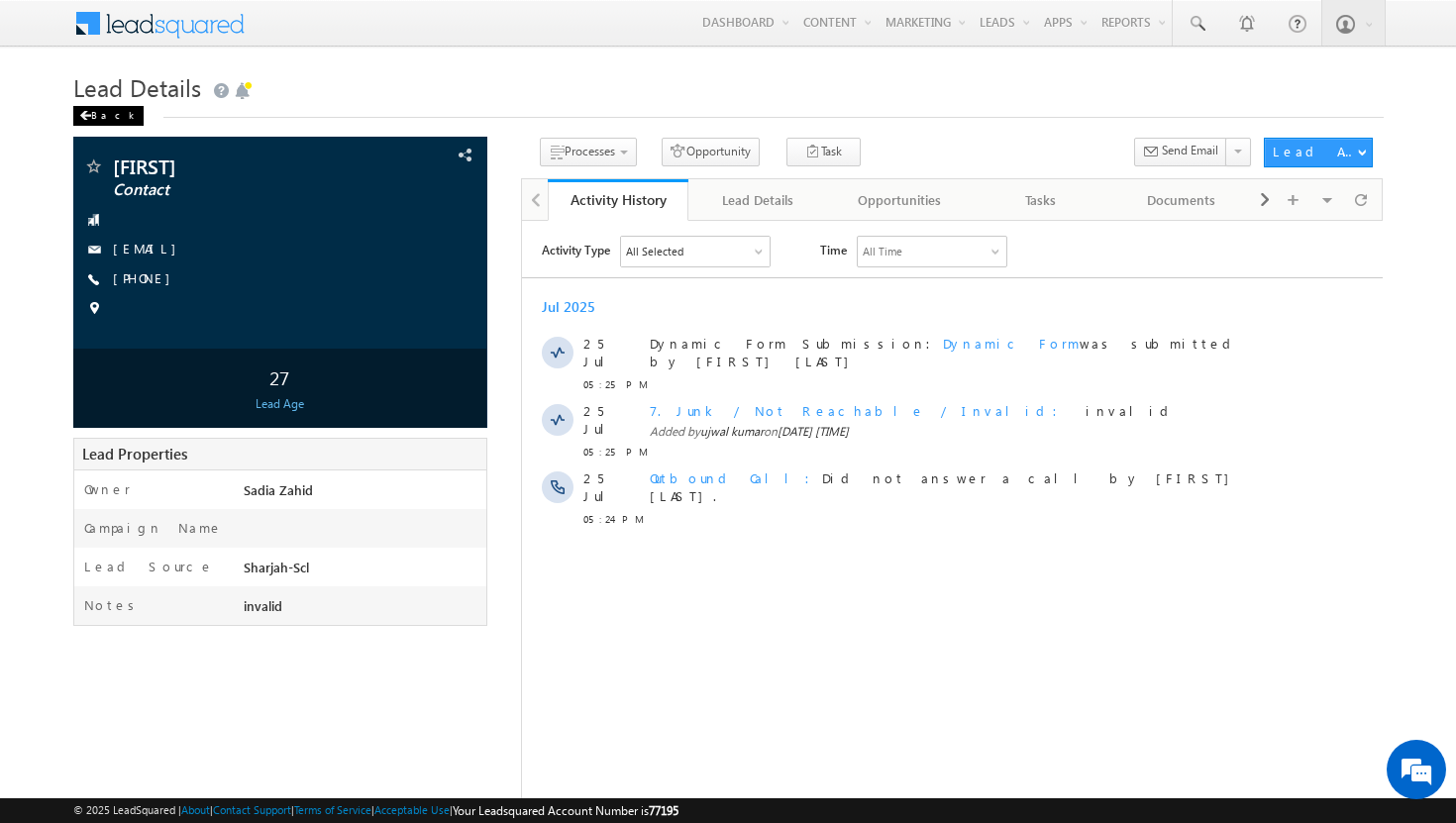 click at bounding box center (85, 116) 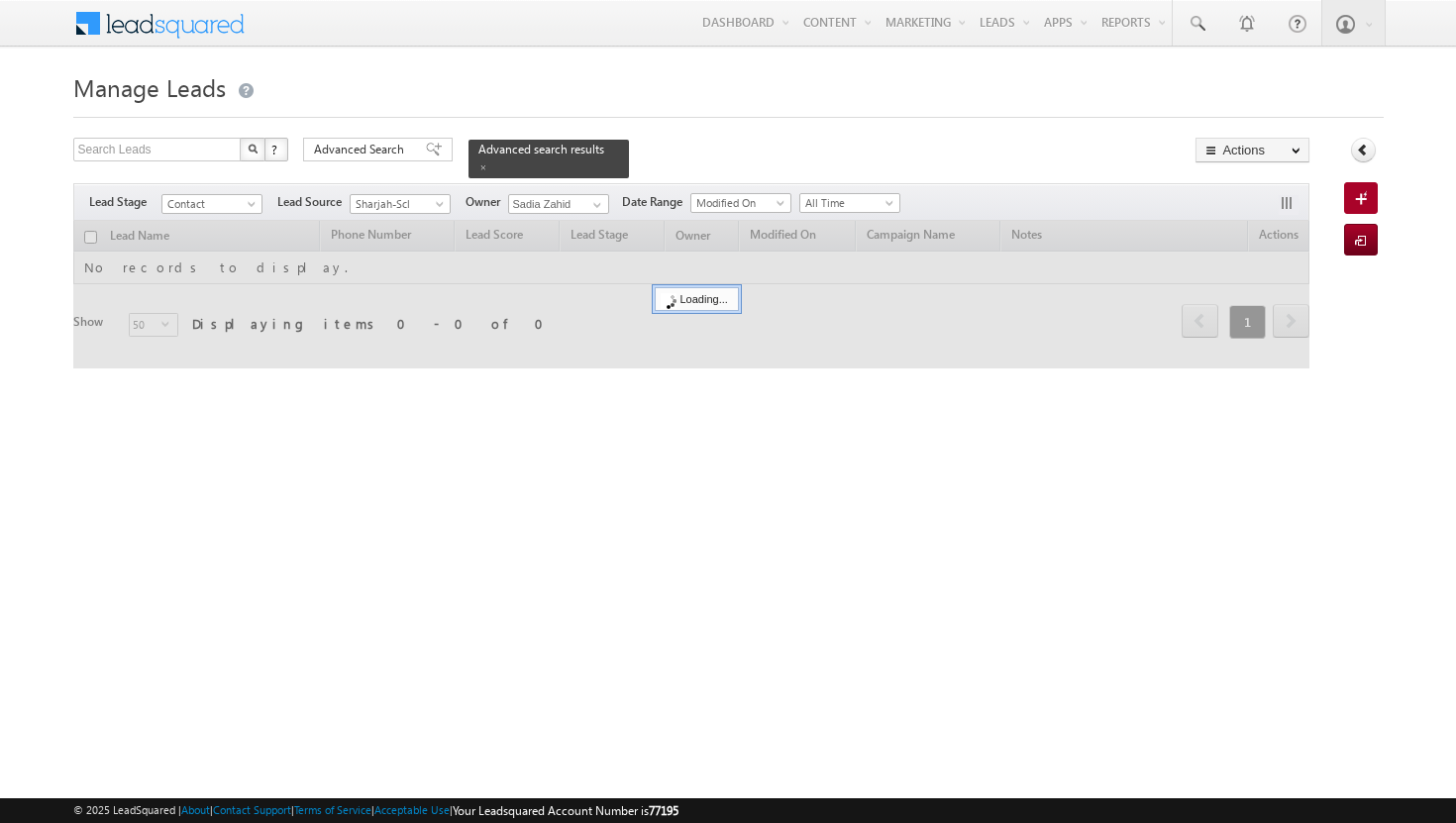 scroll, scrollTop: 0, scrollLeft: 0, axis: both 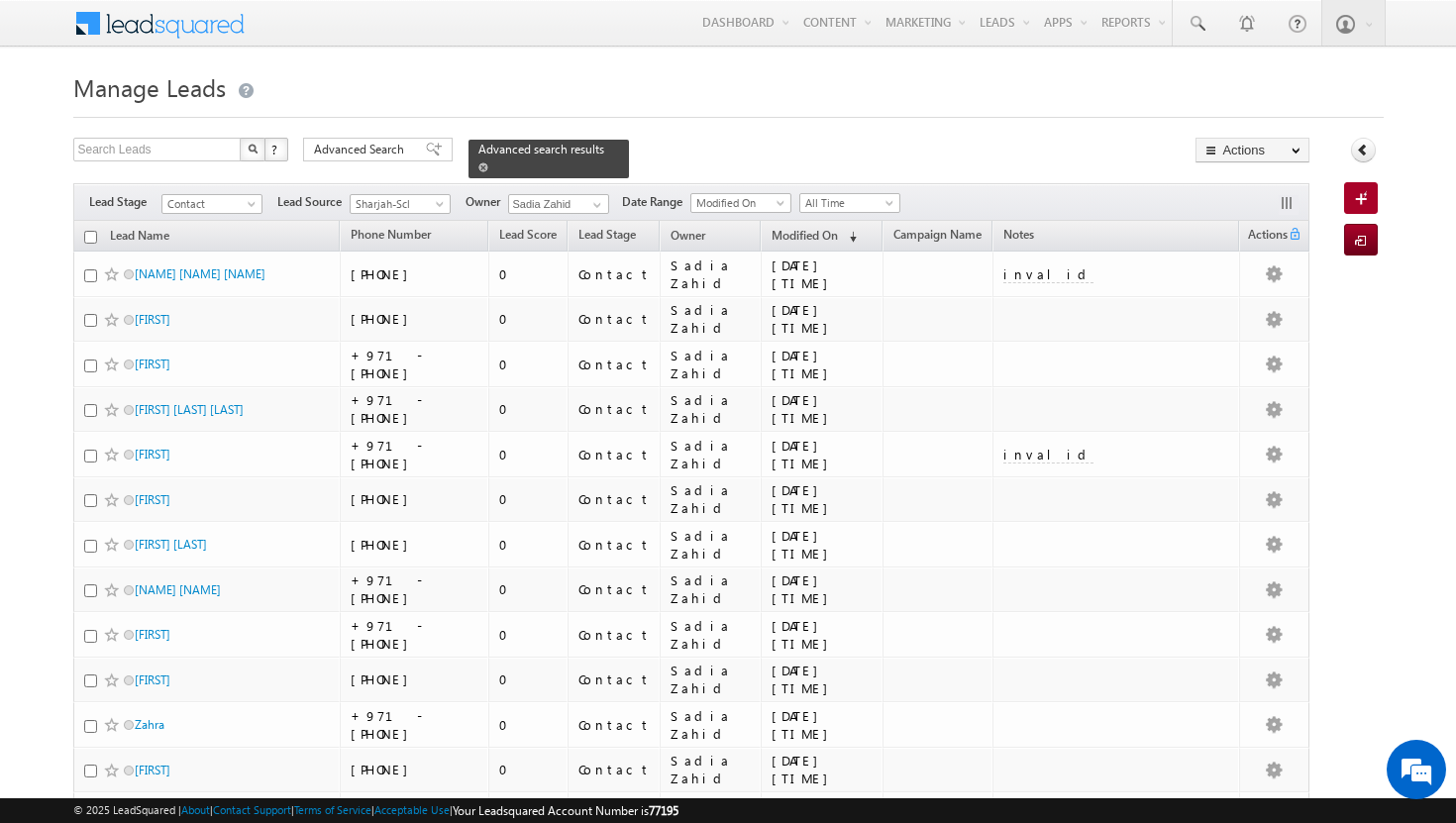 click at bounding box center [483, 167] 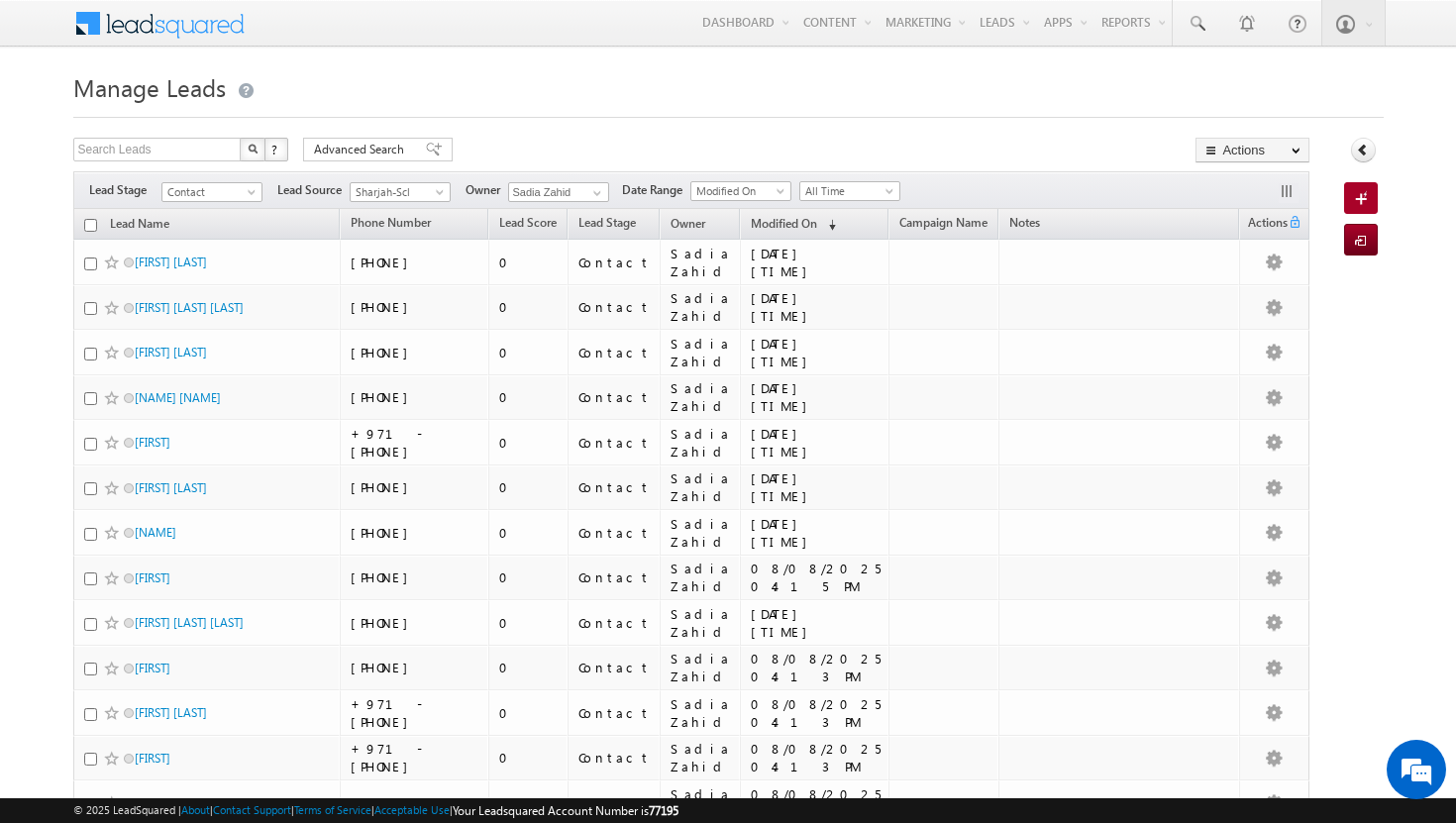 click on "Search Leads X ?   196 results found
Advanced Search
Advanced Search
Advanced search results
Actions Export Leads Reset all Filters
Actions Export Leads Bulk Update Send Email Add to List Add Activity Add Opportunity Change Owner Change Stage" at bounding box center (691, 152) 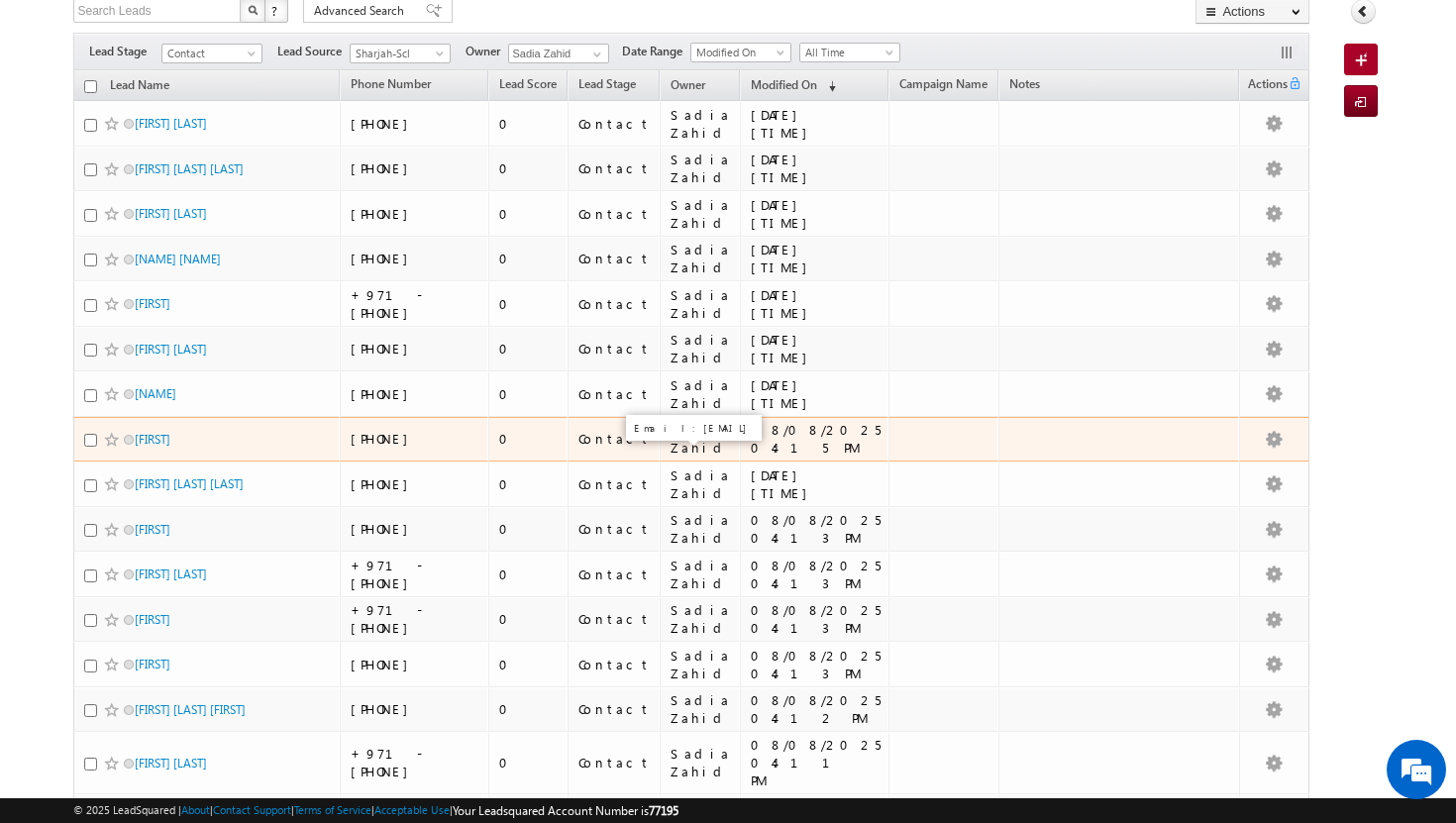 scroll, scrollTop: 0, scrollLeft: 0, axis: both 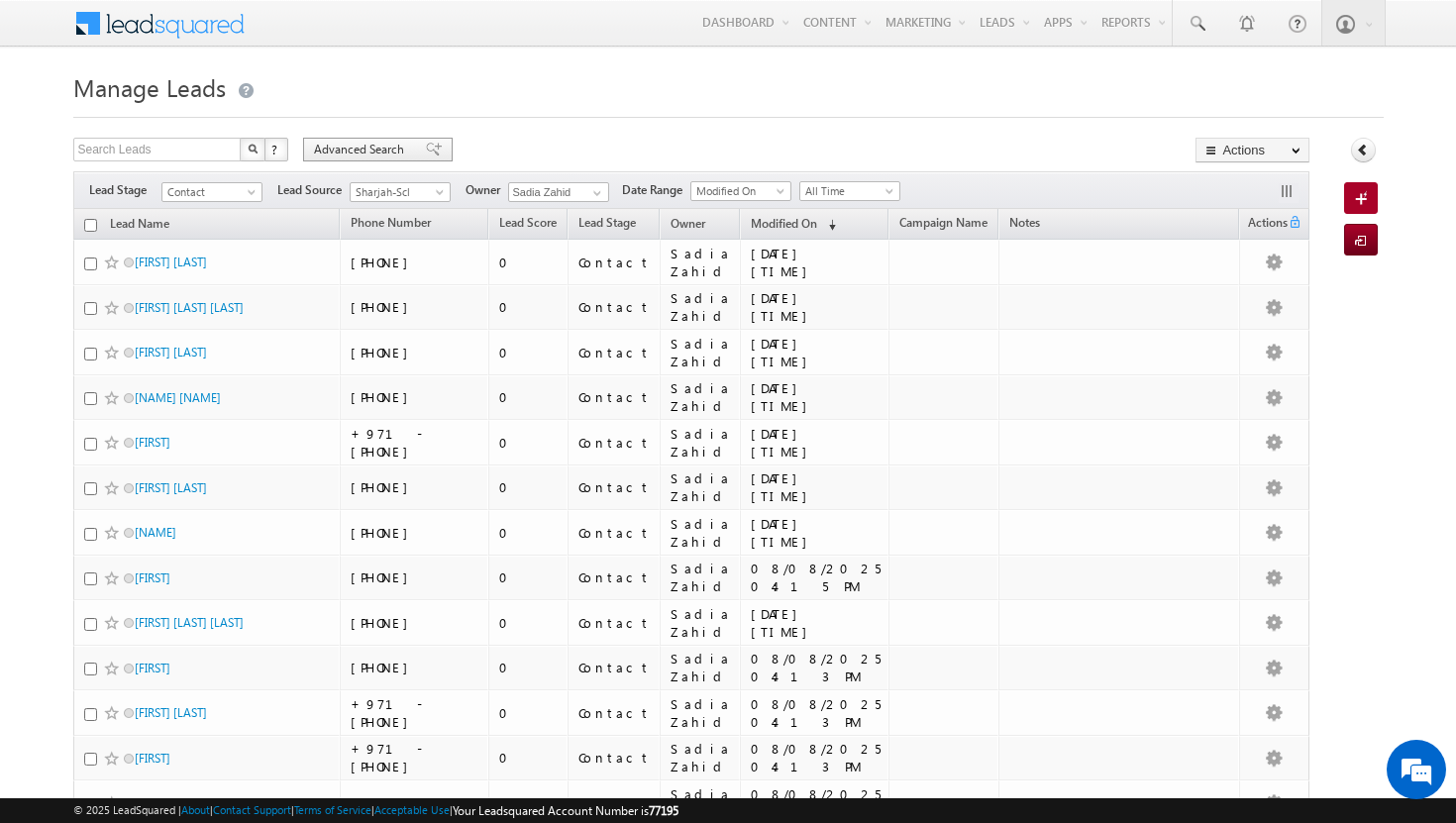 click on "Advanced Search" at bounding box center (362, 150) 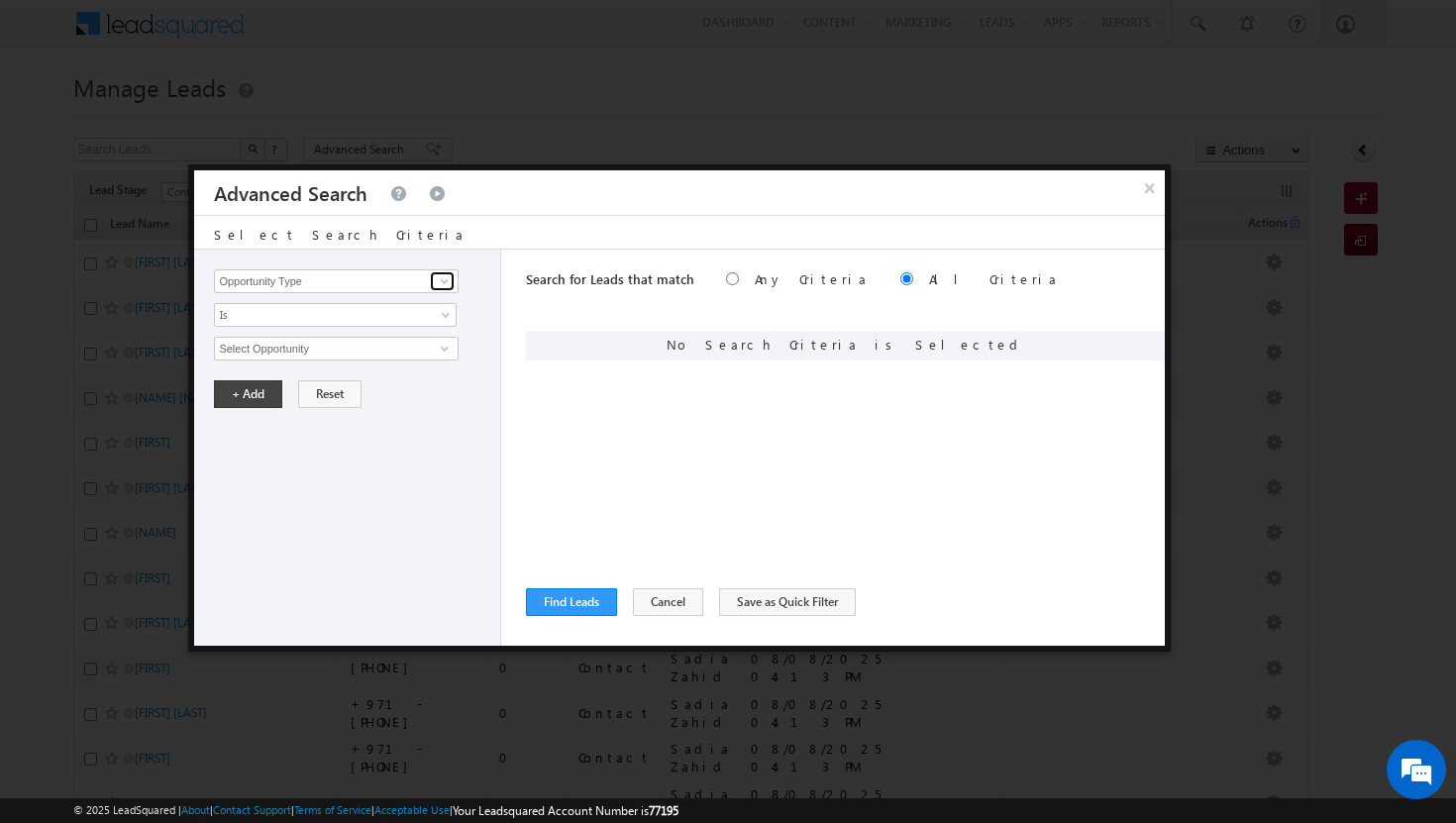 click at bounding box center [445, 281] 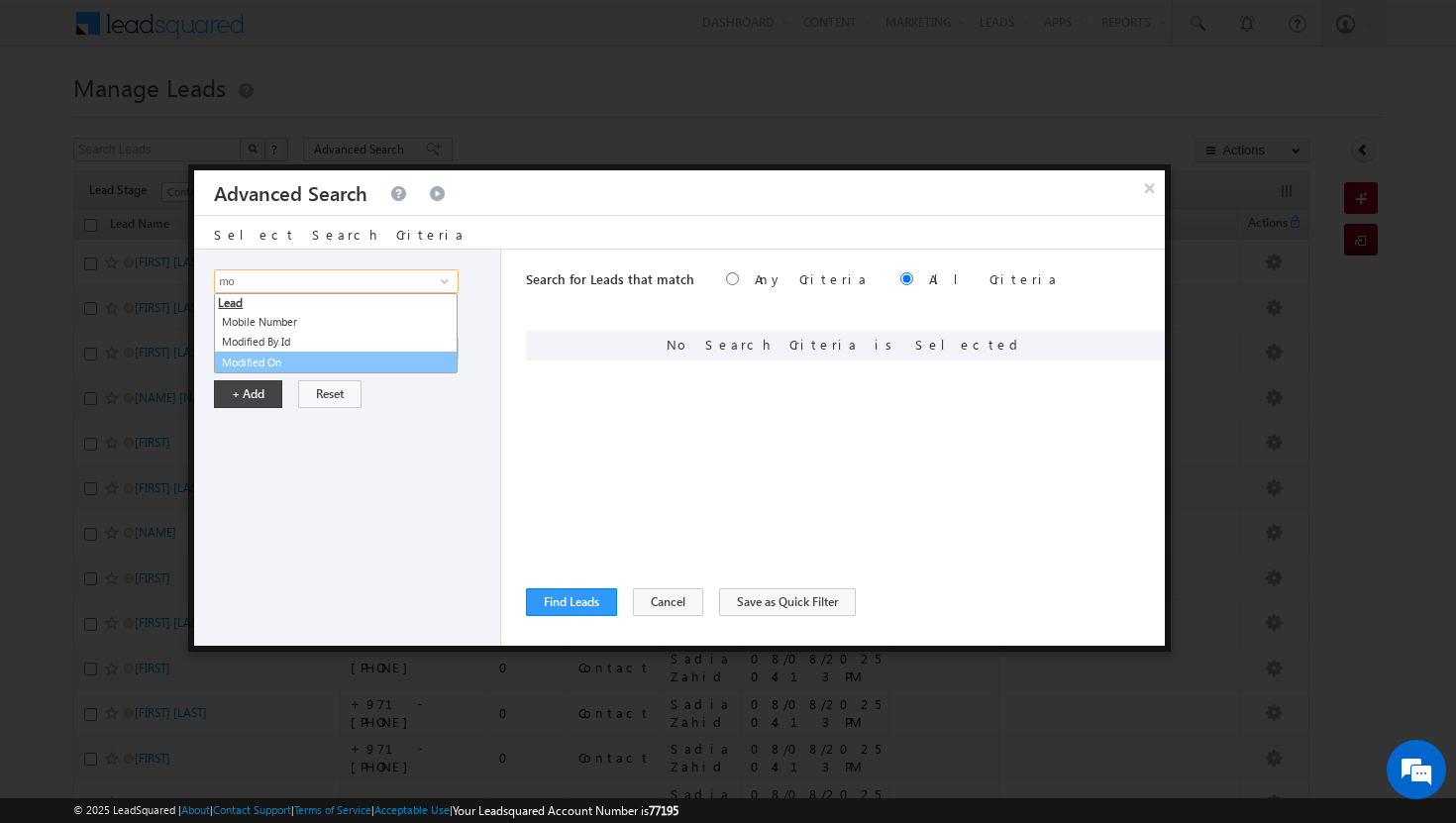 click on "Modified On" at bounding box center (336, 362) 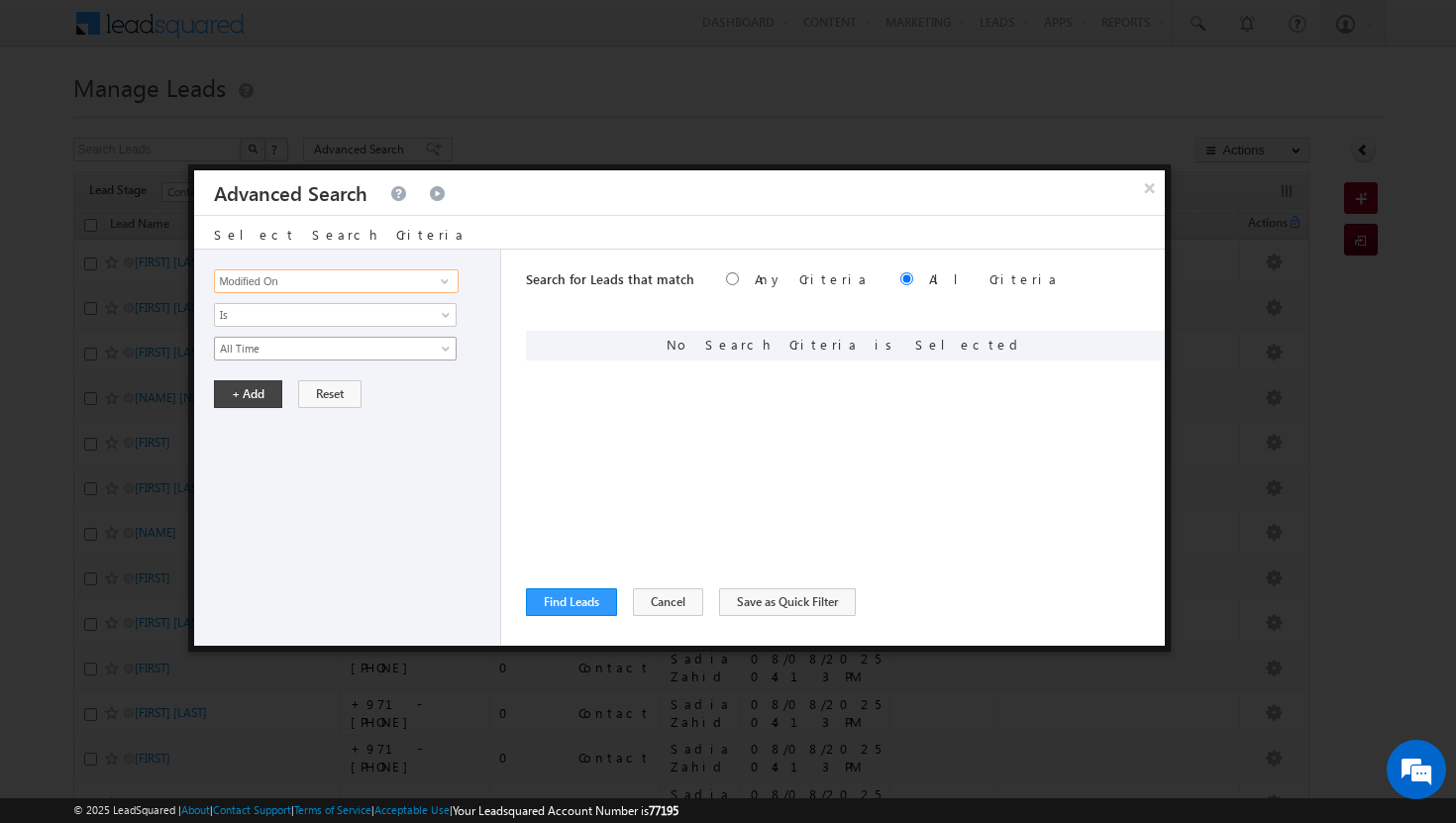 type on "Modified On" 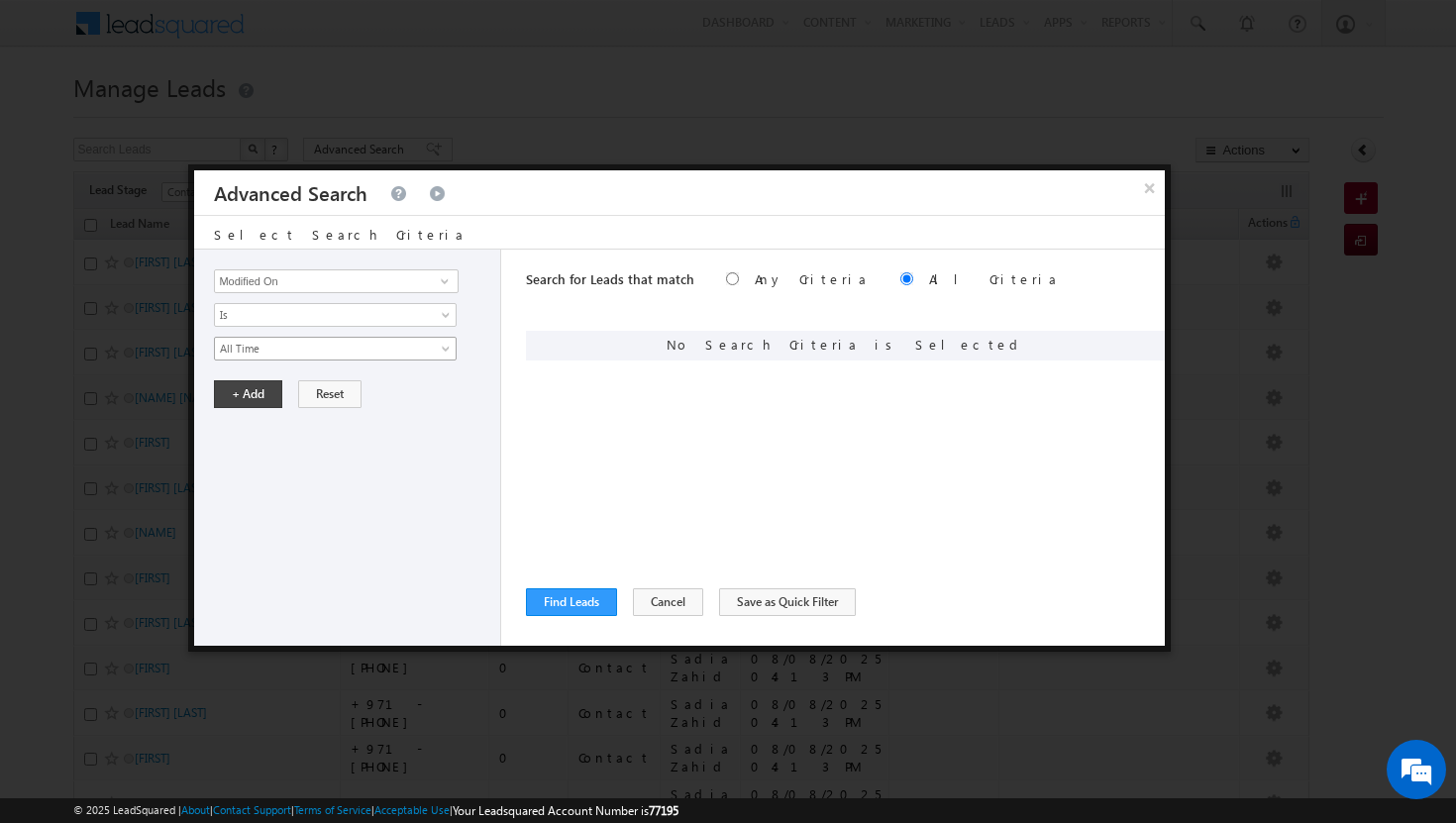click at bounding box center (448, 353) 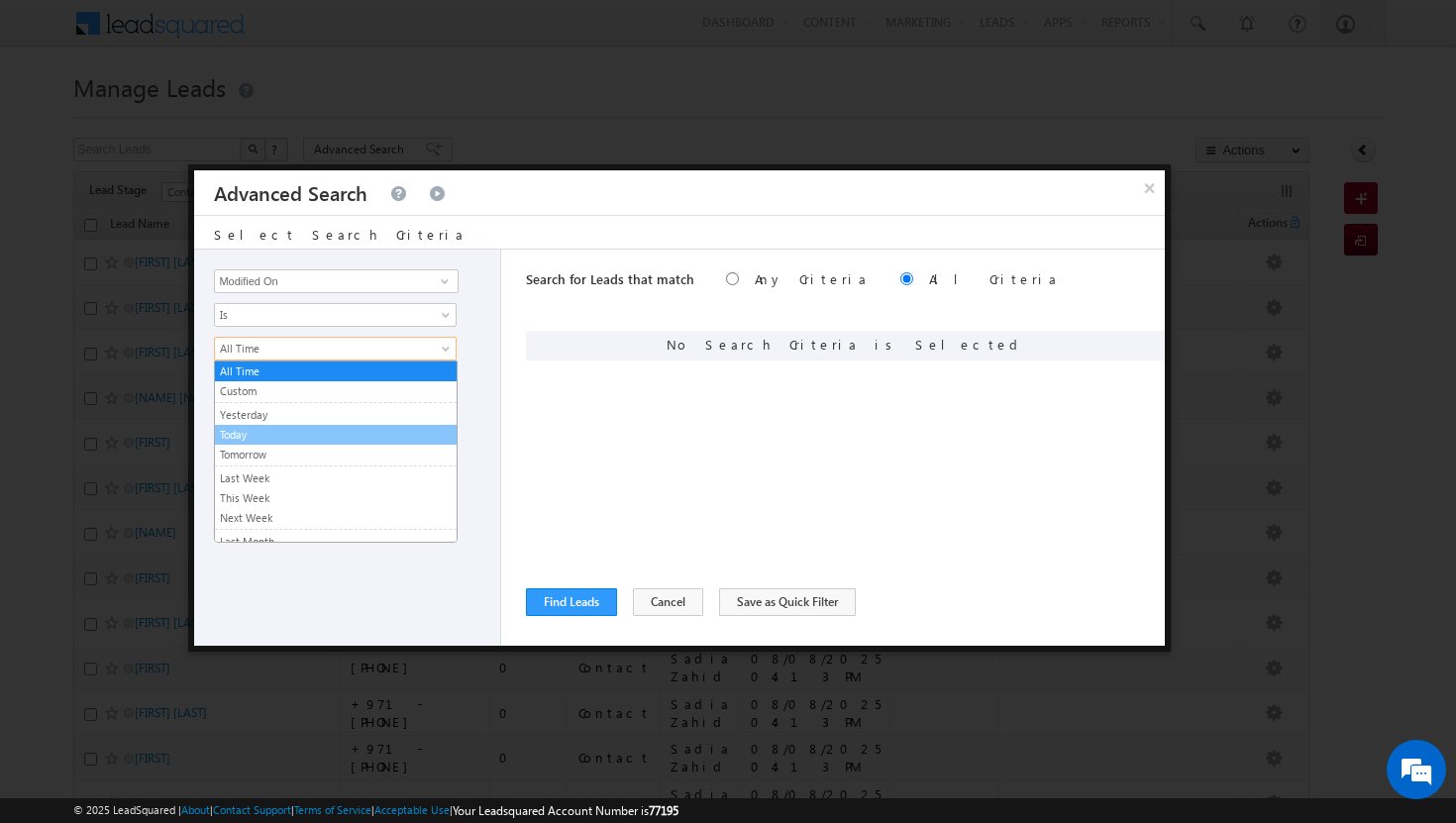 click on "Today" at bounding box center (336, 435) 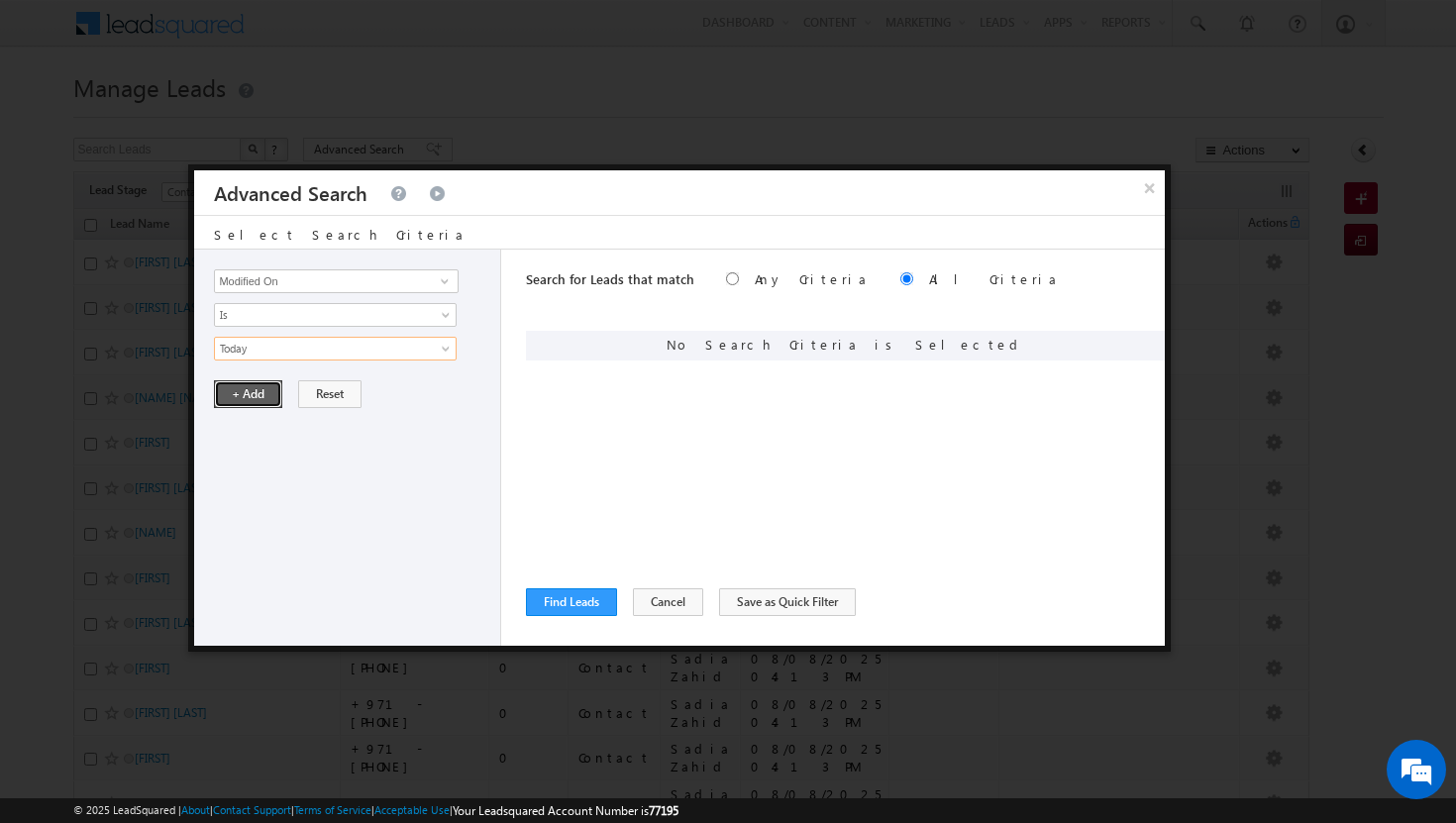 click on "+ Add" at bounding box center [248, 394] 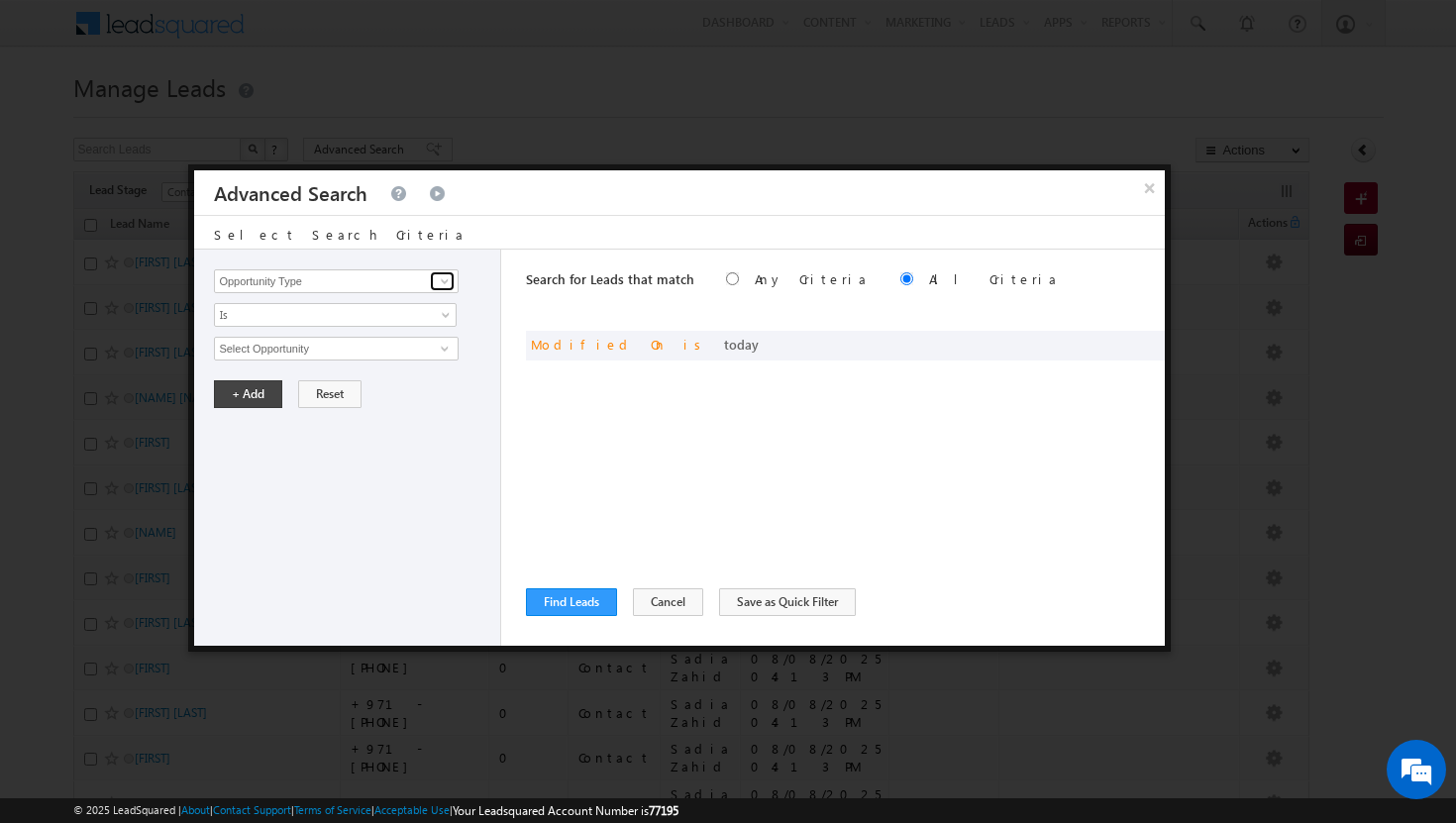 click at bounding box center [445, 281] 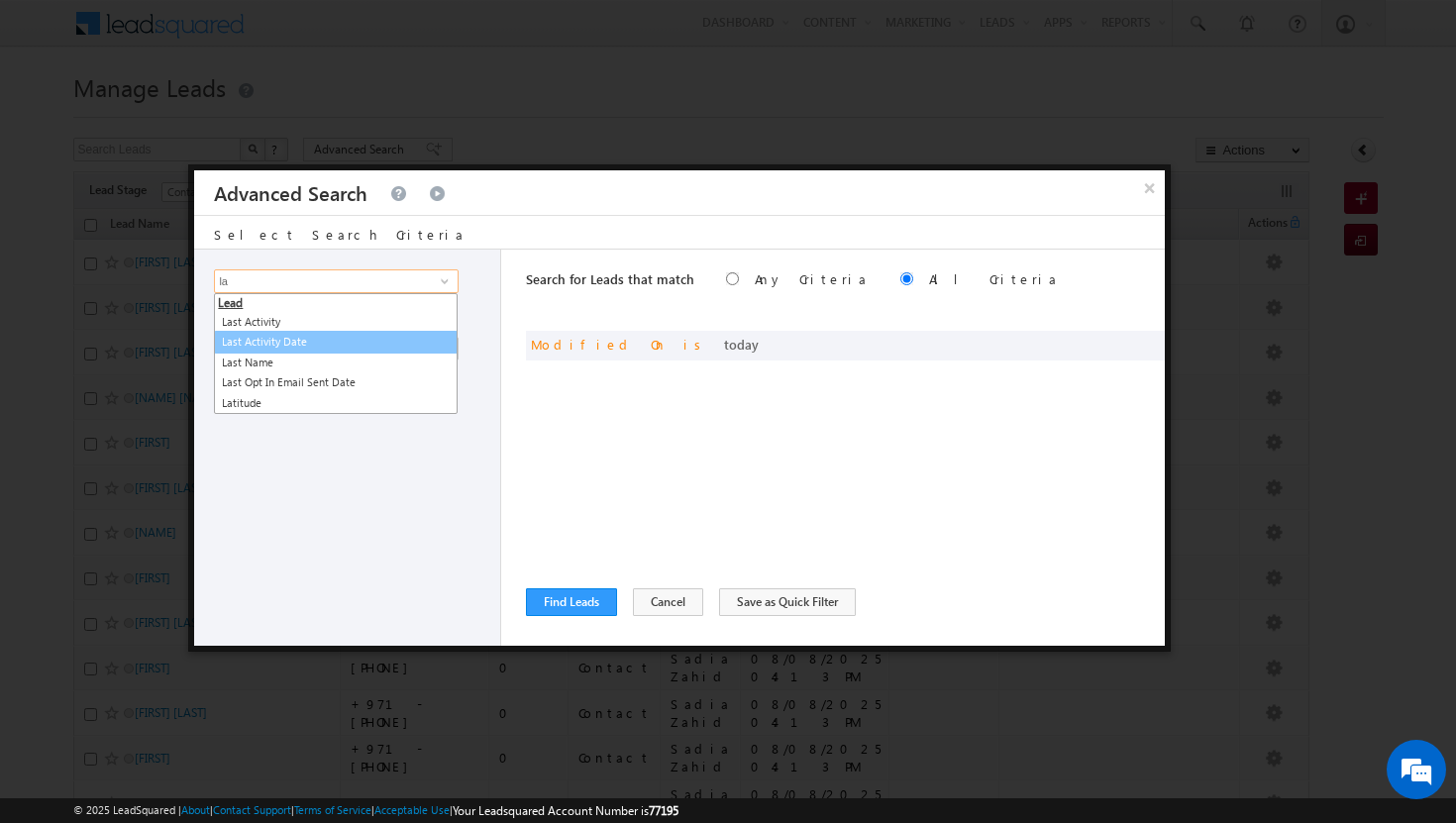 click on "Last Activity Date" at bounding box center (336, 342) 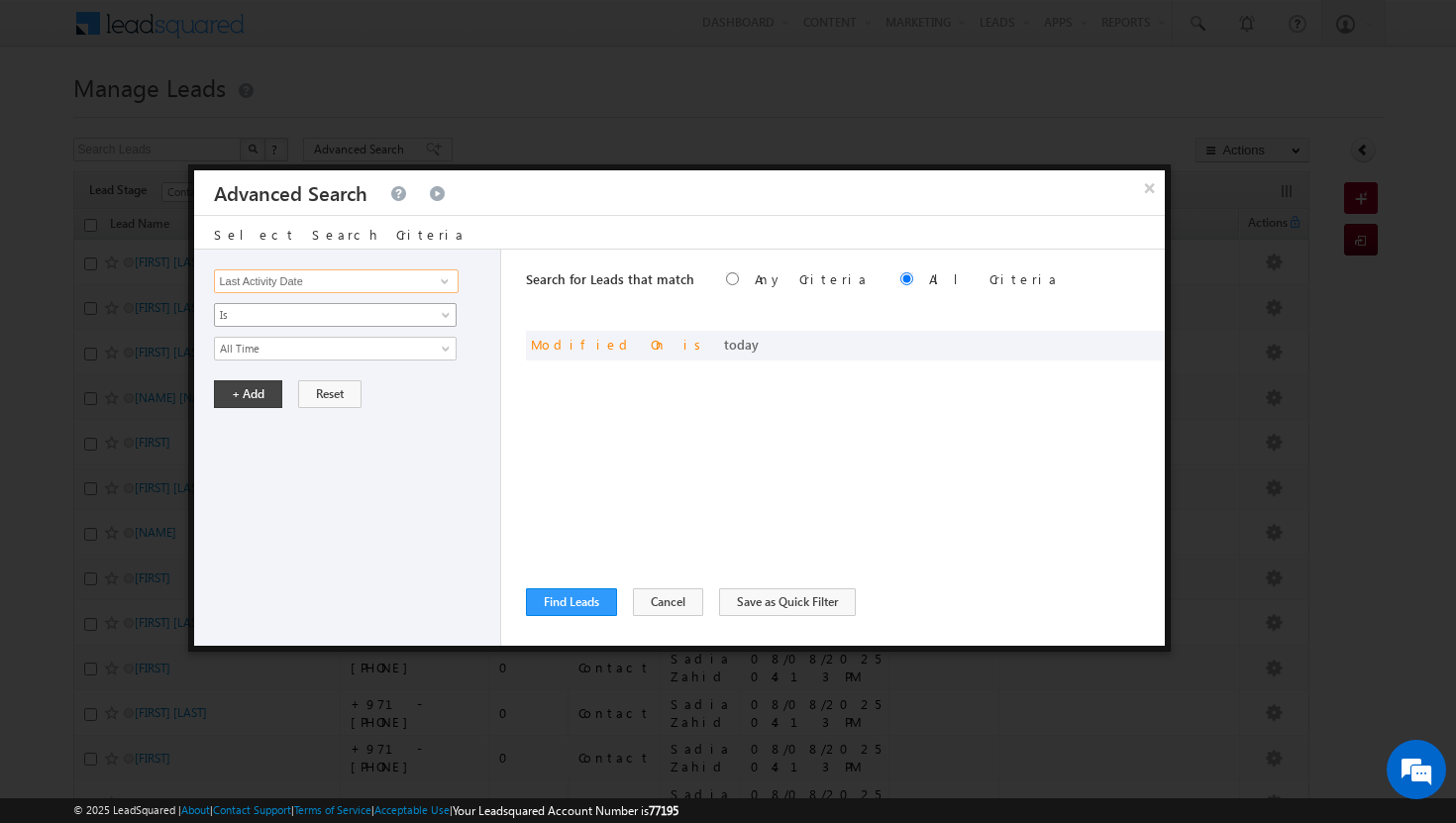 type on "Last Activity Date" 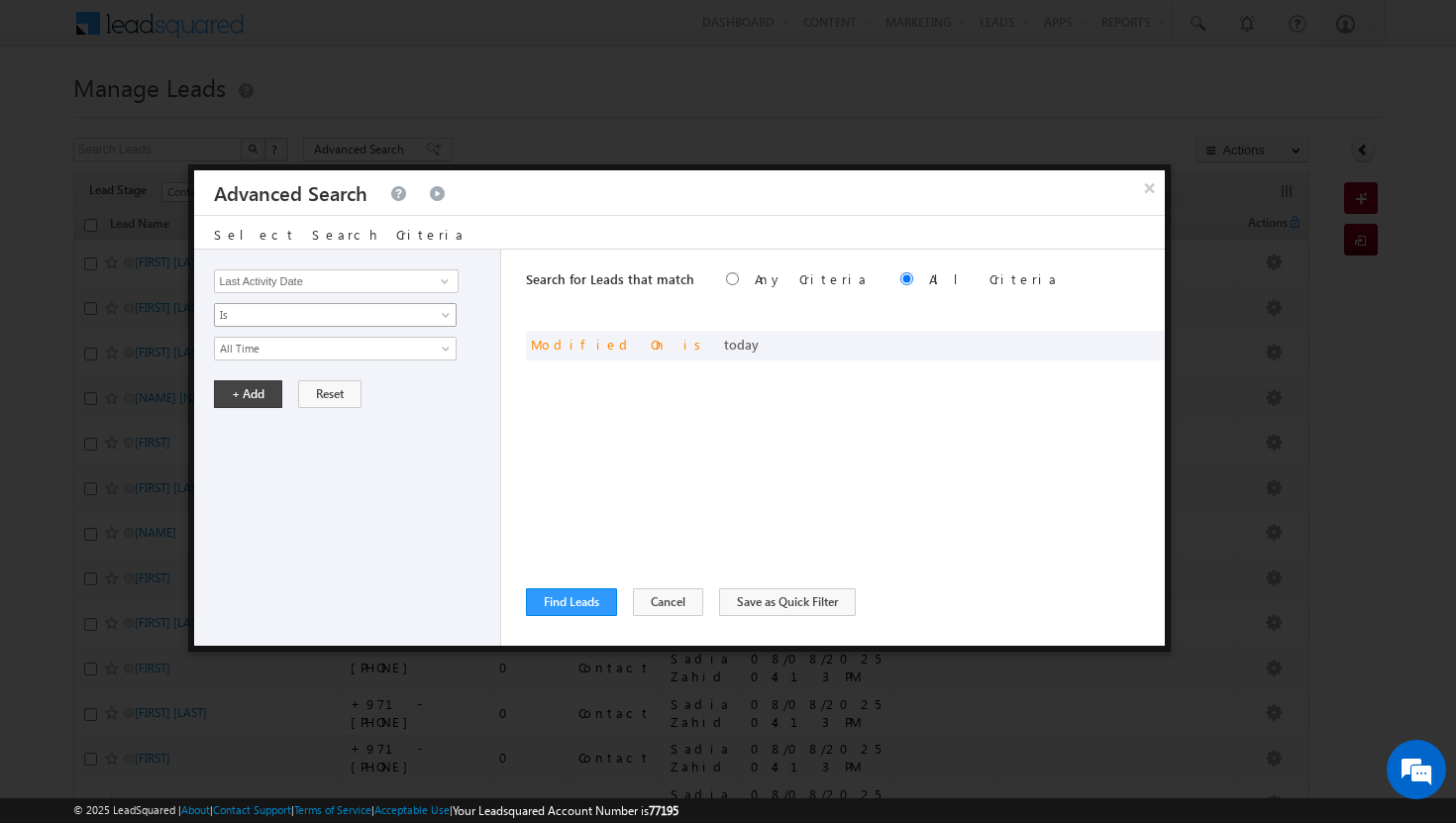 click at bounding box center [448, 319] 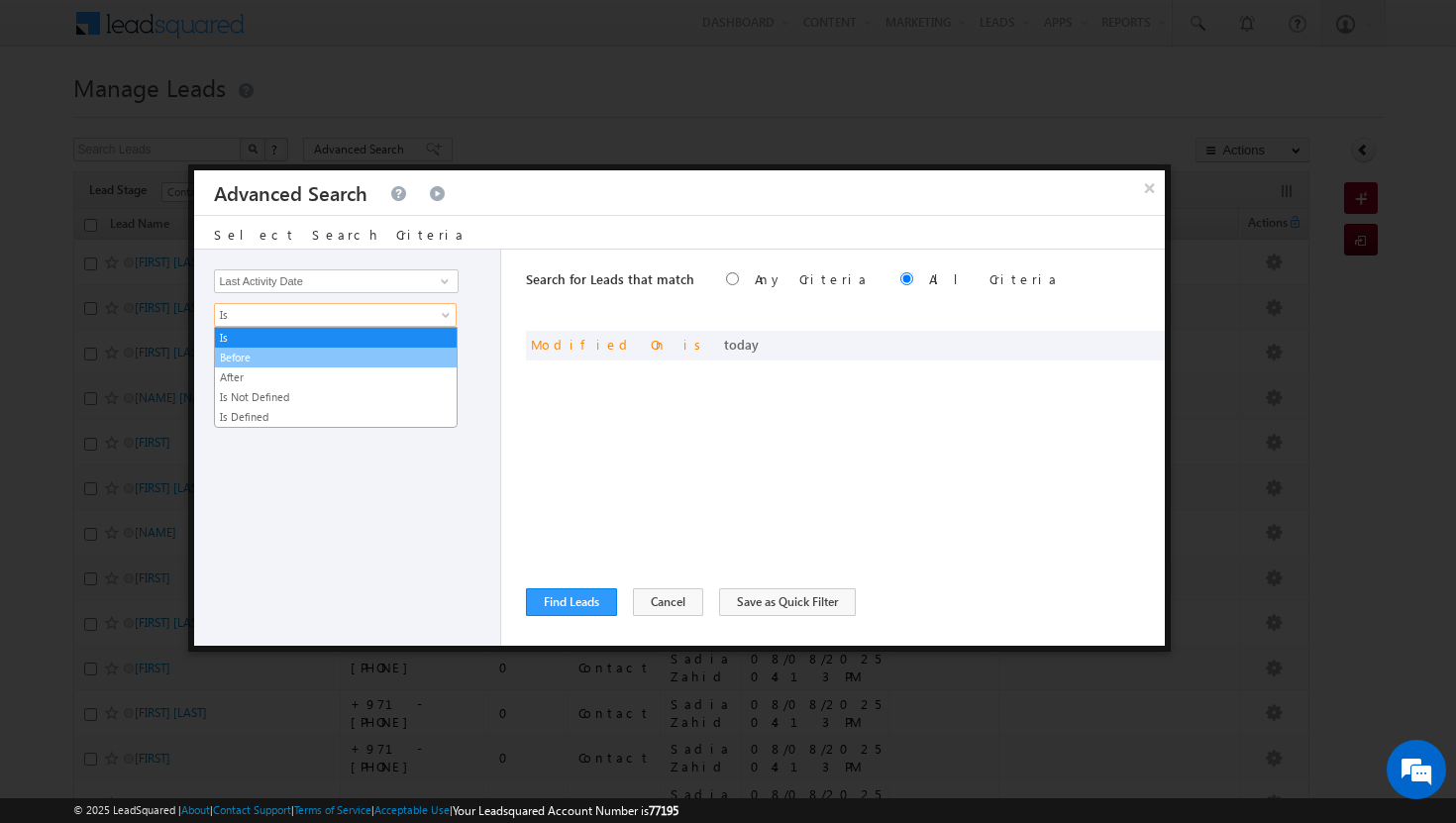 click on "Before" at bounding box center (336, 358) 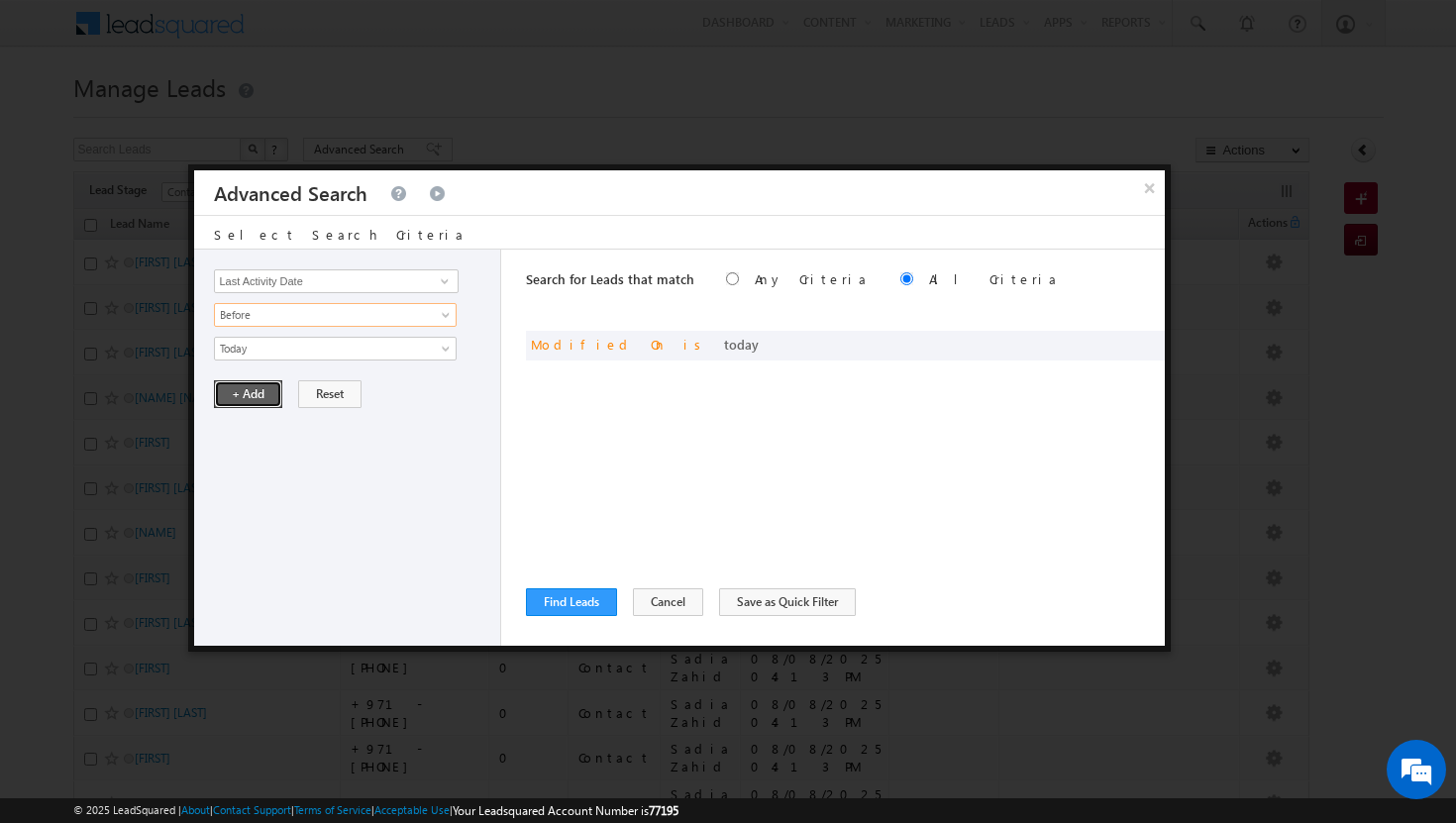 click on "+ Add" at bounding box center [248, 394] 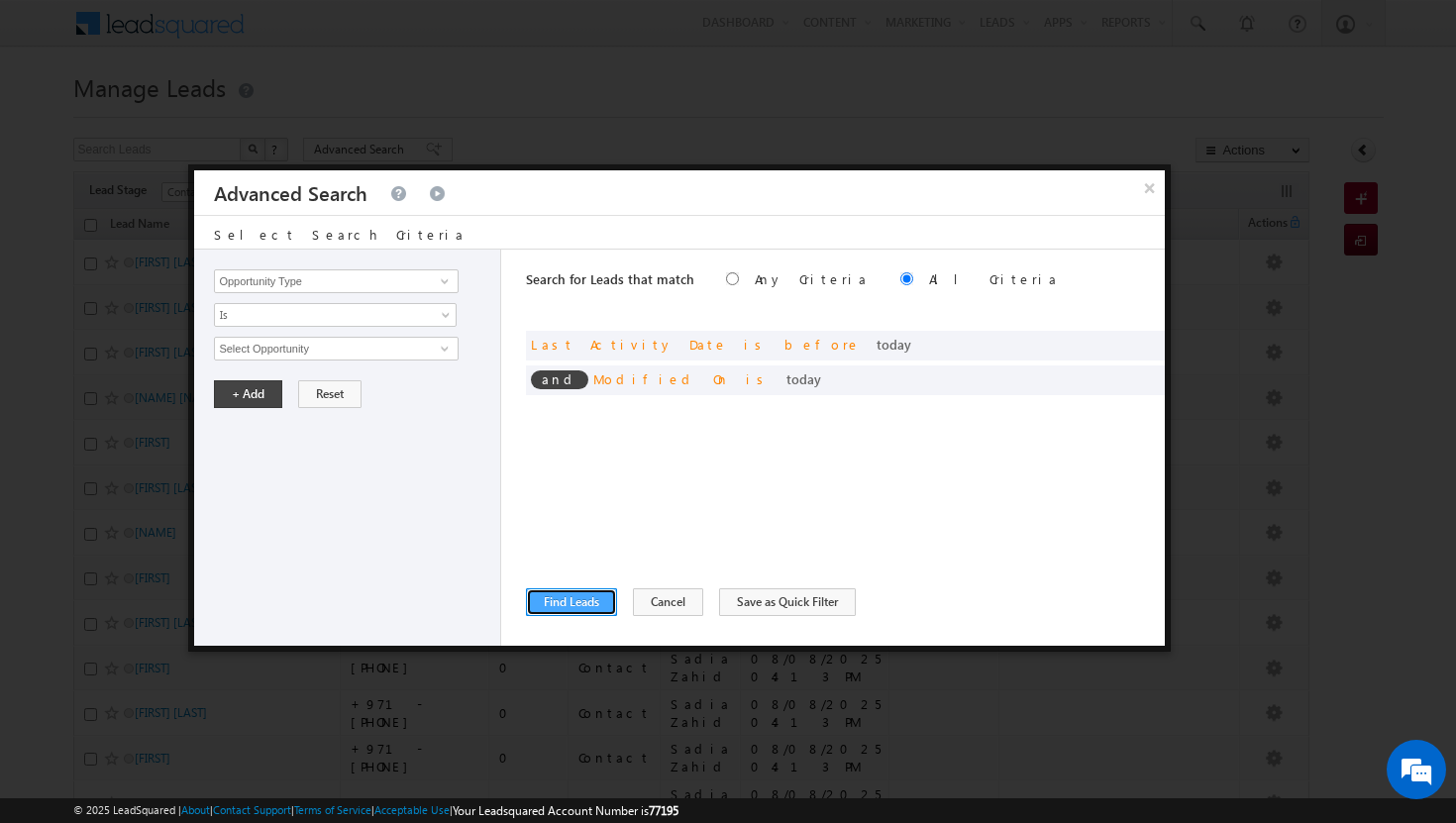 click on "Find Leads" at bounding box center (572, 602) 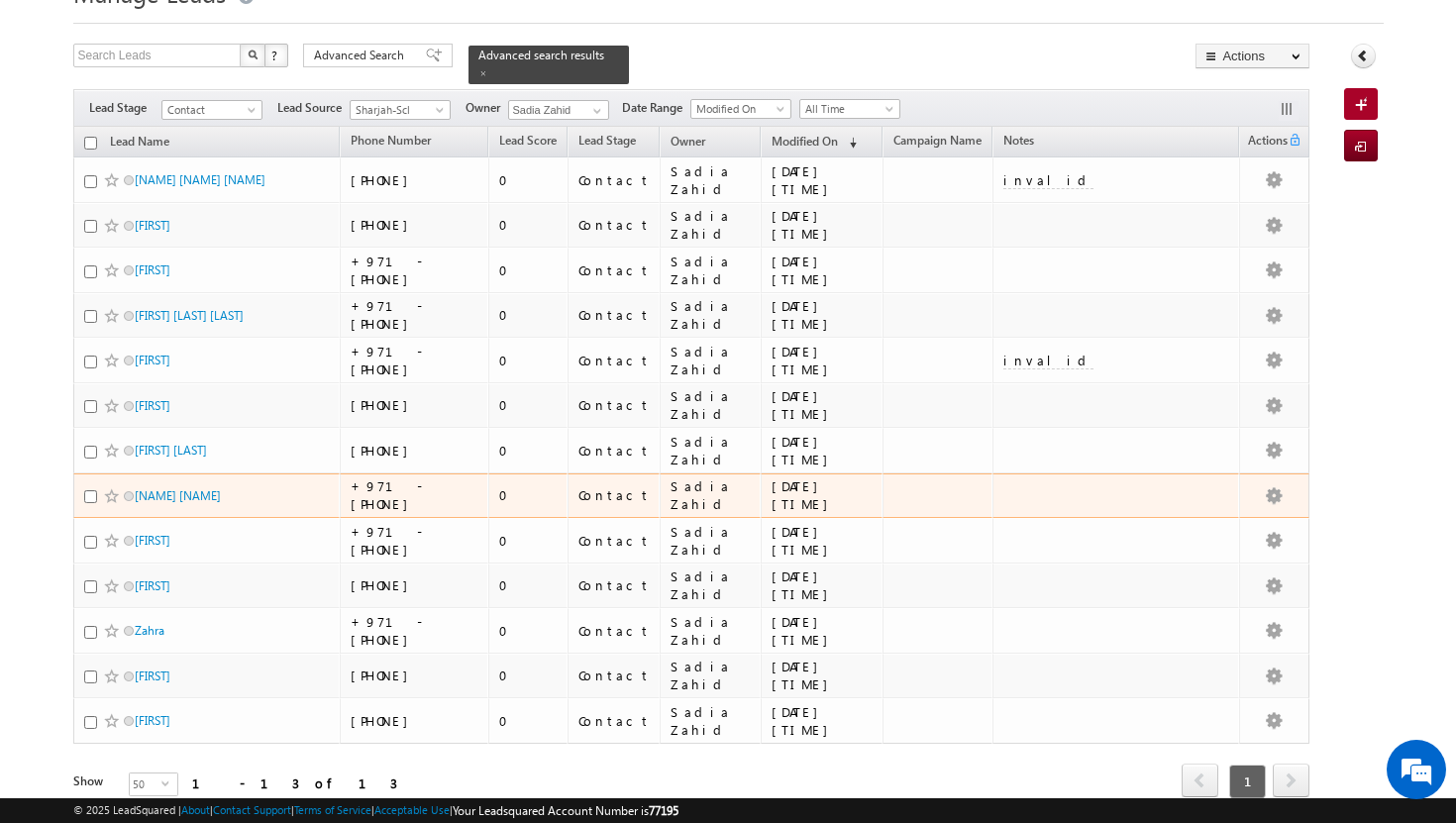 scroll, scrollTop: 79, scrollLeft: 0, axis: vertical 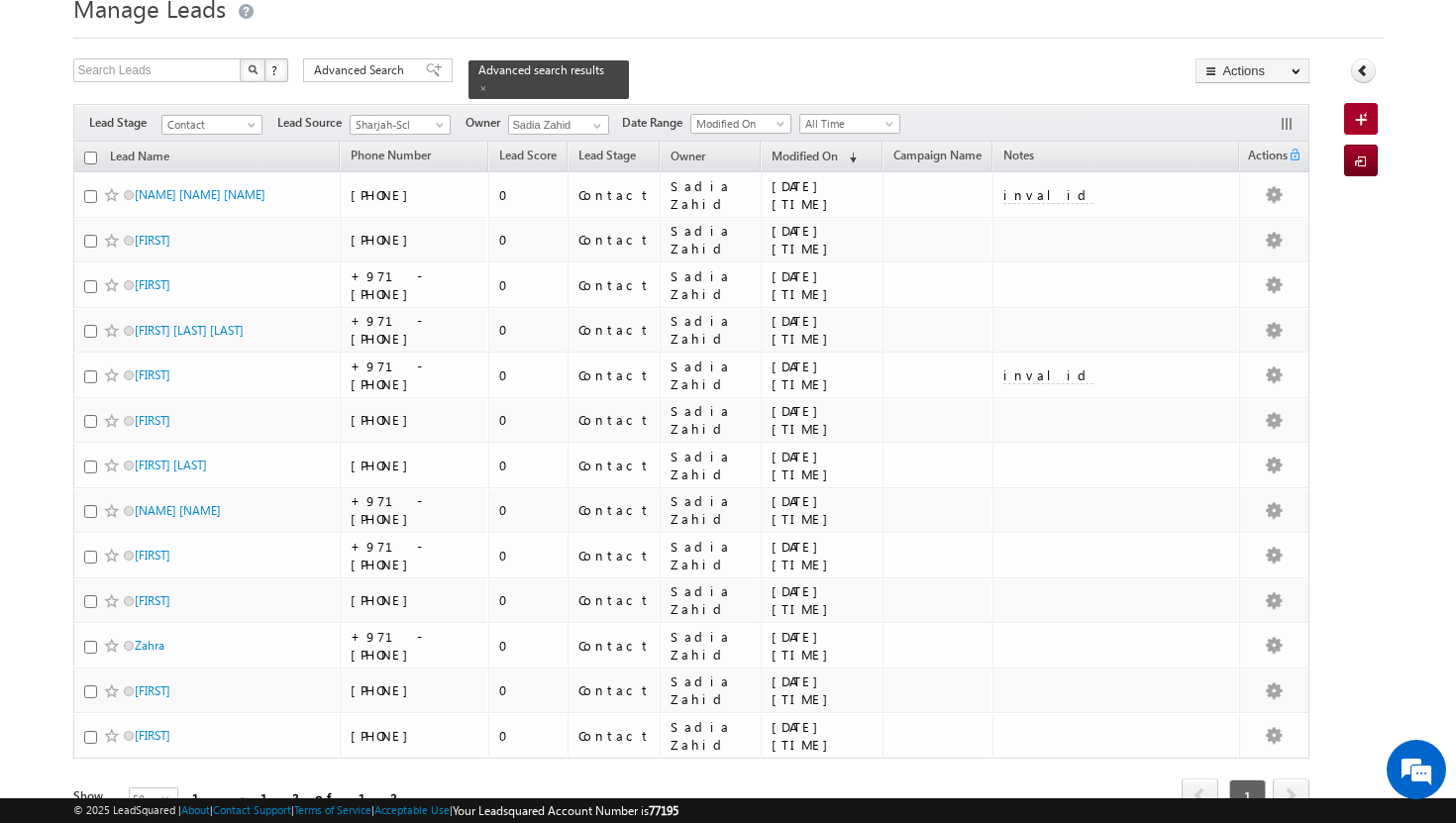 click at bounding box center [90, 157] 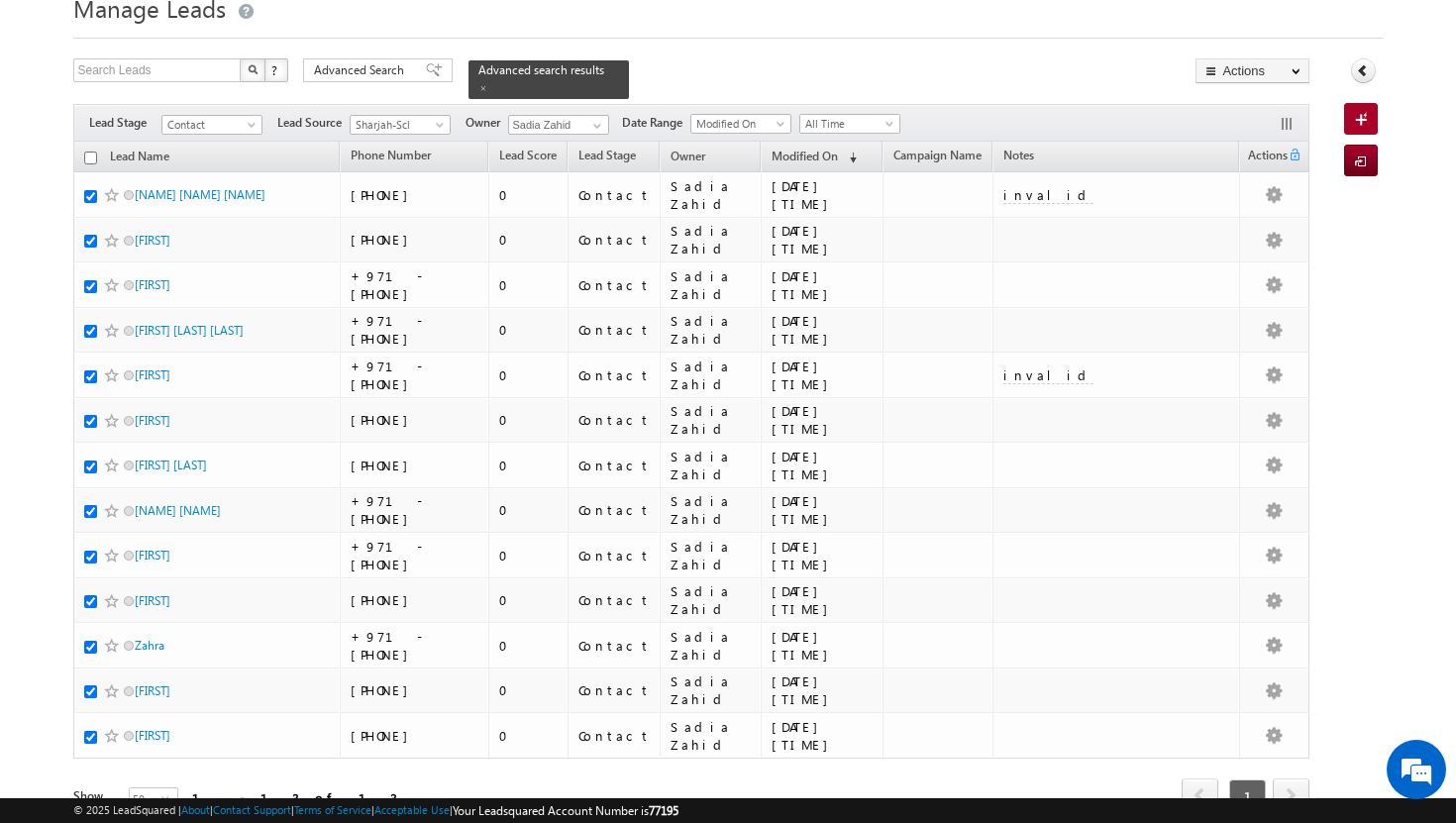 checkbox on "true" 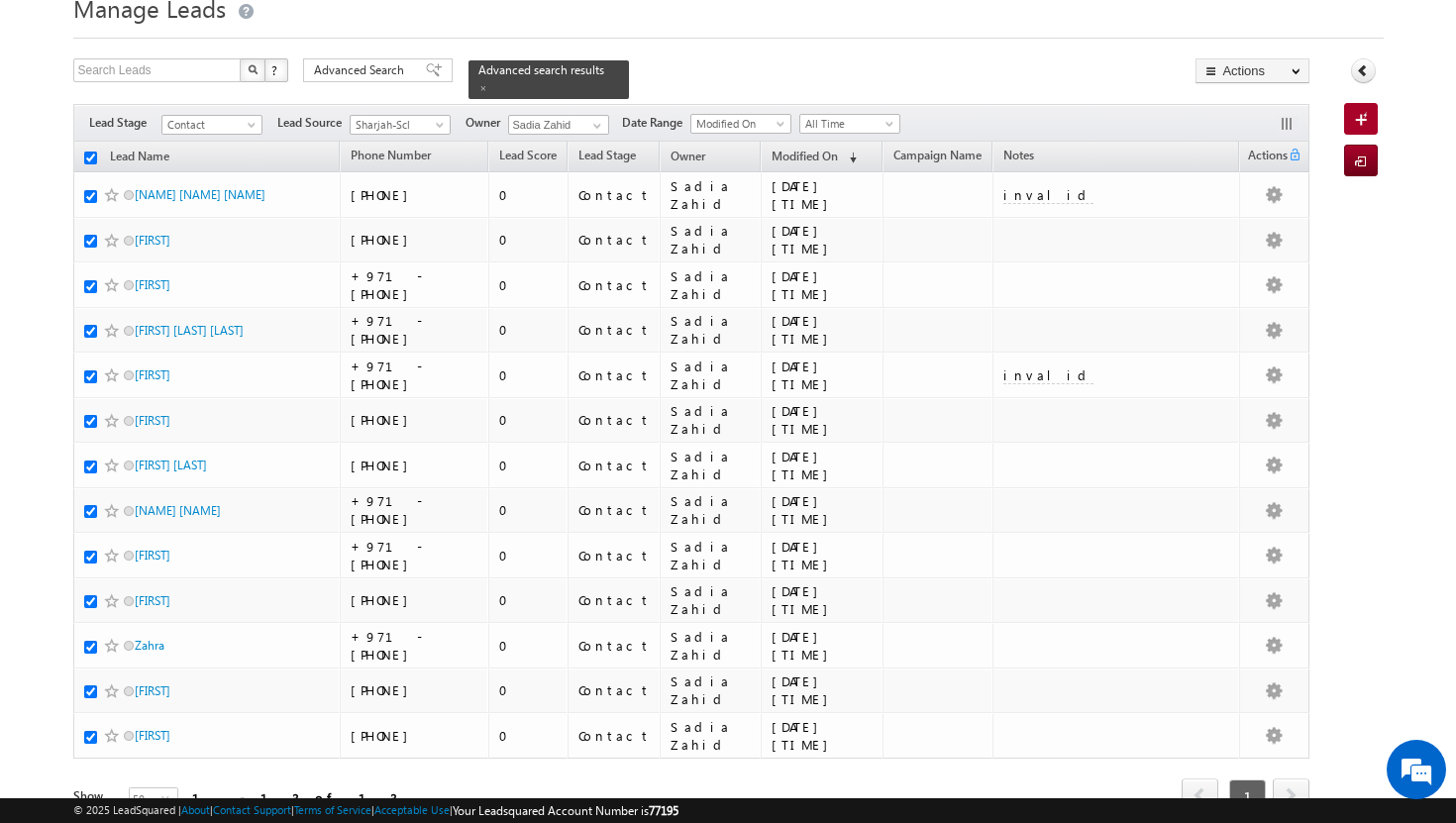 checkbox on "true" 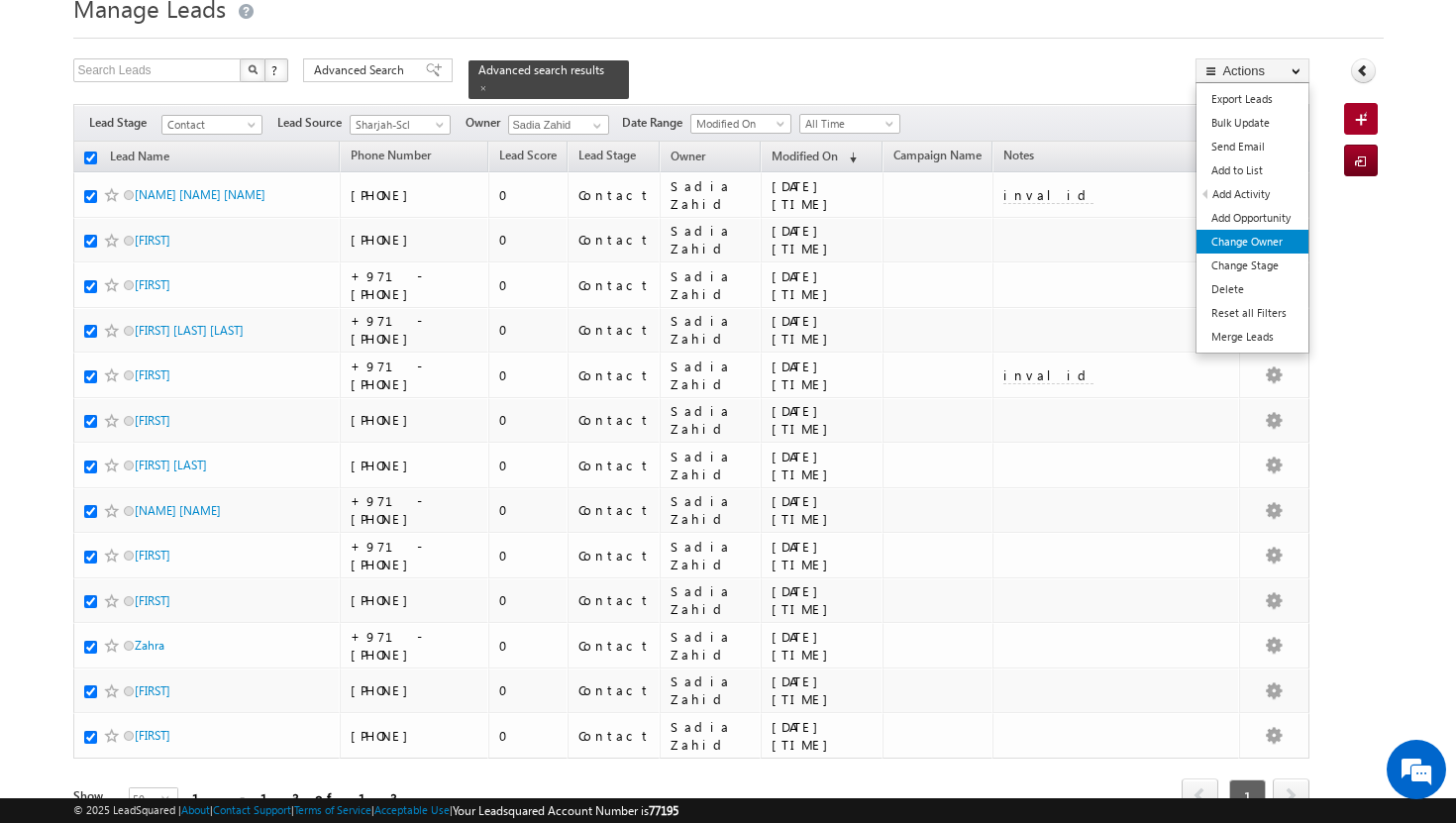 click on "Change Owner" at bounding box center (1252, 242) 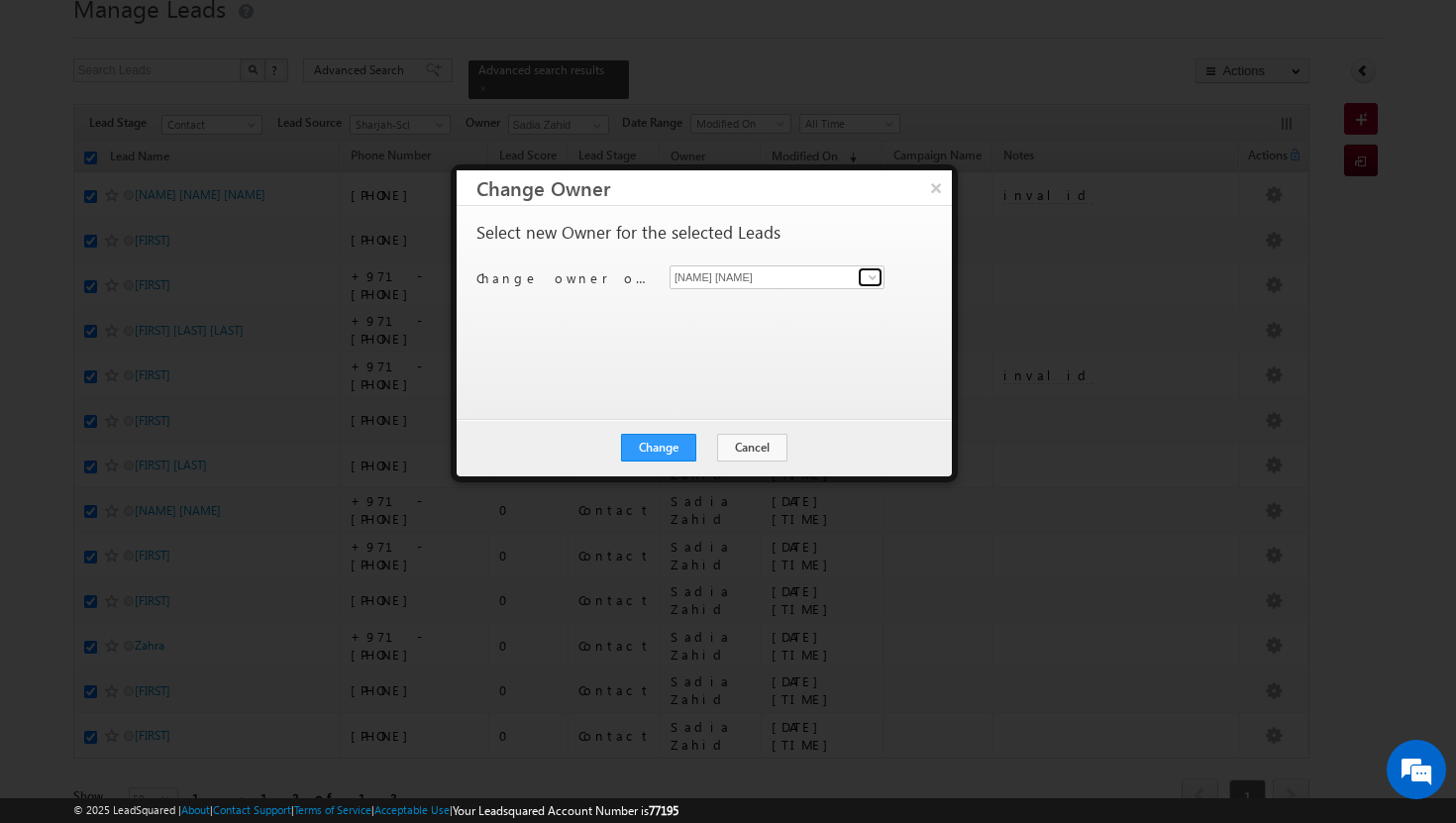 click at bounding box center [873, 277] 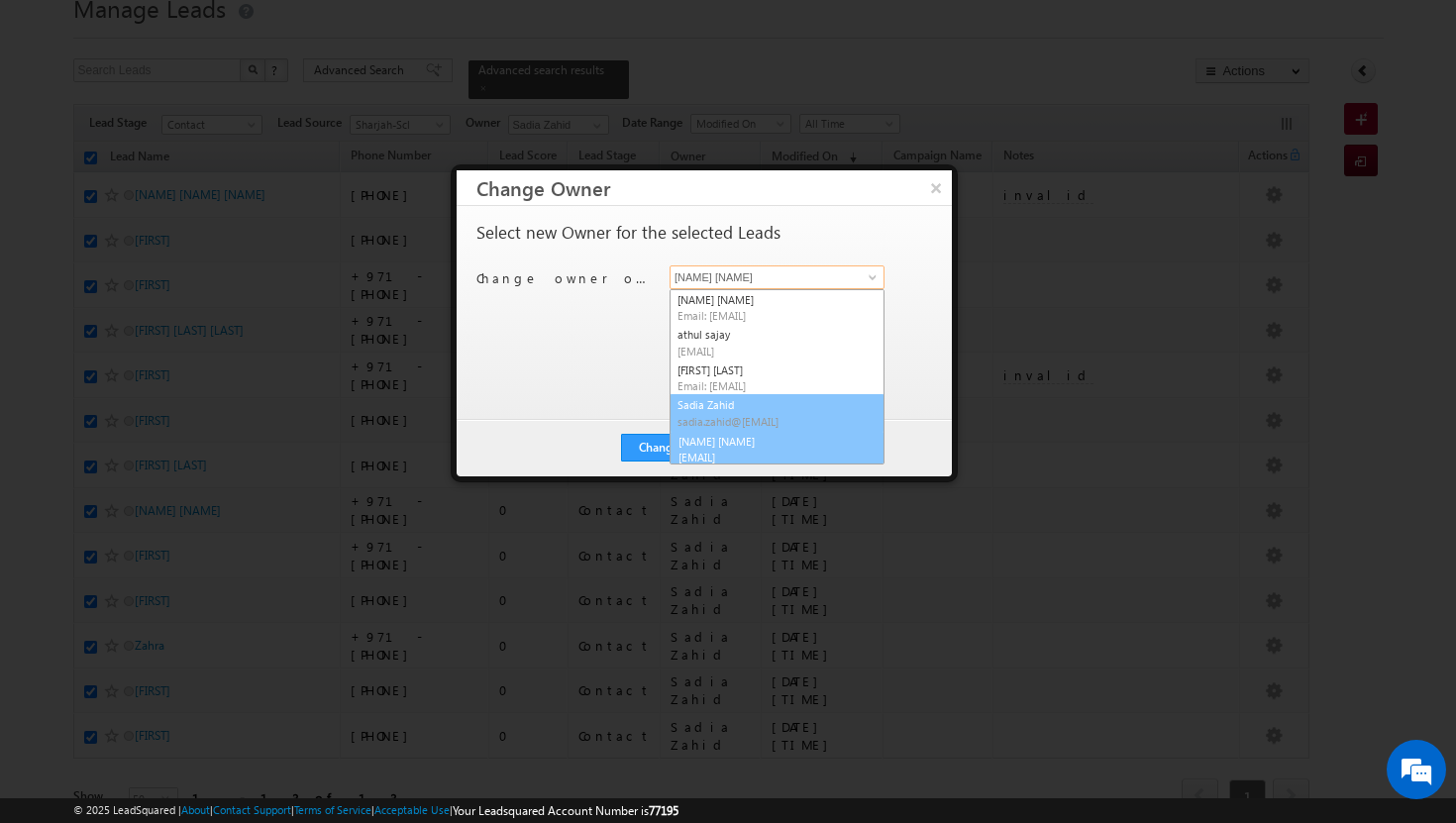 scroll, scrollTop: 5, scrollLeft: 0, axis: vertical 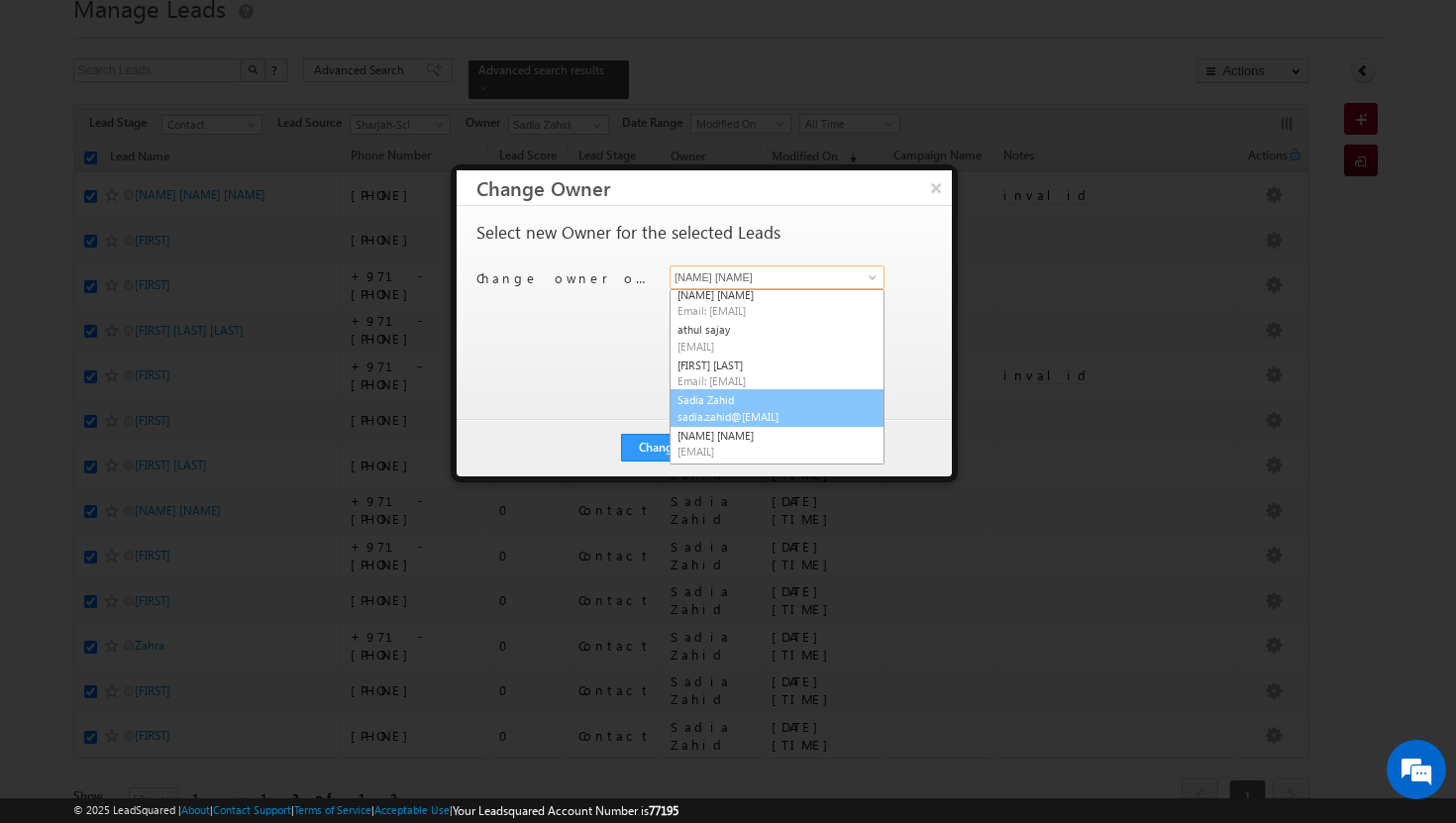 click on "sadia.zahid@[EMAIL]" at bounding box center (767, 416) 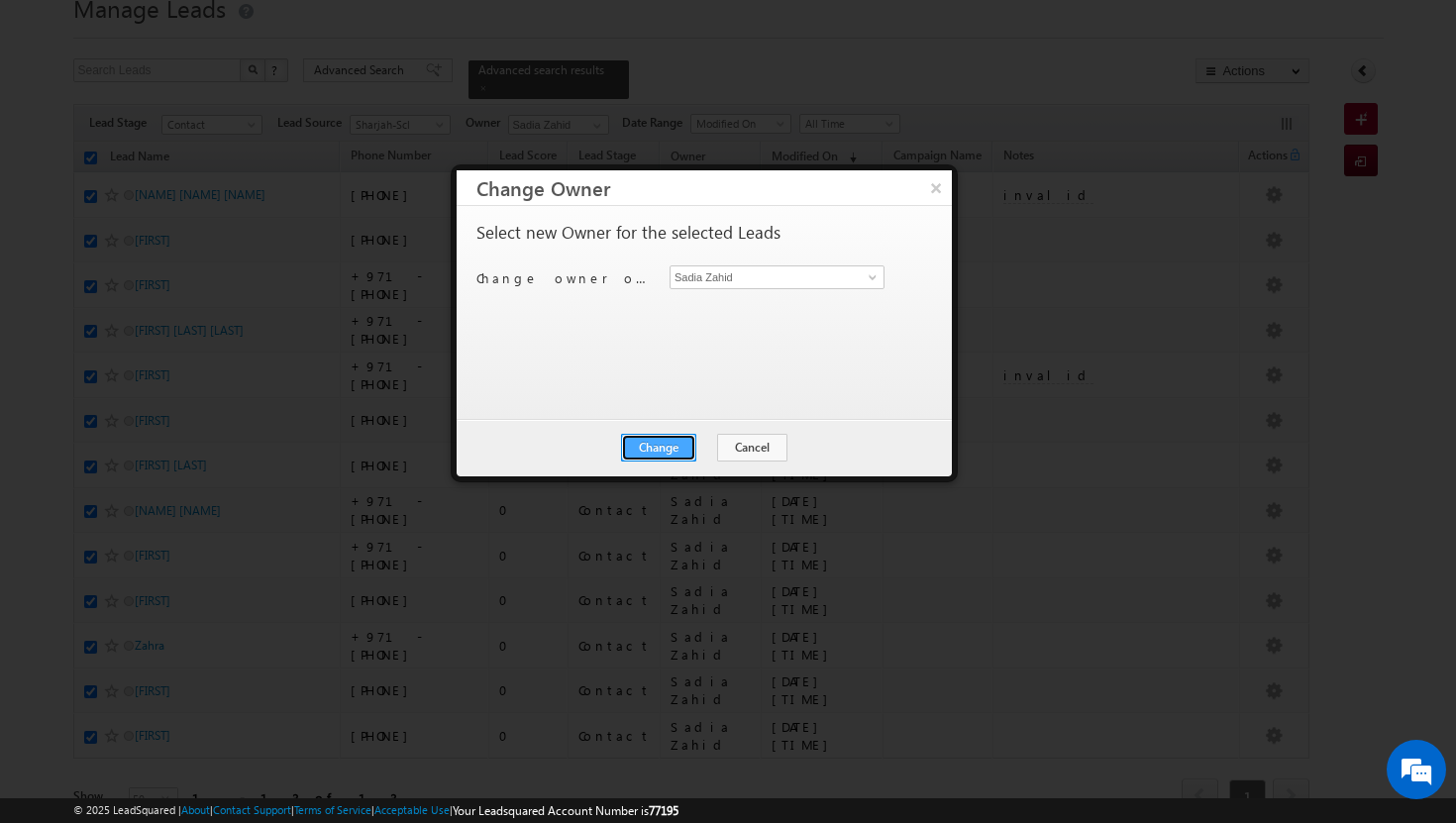 click on "Change" at bounding box center [659, 448] 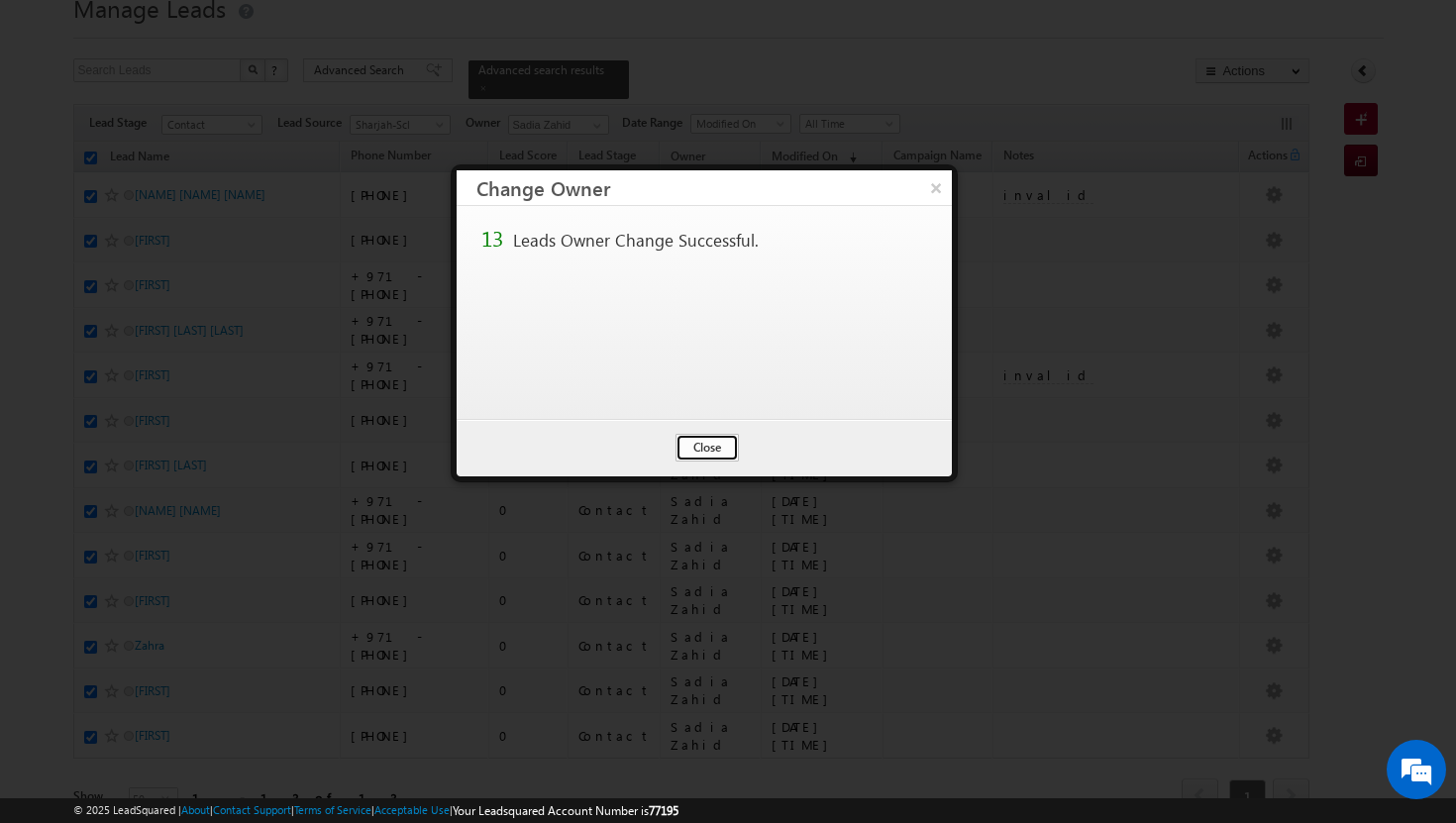 click on "Close" at bounding box center (707, 448) 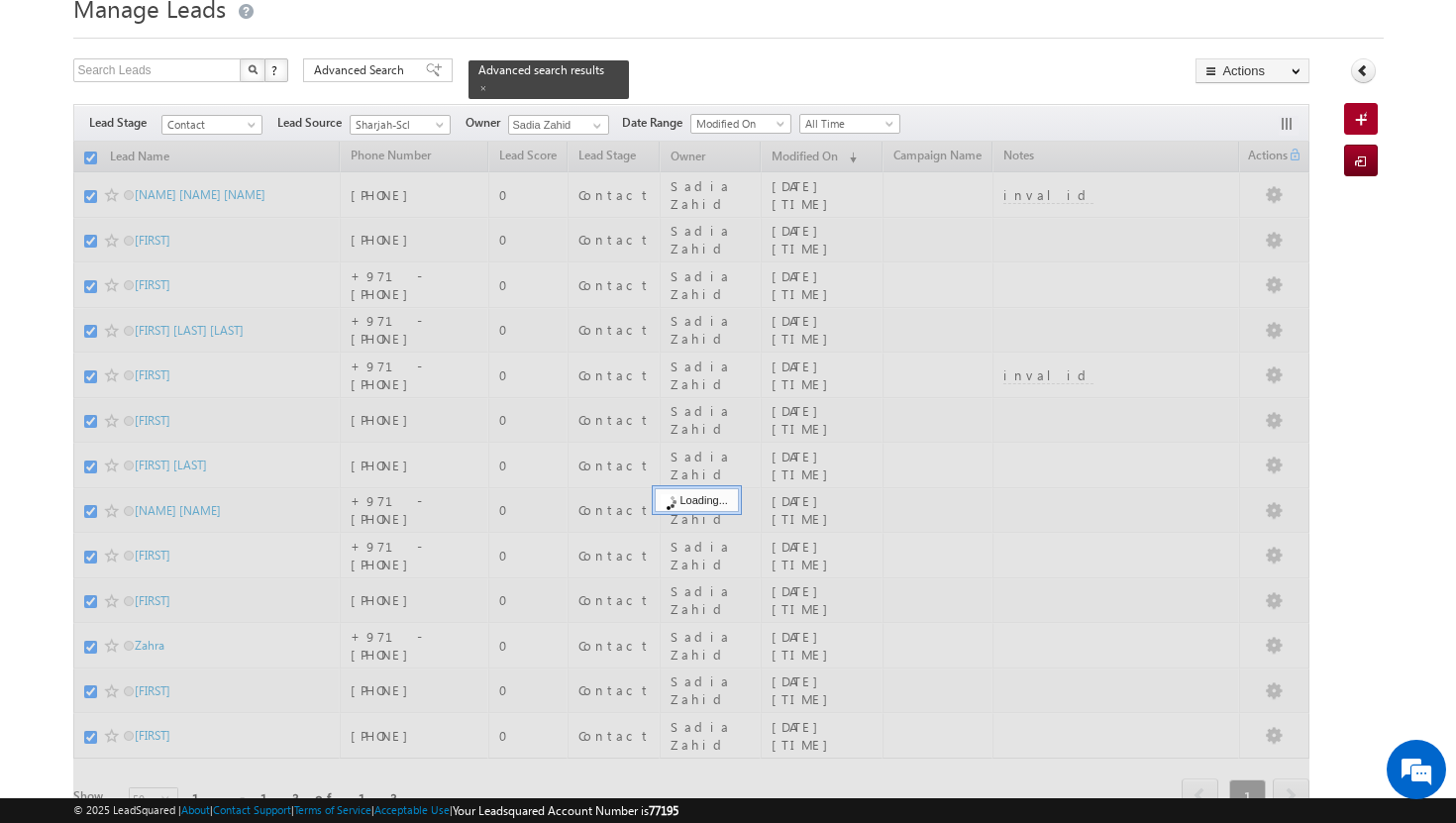 checkbox on "false" 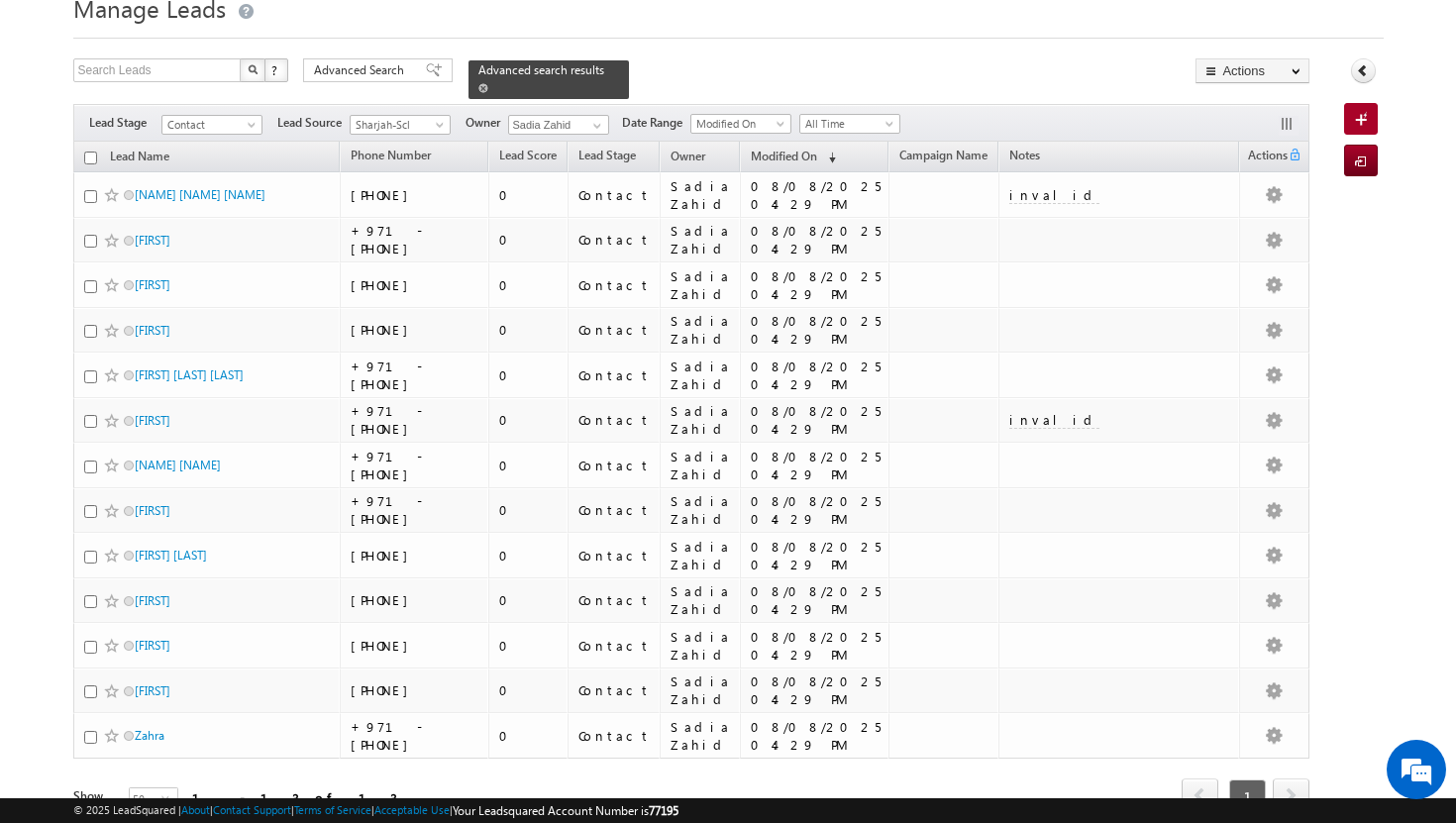 click at bounding box center [483, 88] 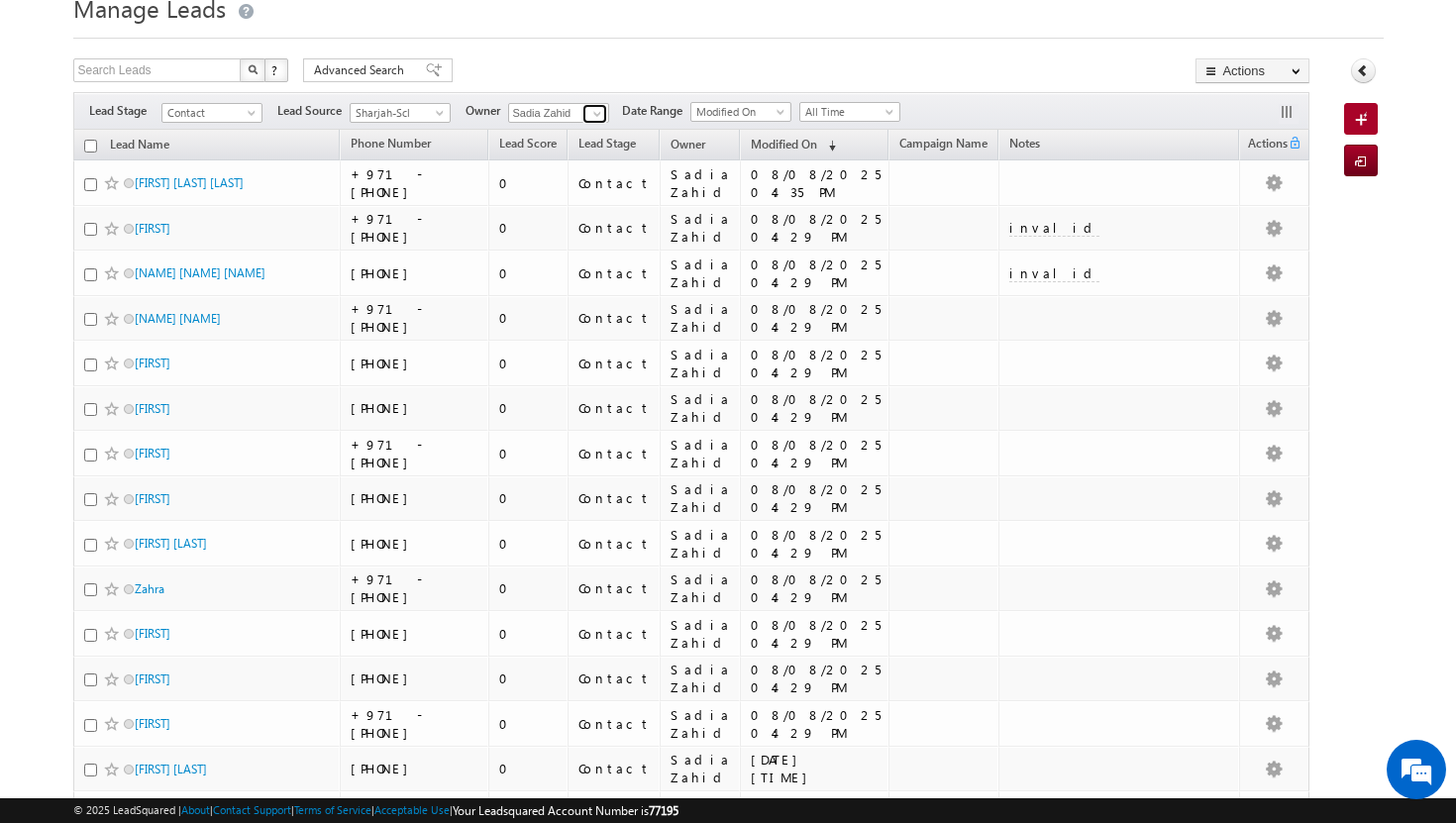 click at bounding box center [597, 114] 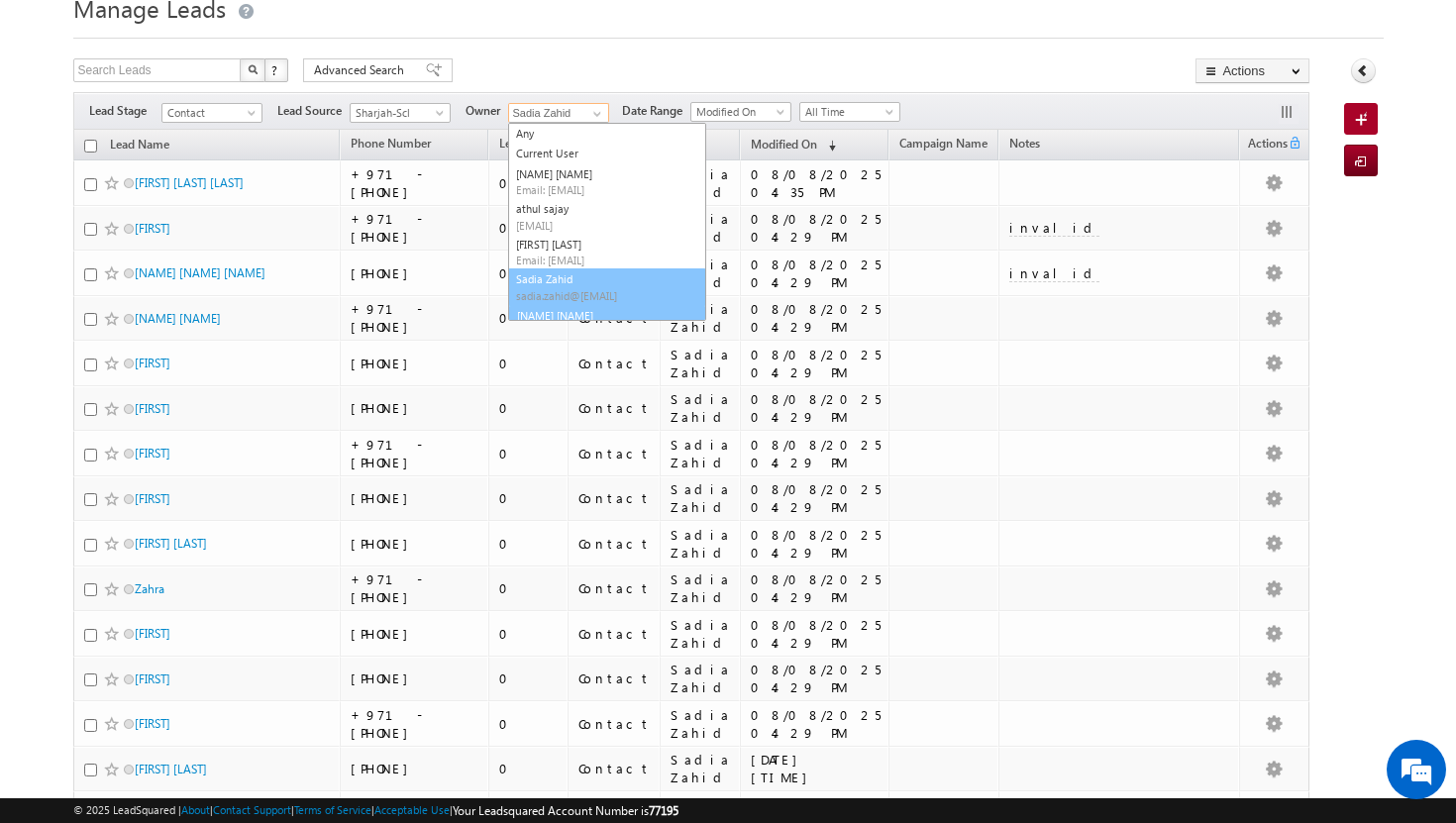 scroll, scrollTop: 21, scrollLeft: 0, axis: vertical 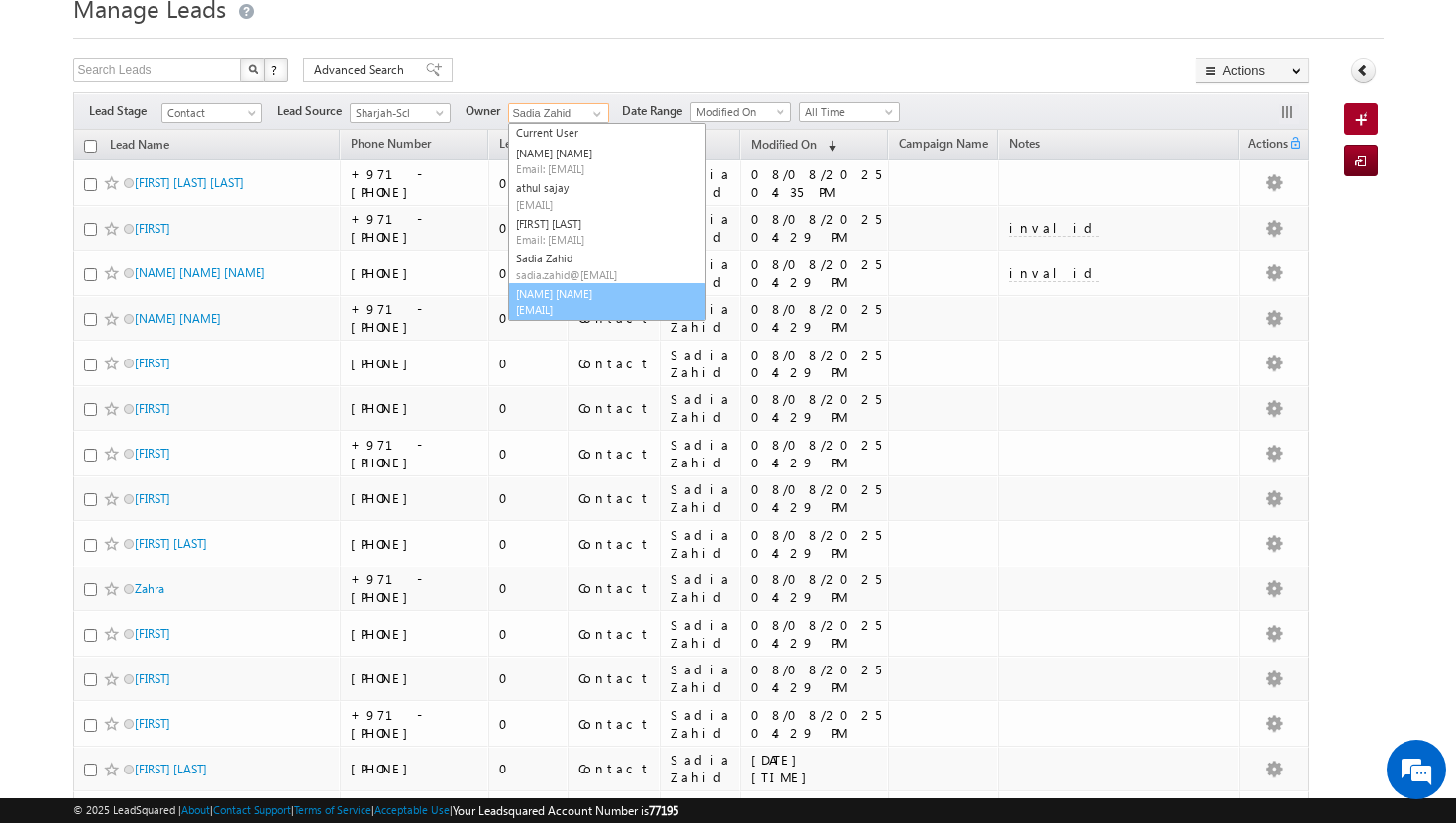 click on "[FIRST] [LAST]   [EMAIL]" at bounding box center [607, 302] 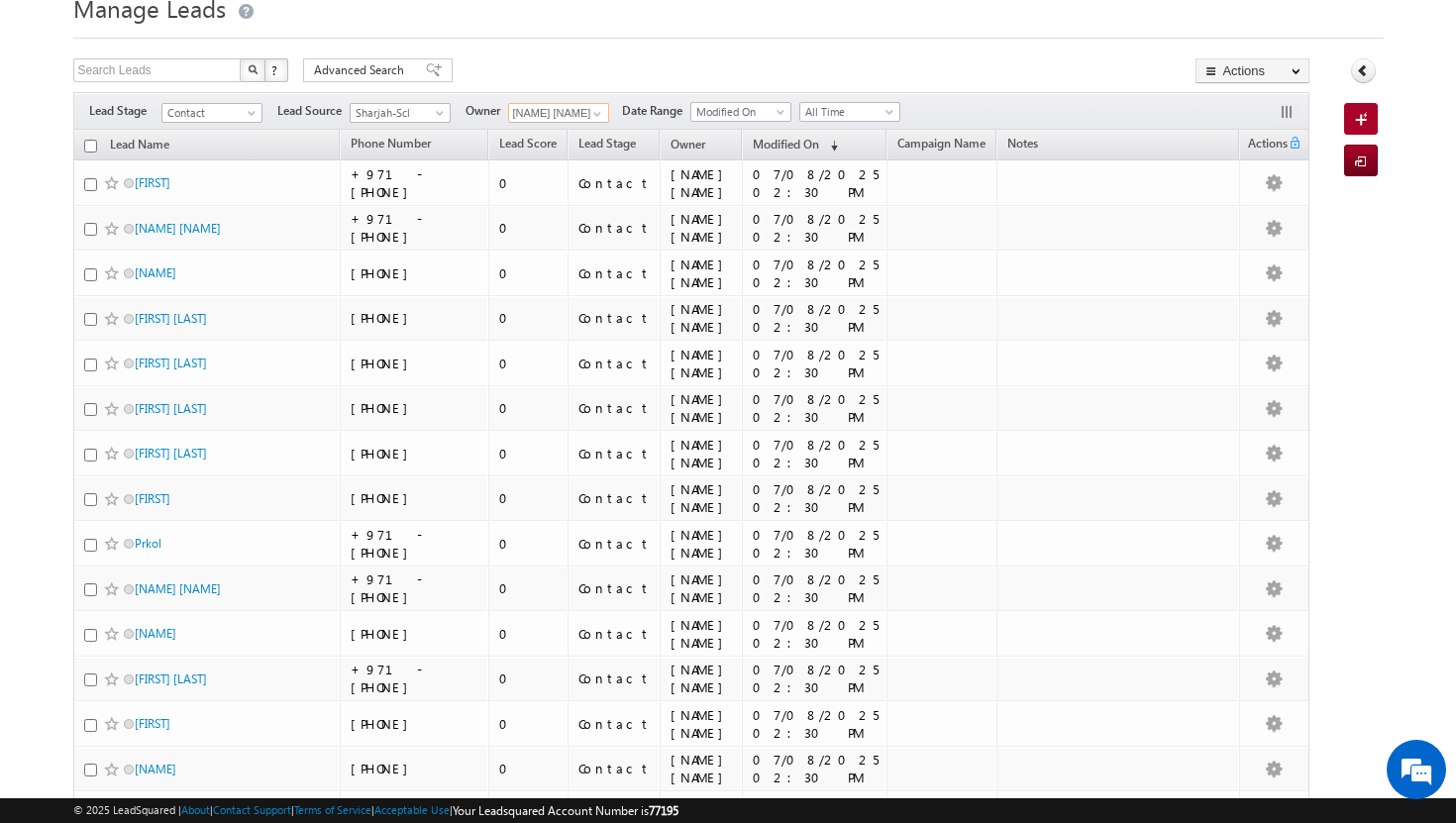click at bounding box center [90, 146] 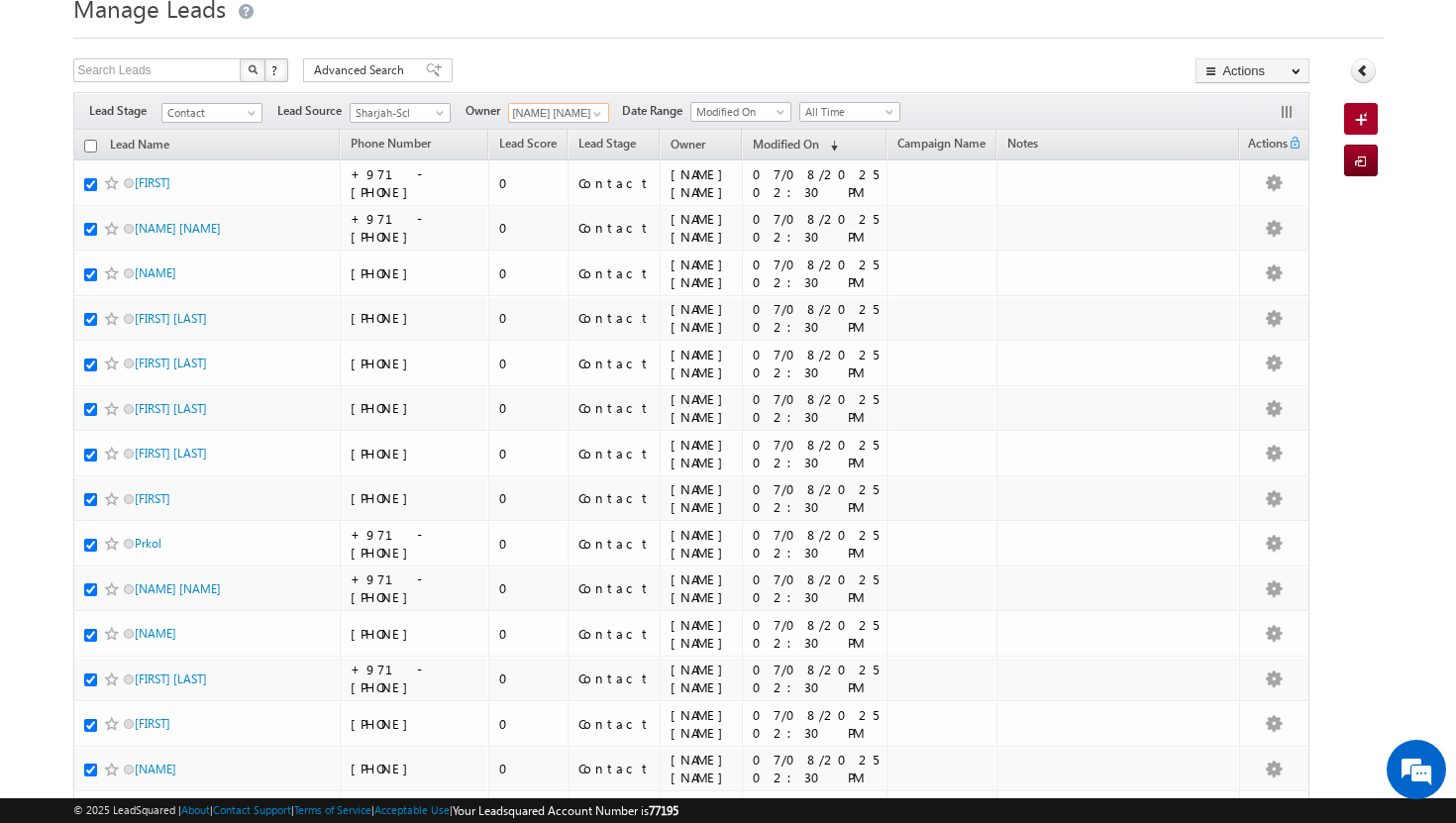 checkbox on "true" 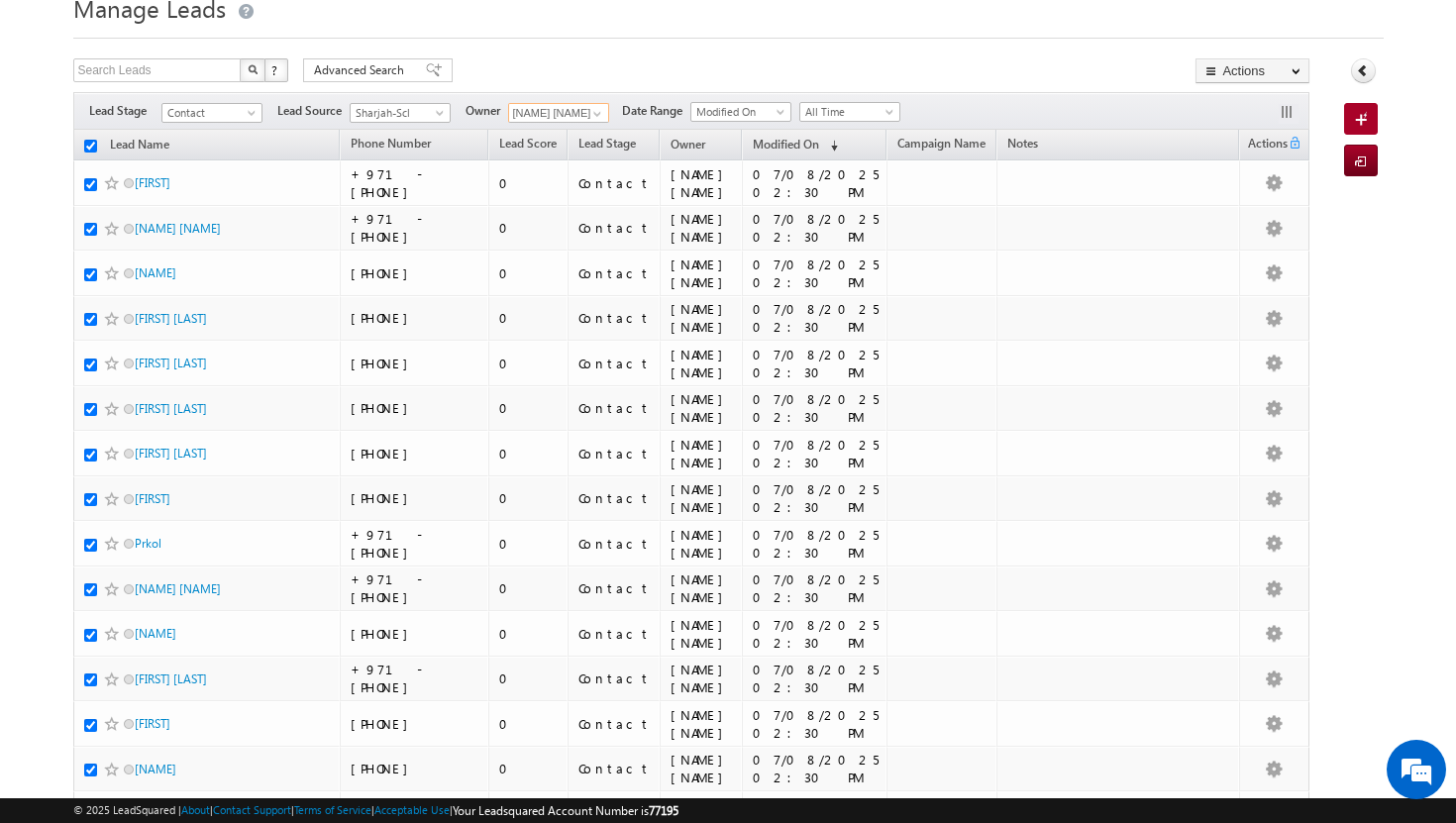 checkbox on "true" 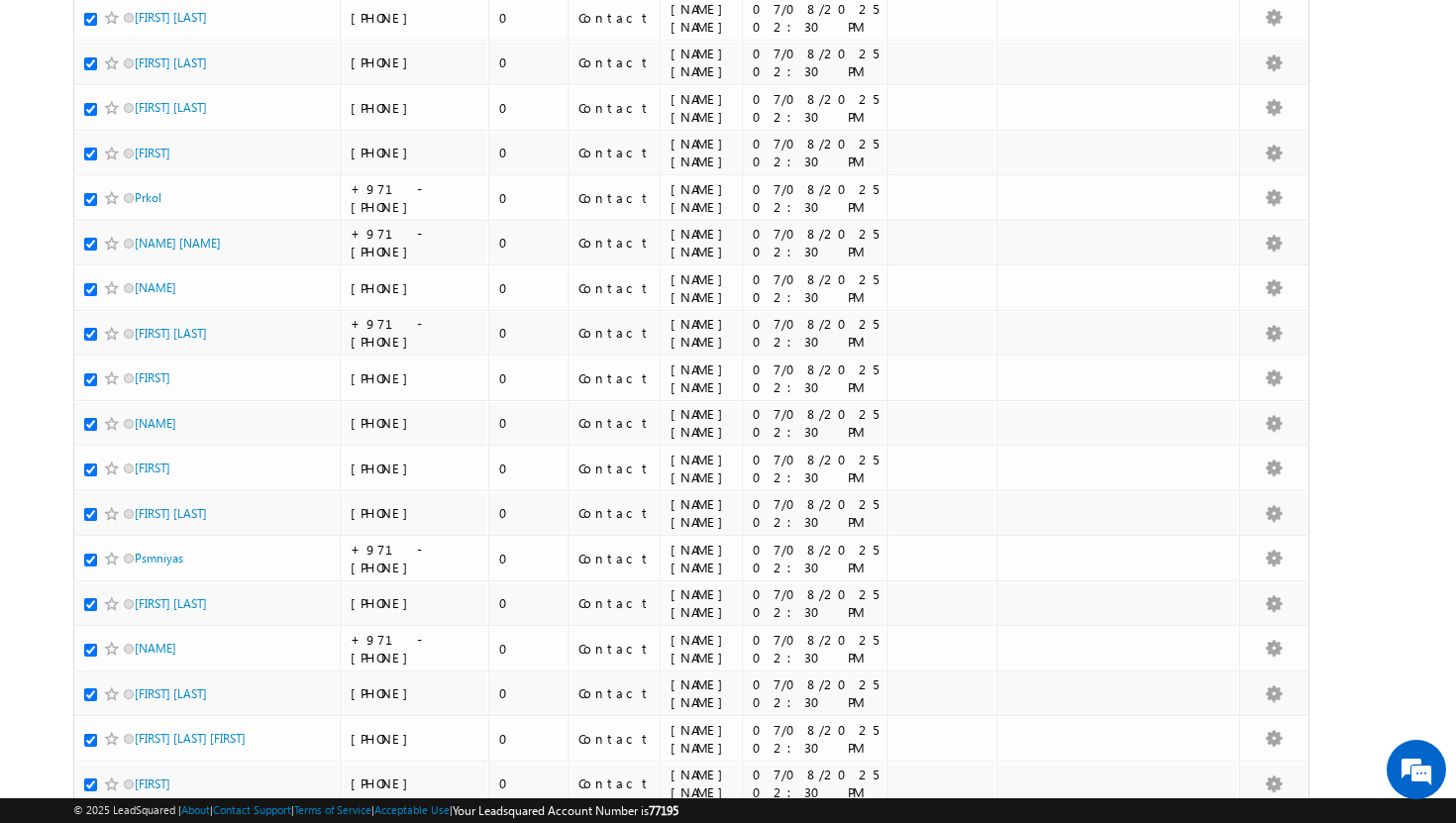 scroll, scrollTop: 0, scrollLeft: 0, axis: both 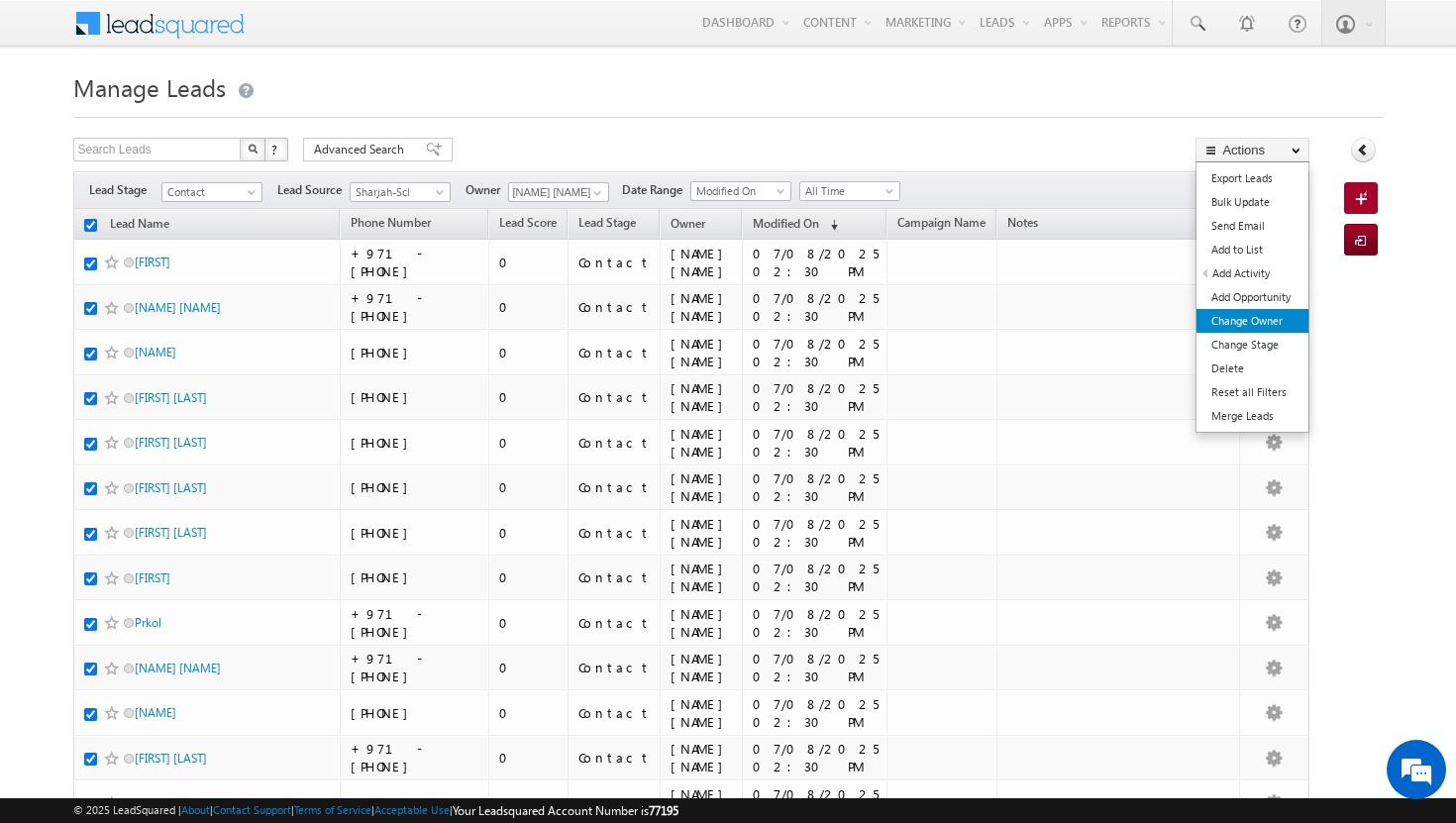 click on "Change Owner" at bounding box center [1252, 321] 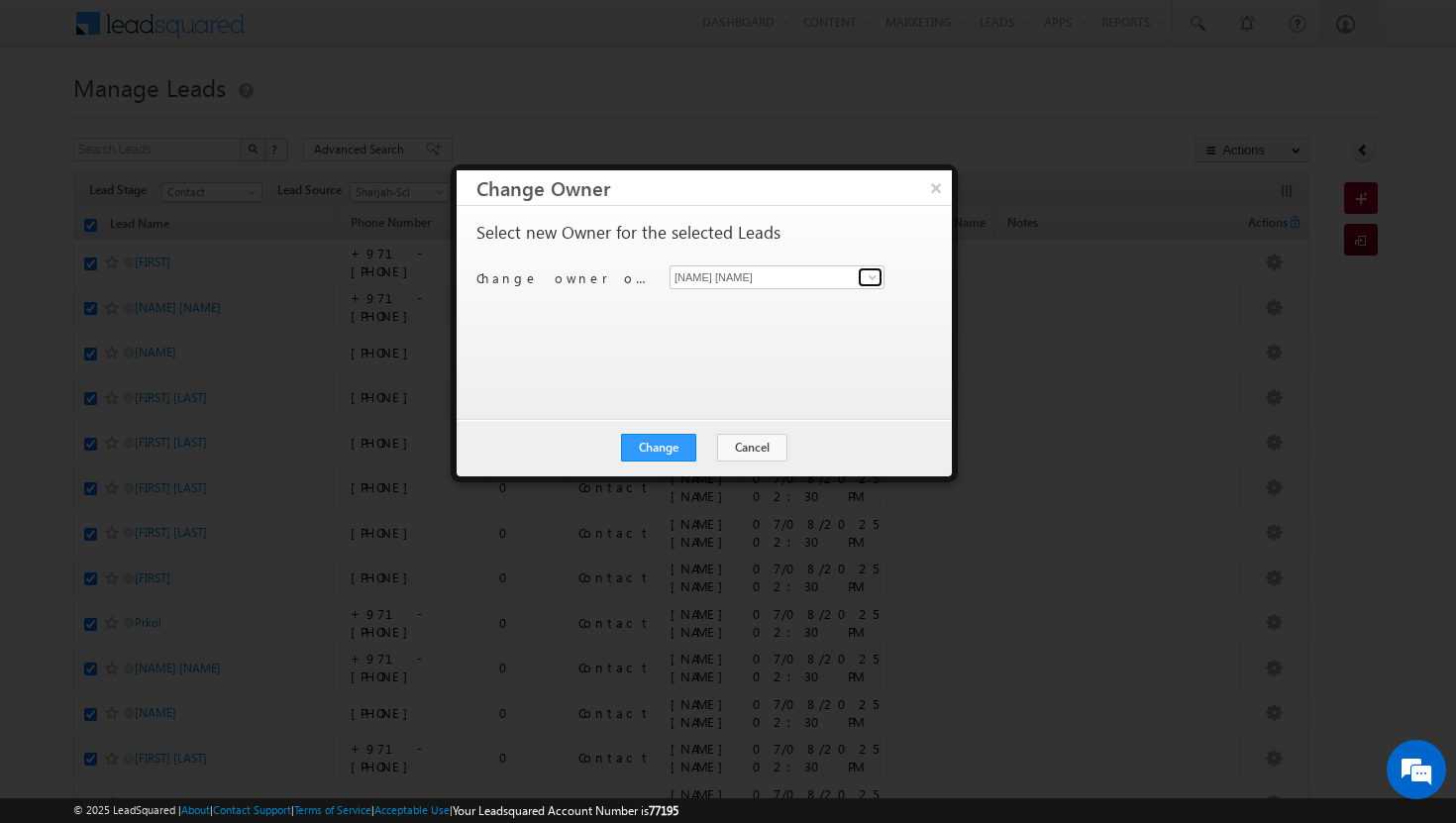 click at bounding box center (870, 277) 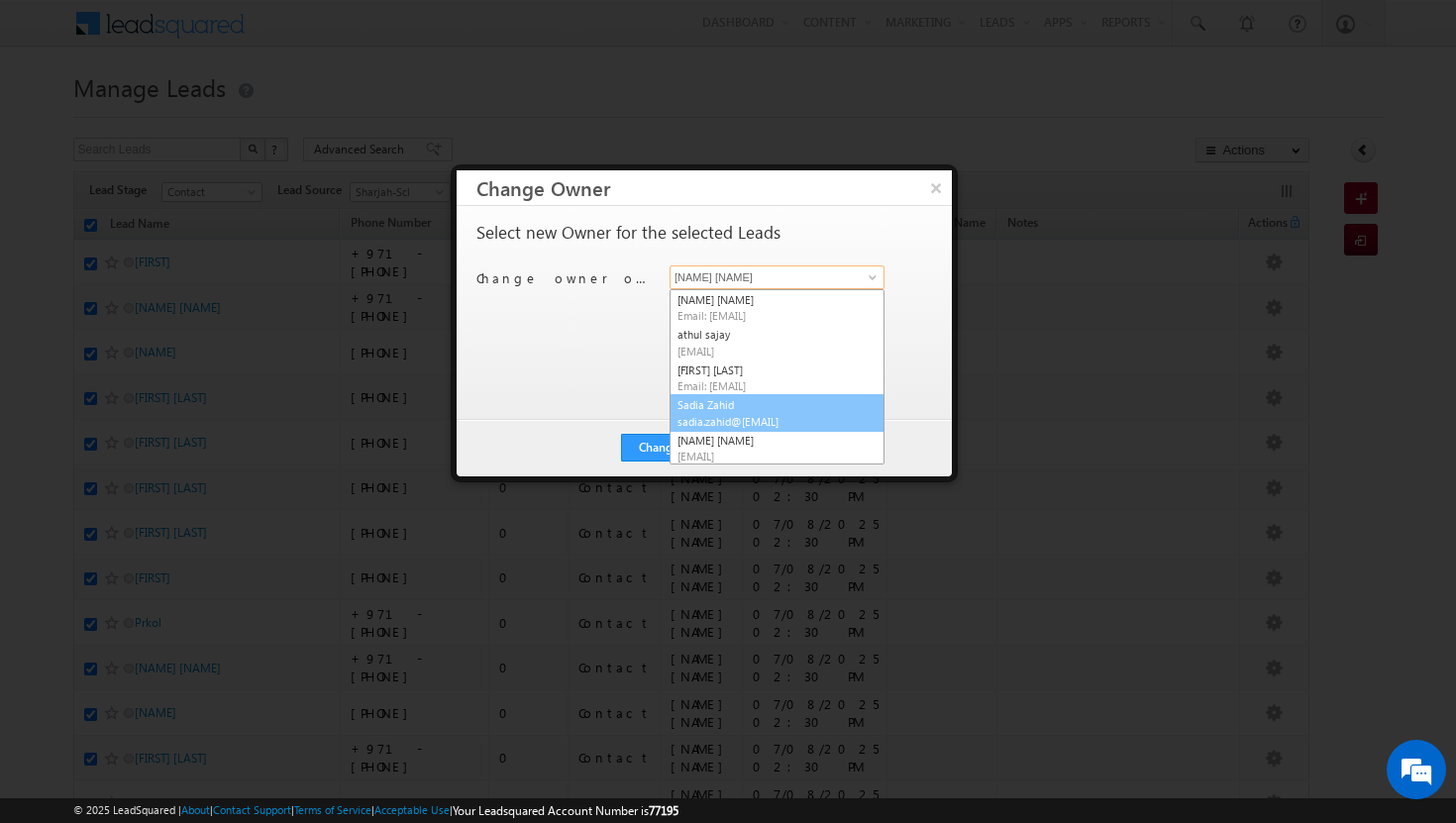 click on "sadia.zahid@[EMAIL]" at bounding box center [767, 421] 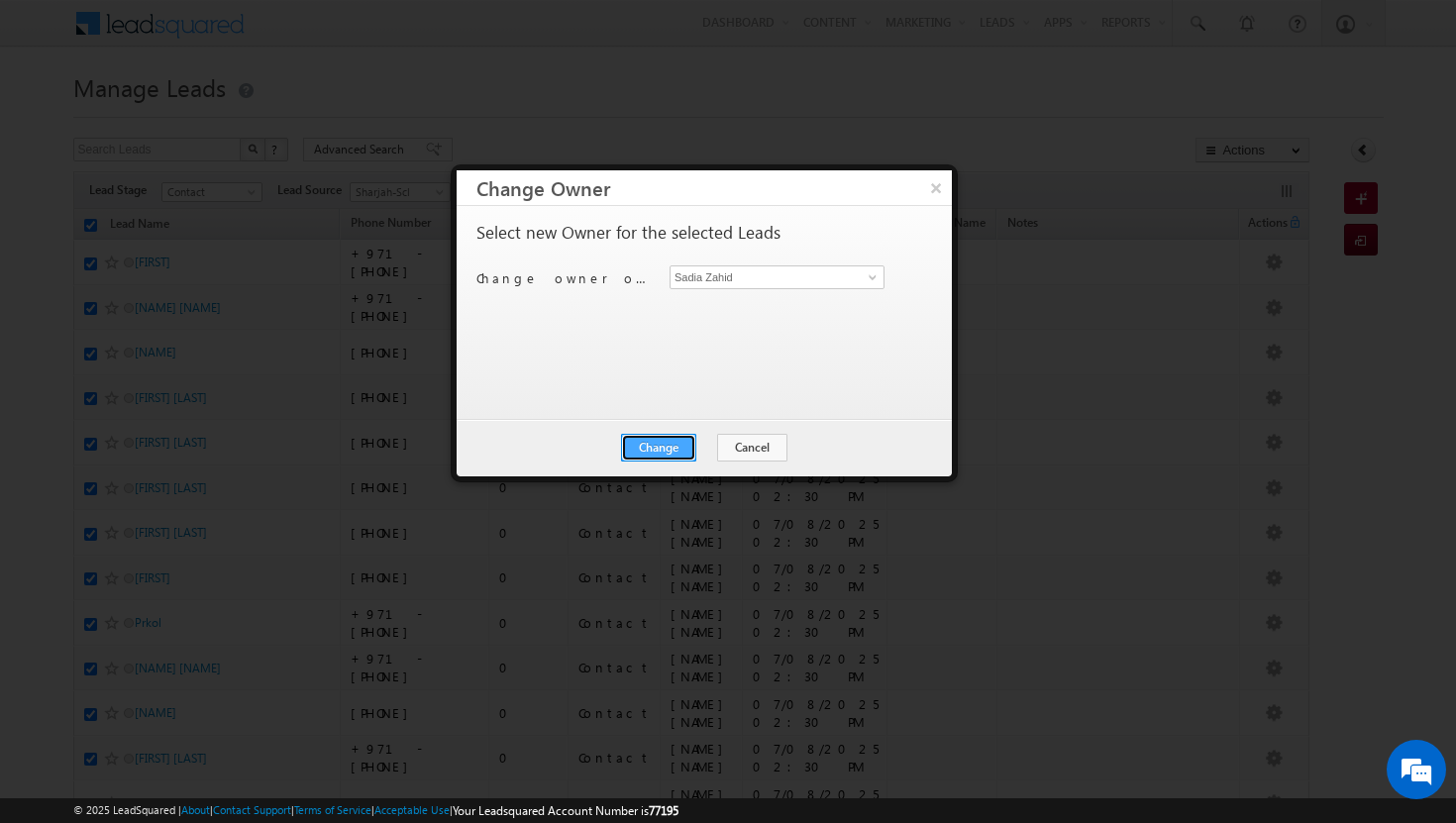 click on "Change" at bounding box center (659, 448) 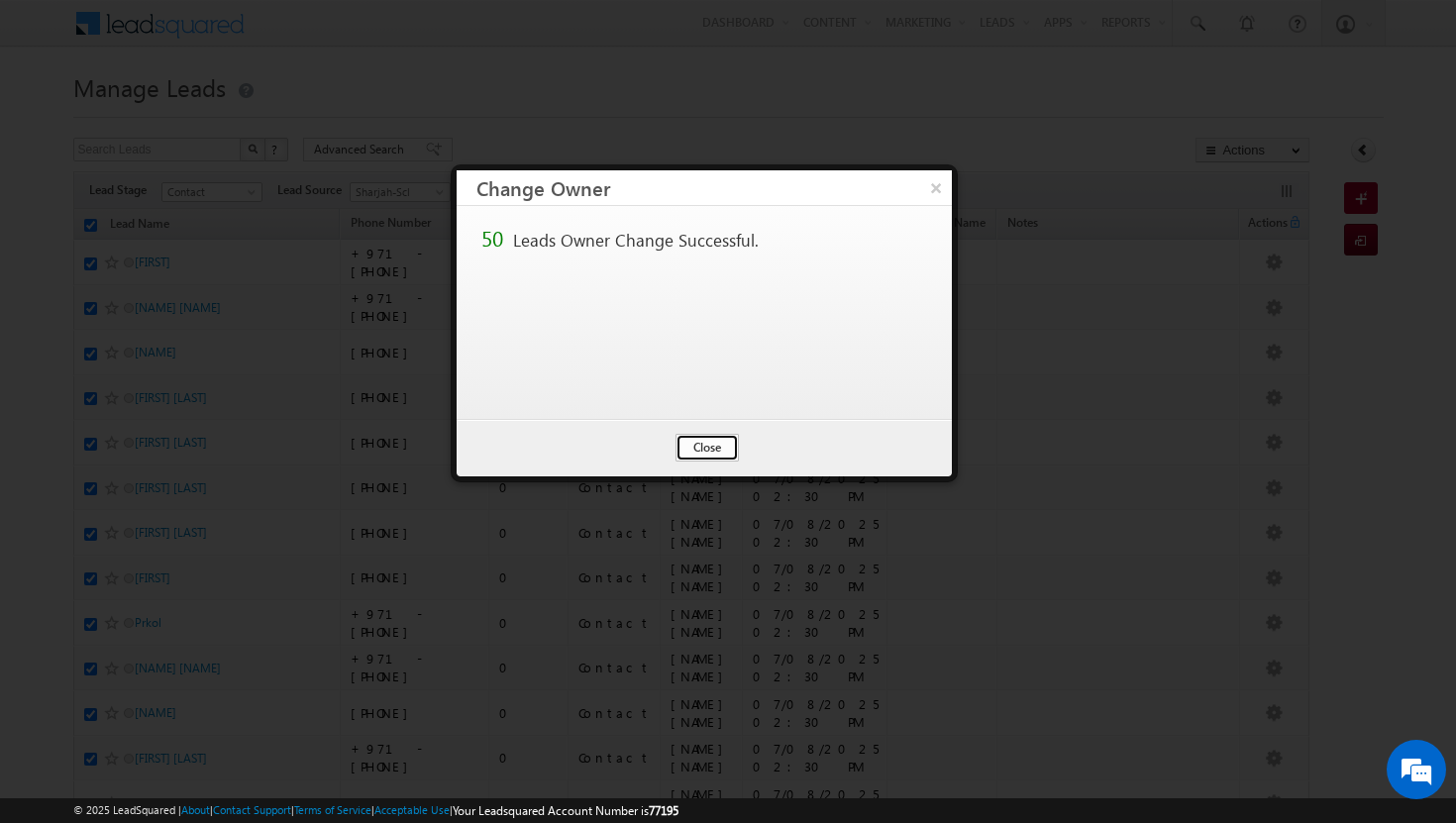 click on "Close" at bounding box center (707, 448) 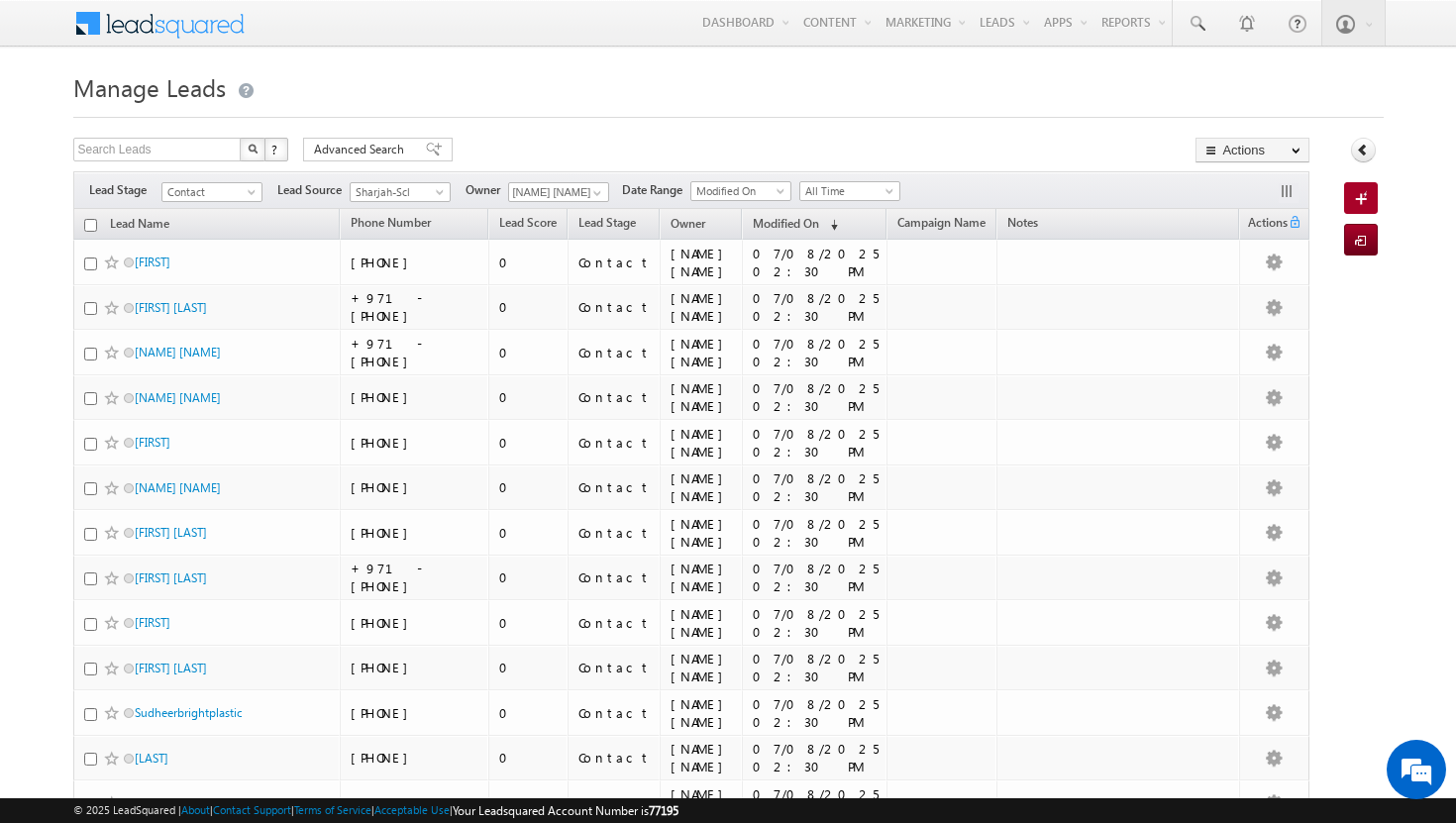 click at bounding box center (90, 225) 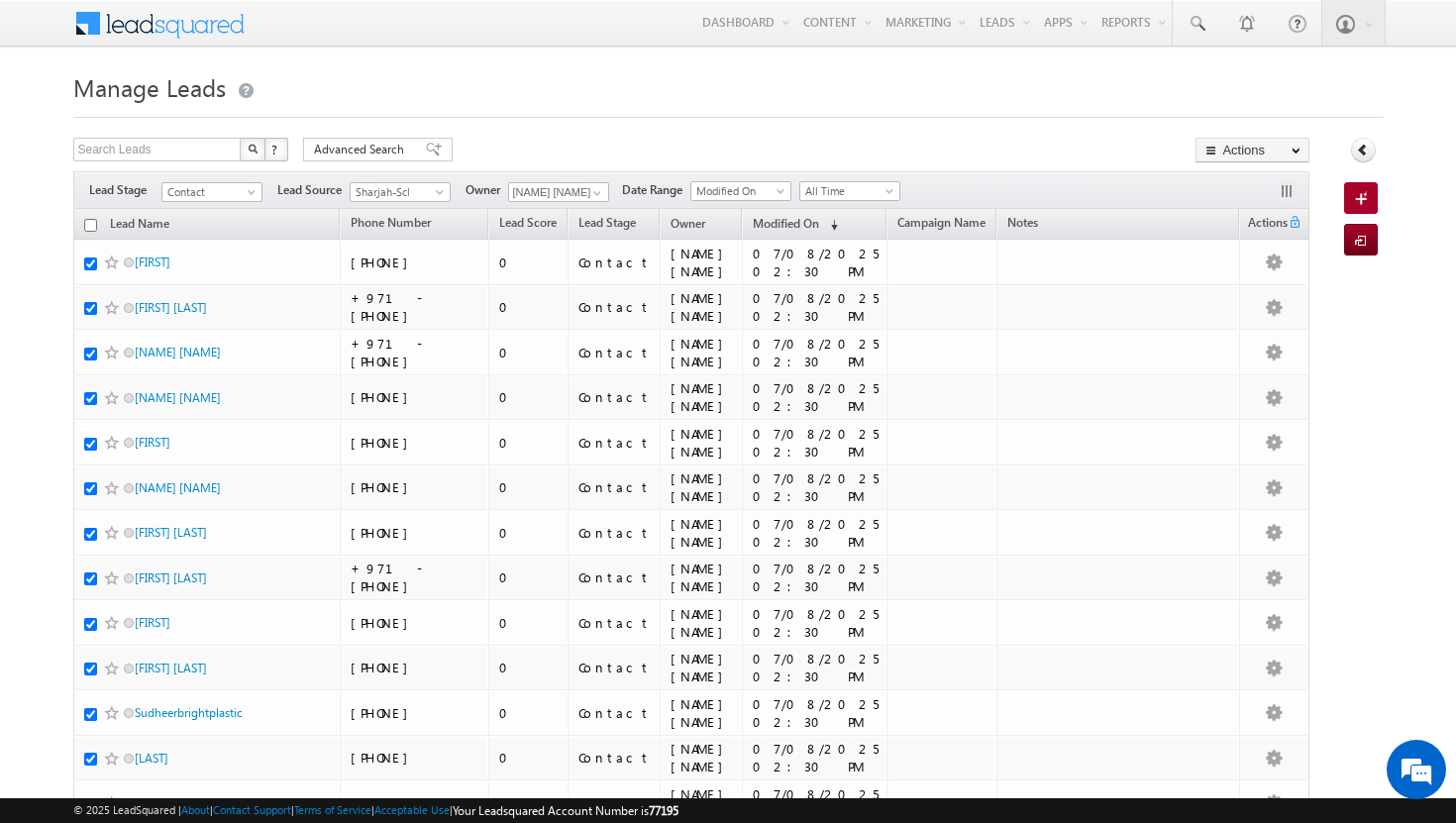checkbox on "true" 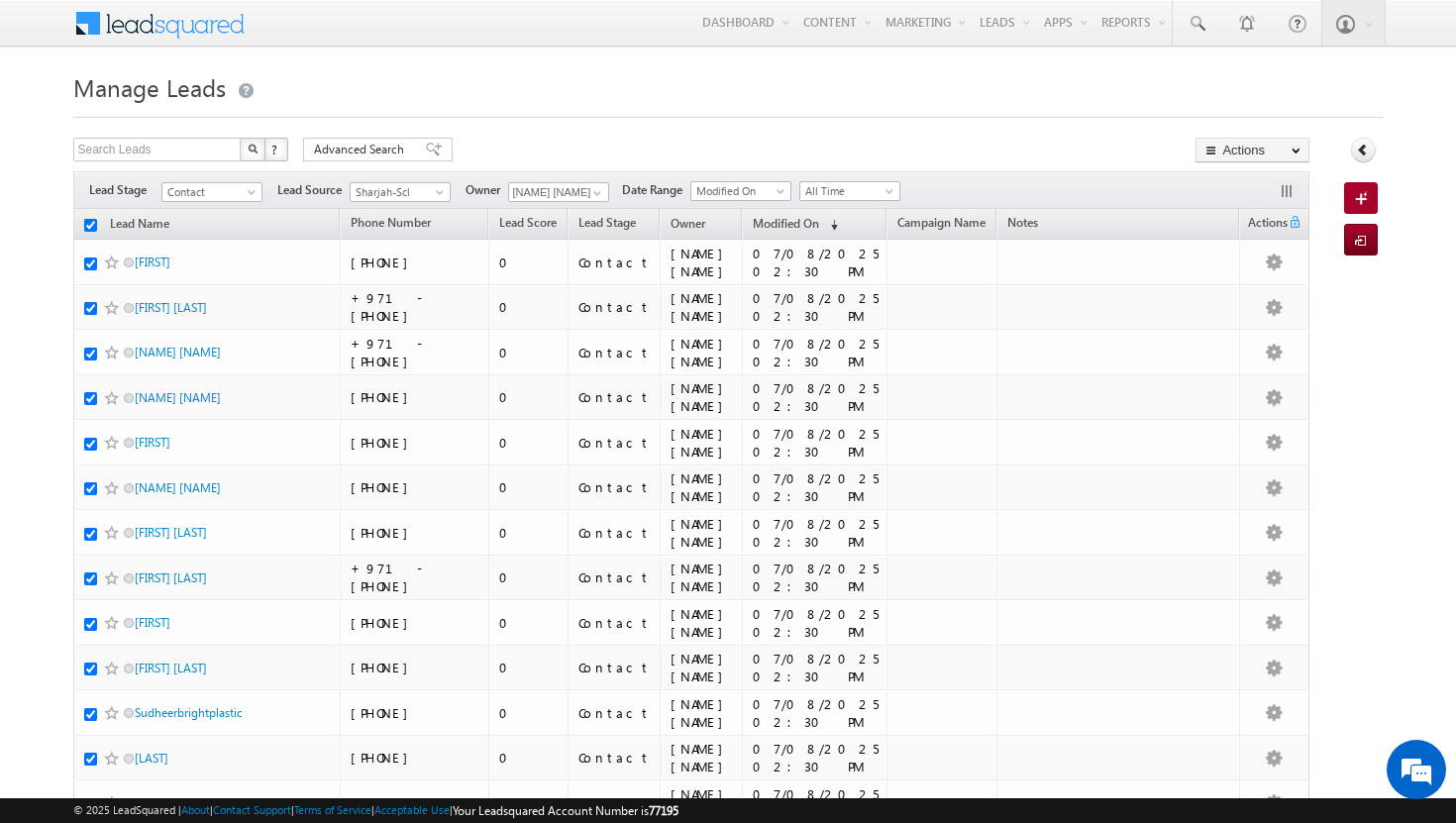 checkbox on "true" 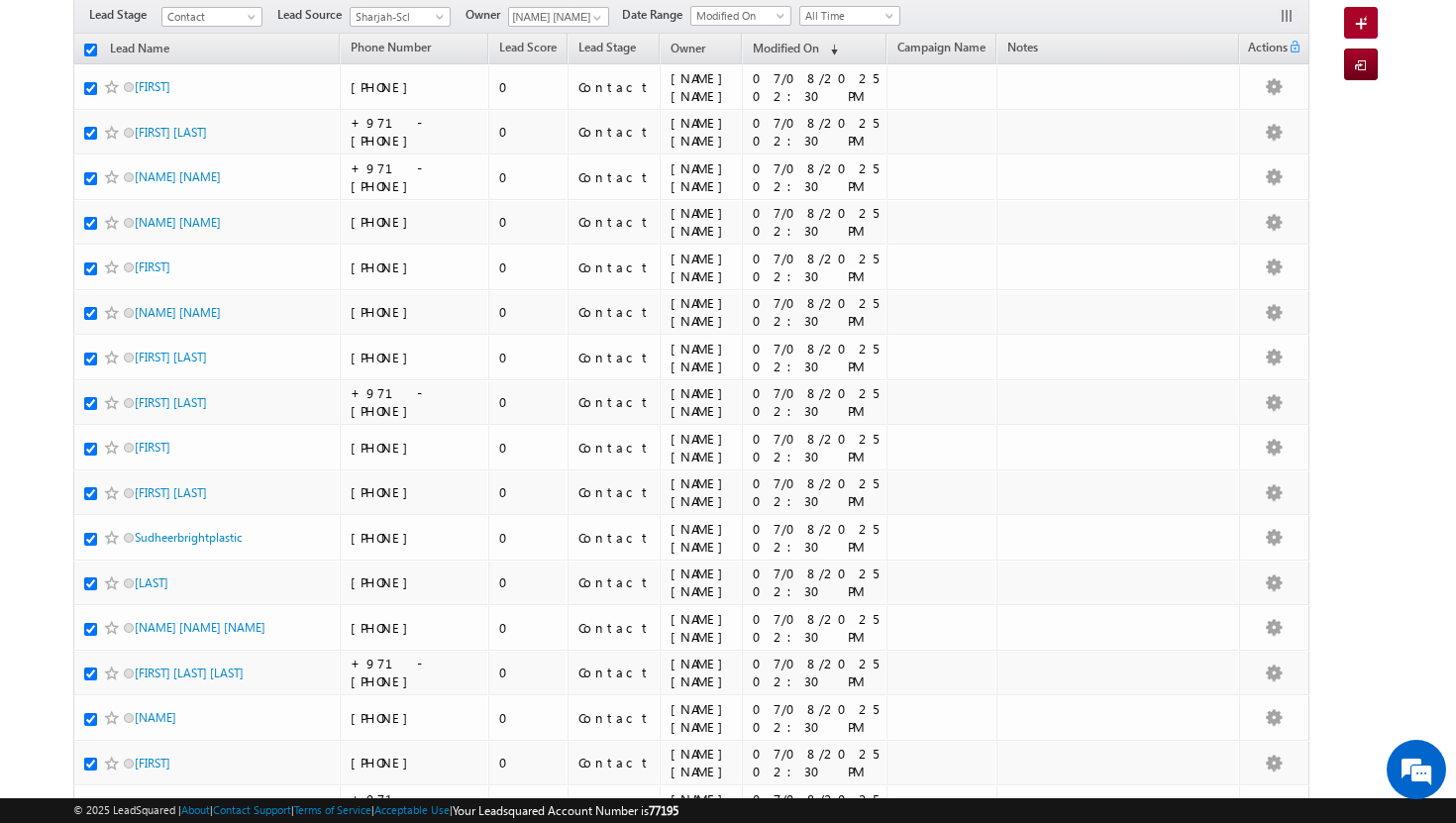 scroll, scrollTop: 0, scrollLeft: 0, axis: both 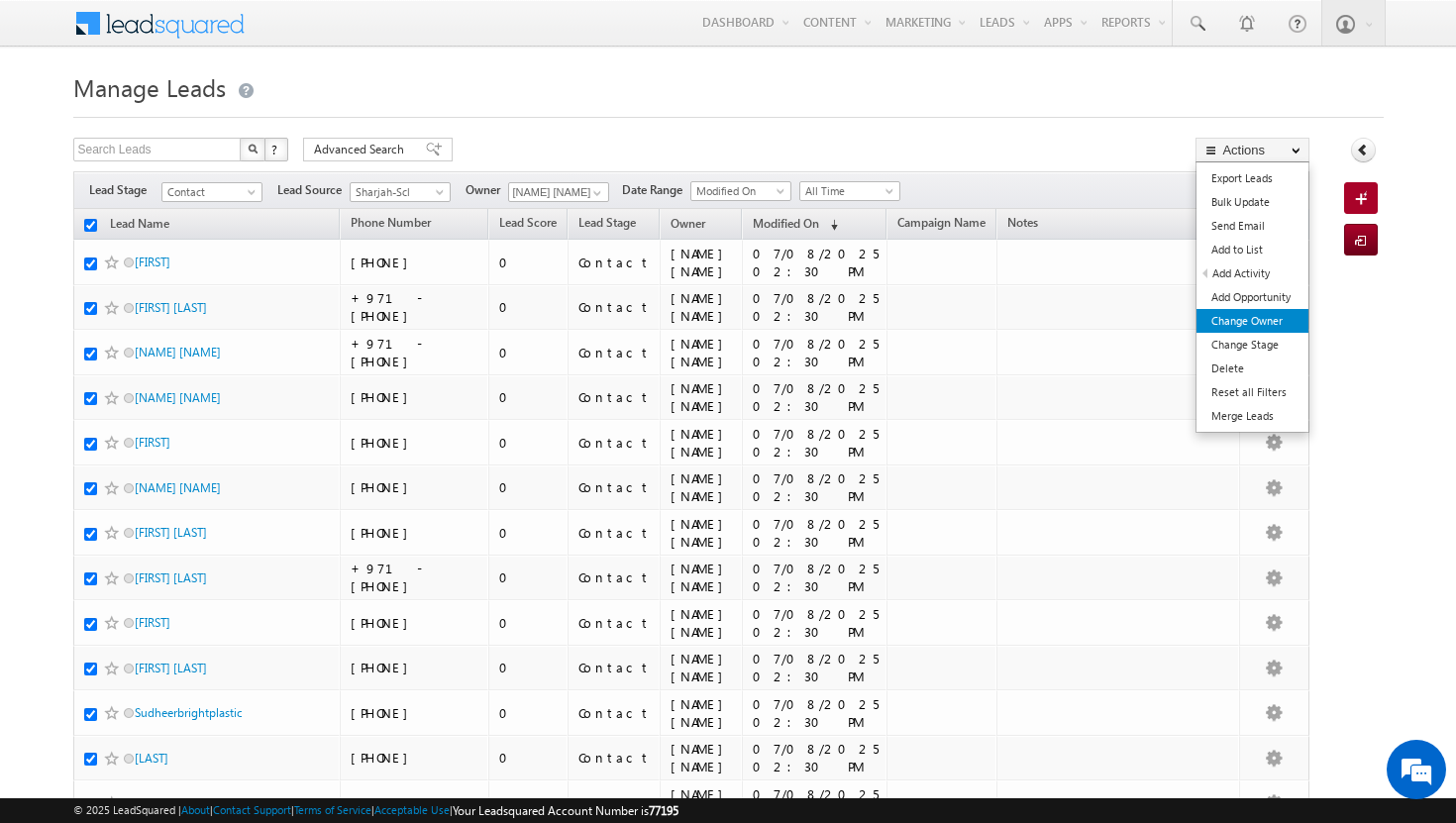 click on "Change Owner" at bounding box center (1252, 321) 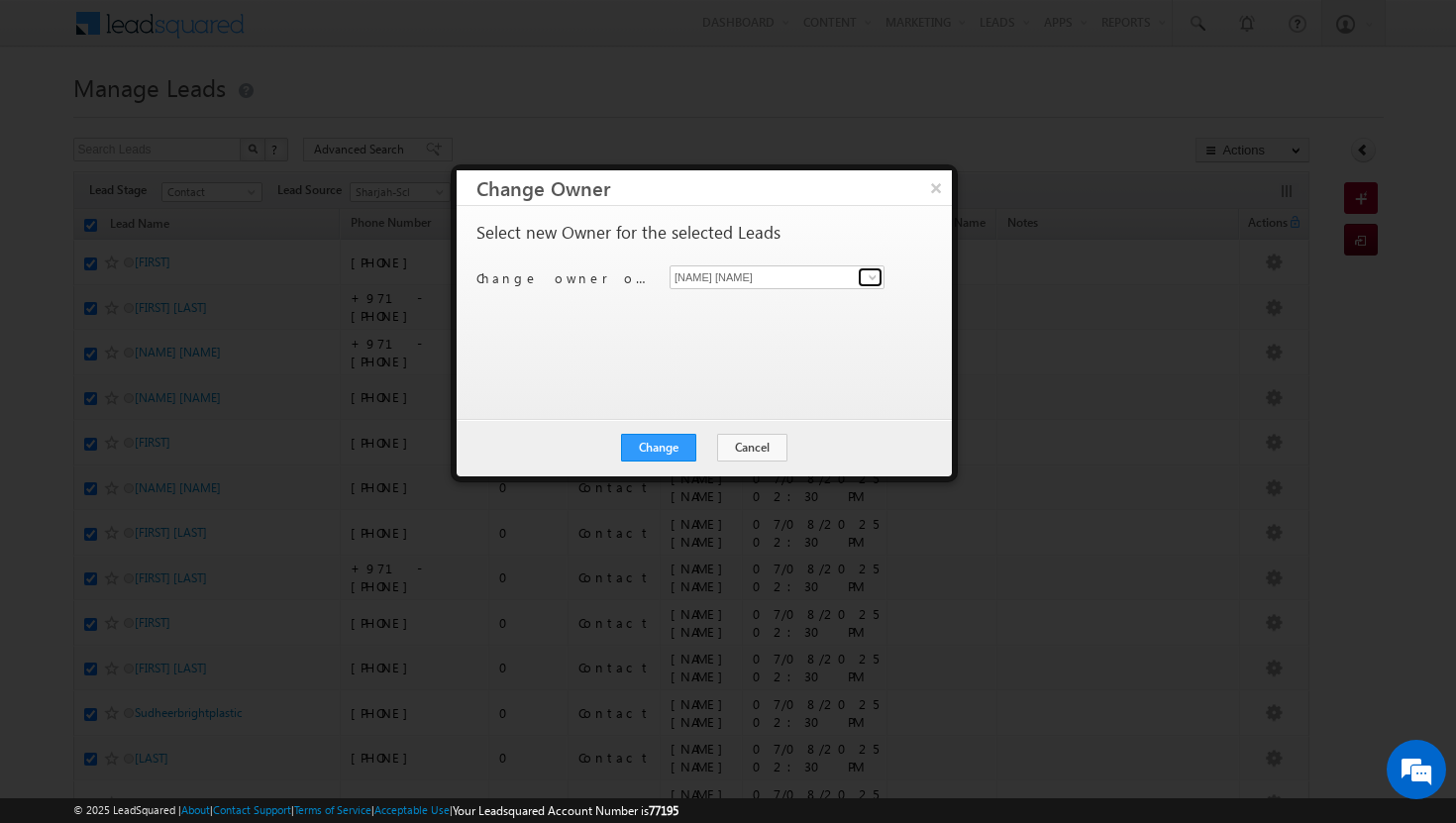 click at bounding box center (873, 277) 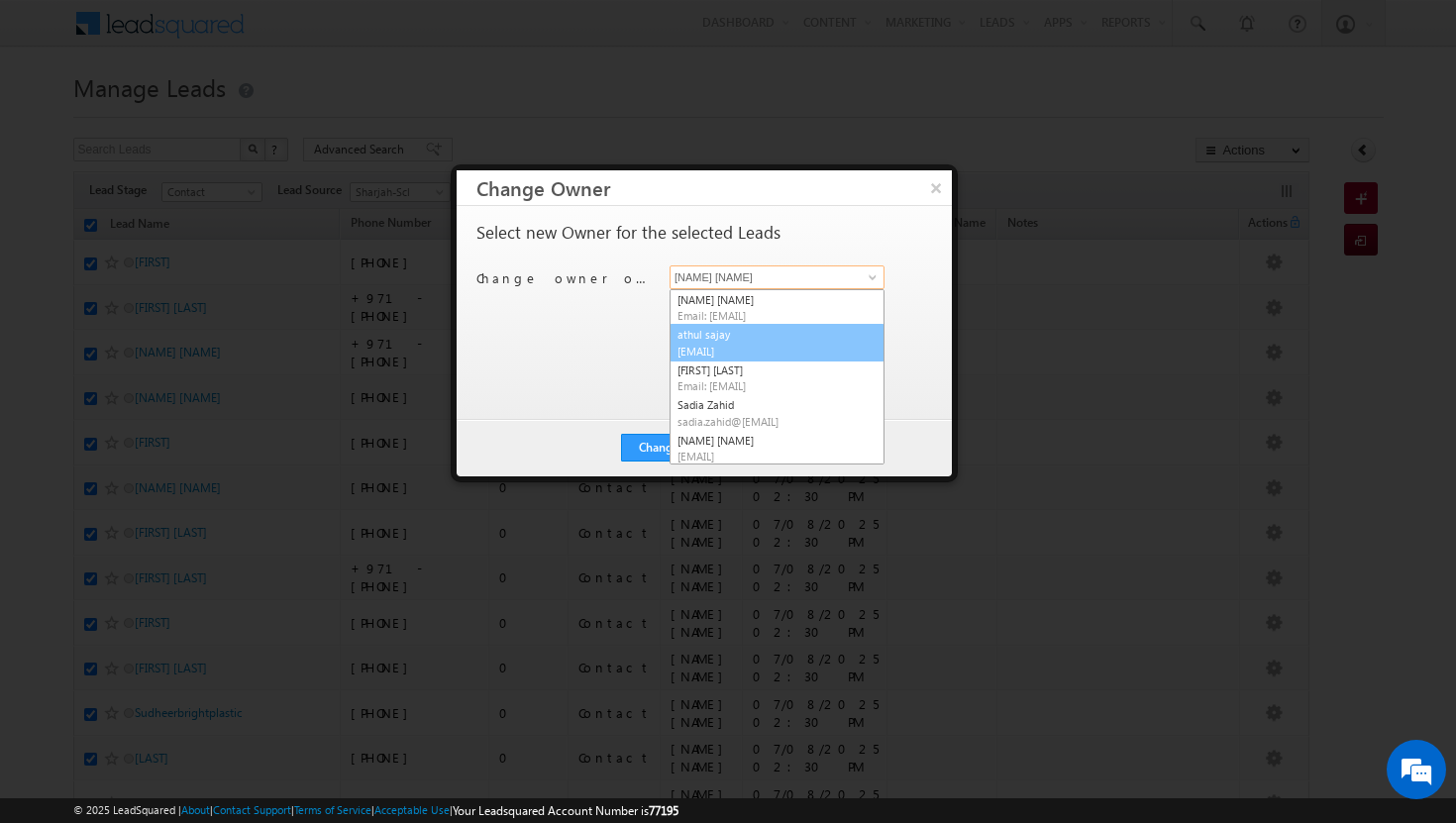 click on "[EMAIL]" at bounding box center (767, 351) 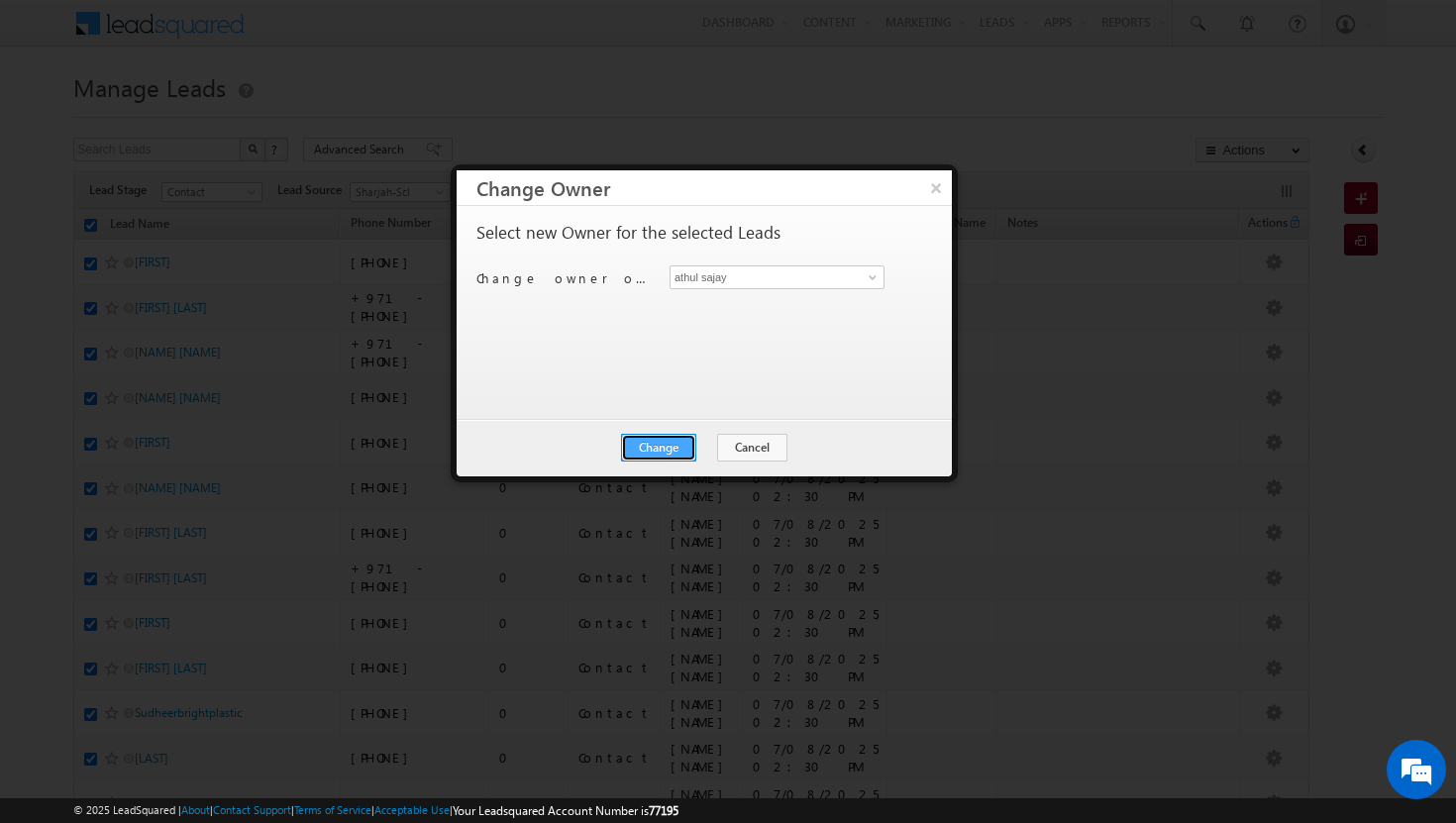 click on "Change" at bounding box center (659, 448) 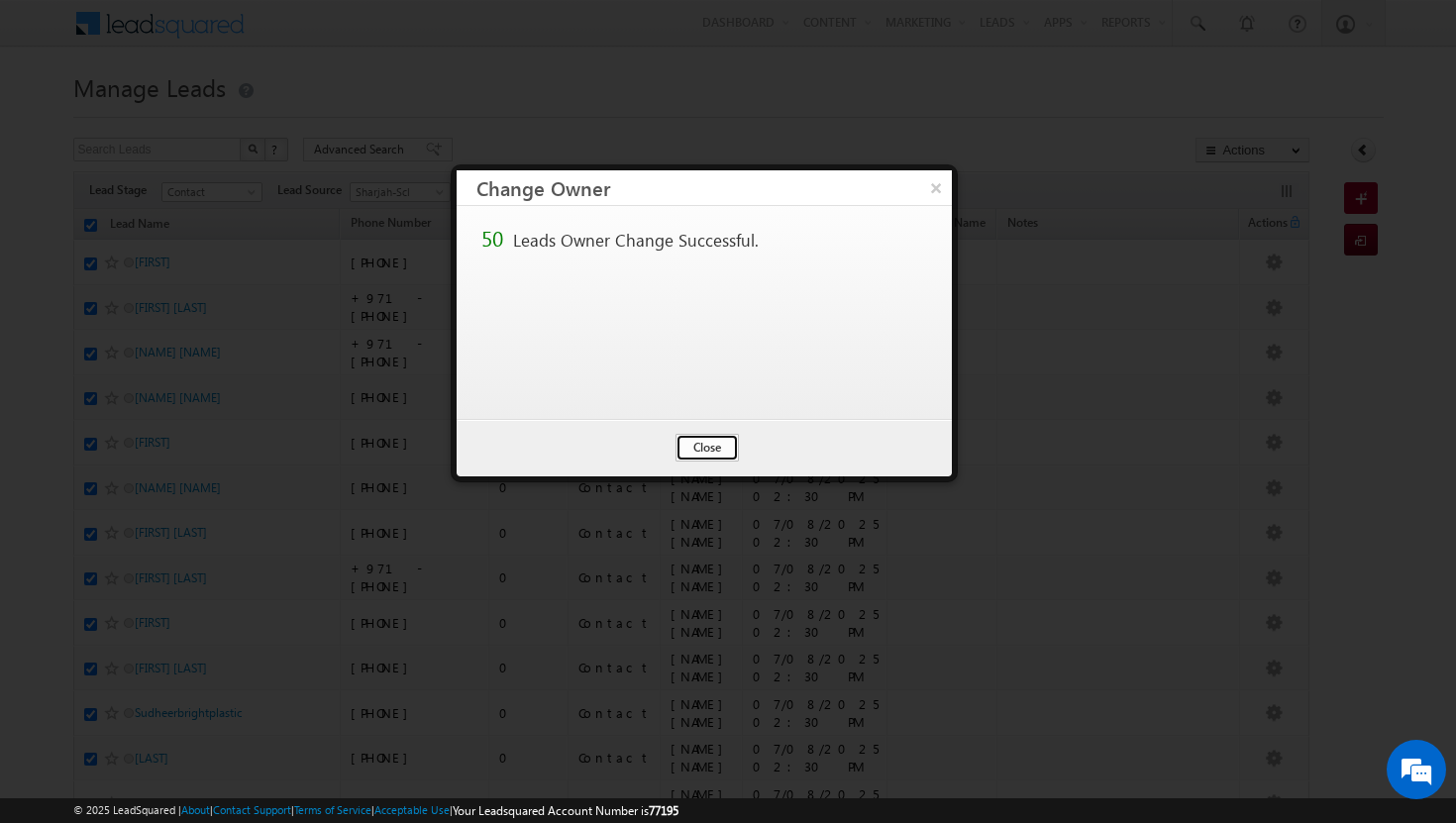 click on "Close" at bounding box center [707, 448] 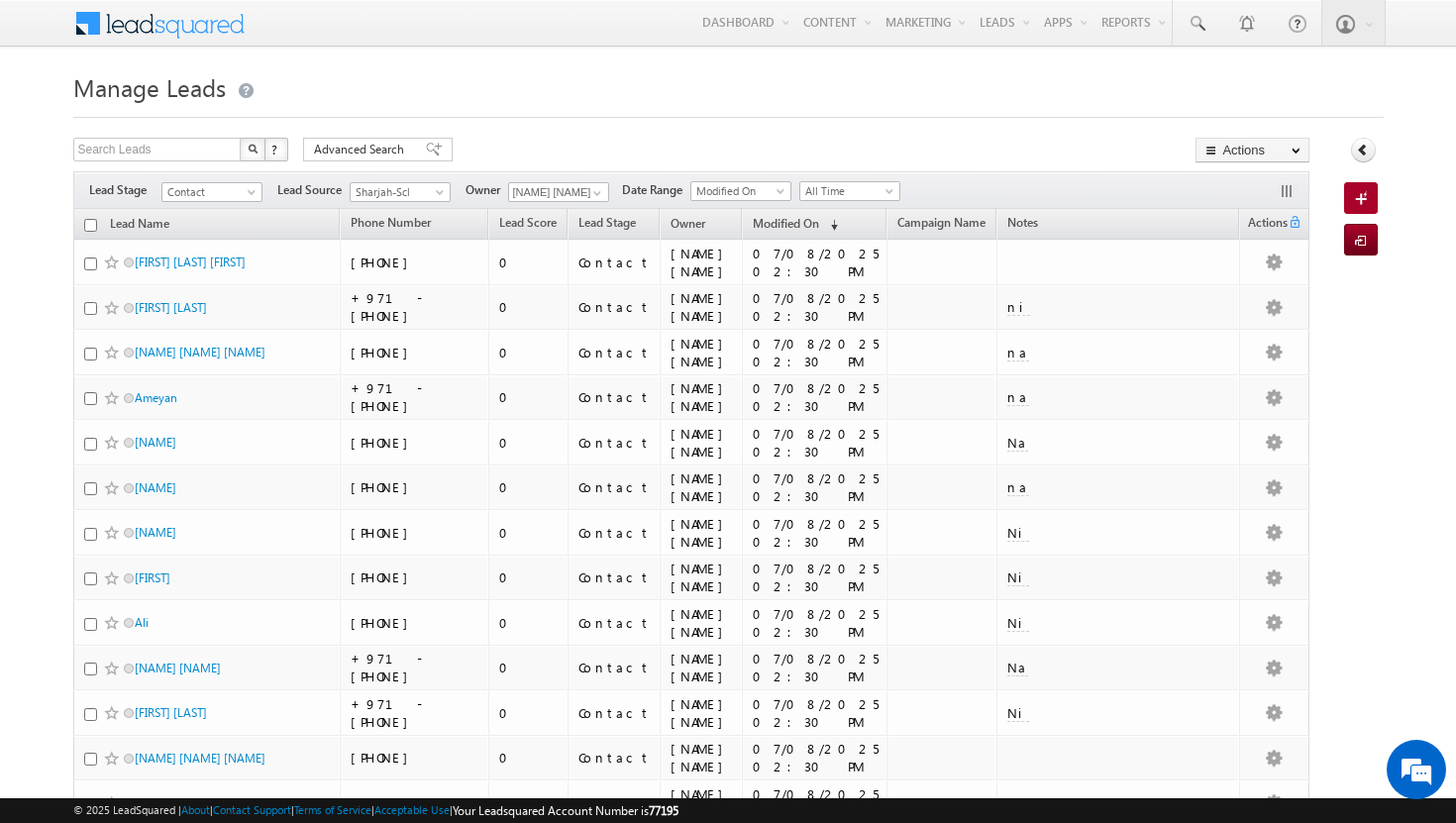 click at bounding box center [90, 225] 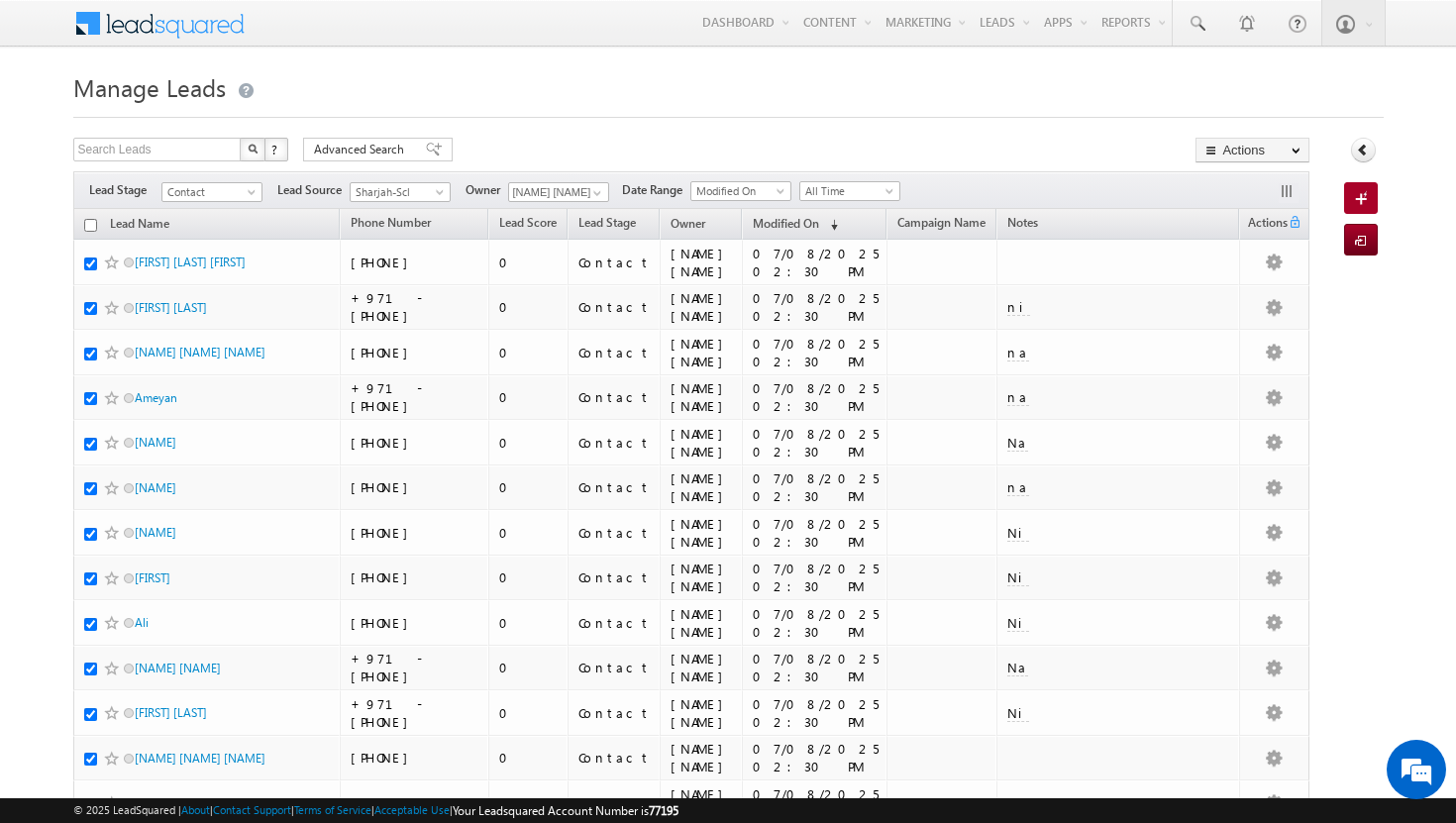 checkbox on "true" 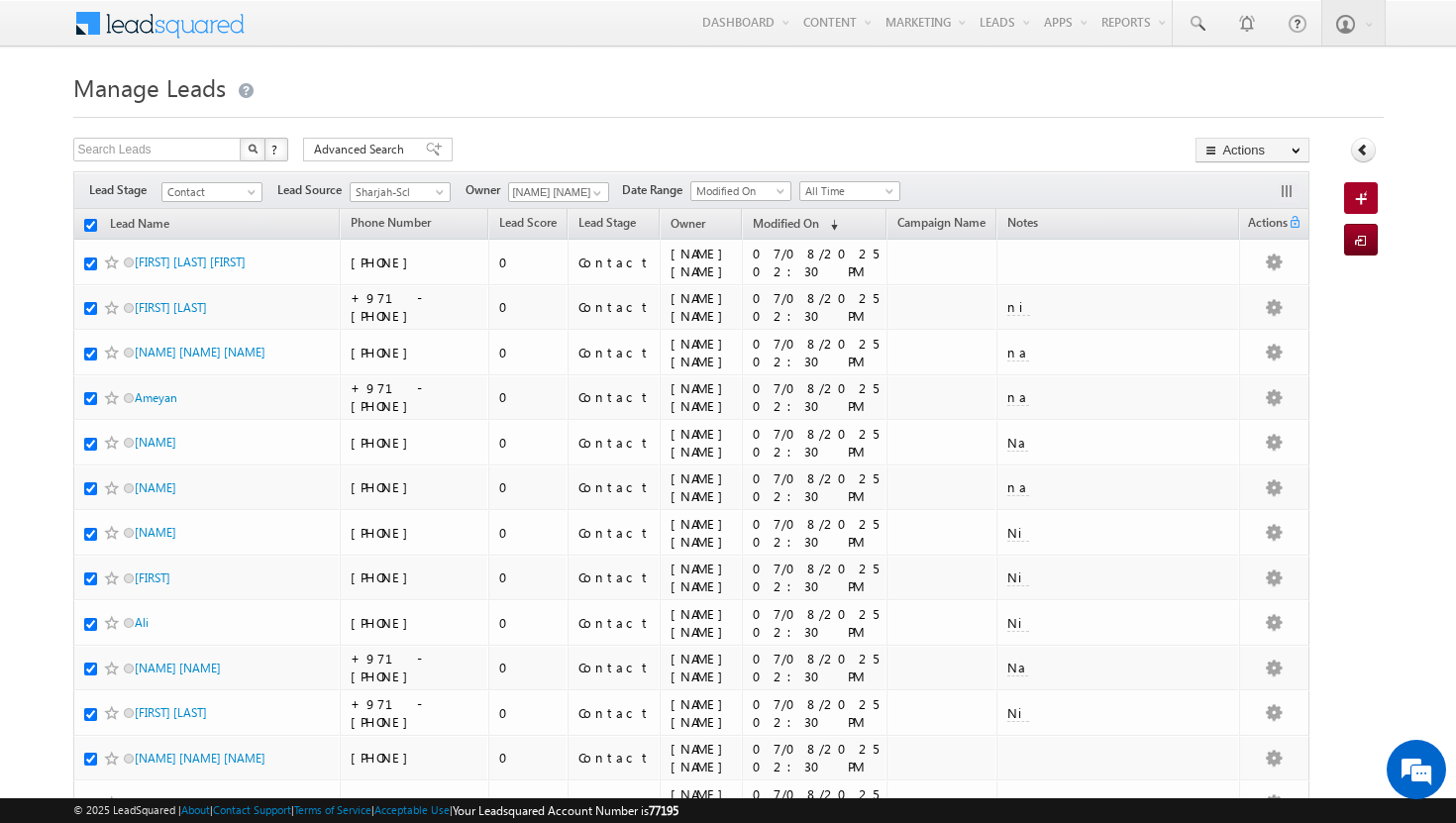 checkbox on "true" 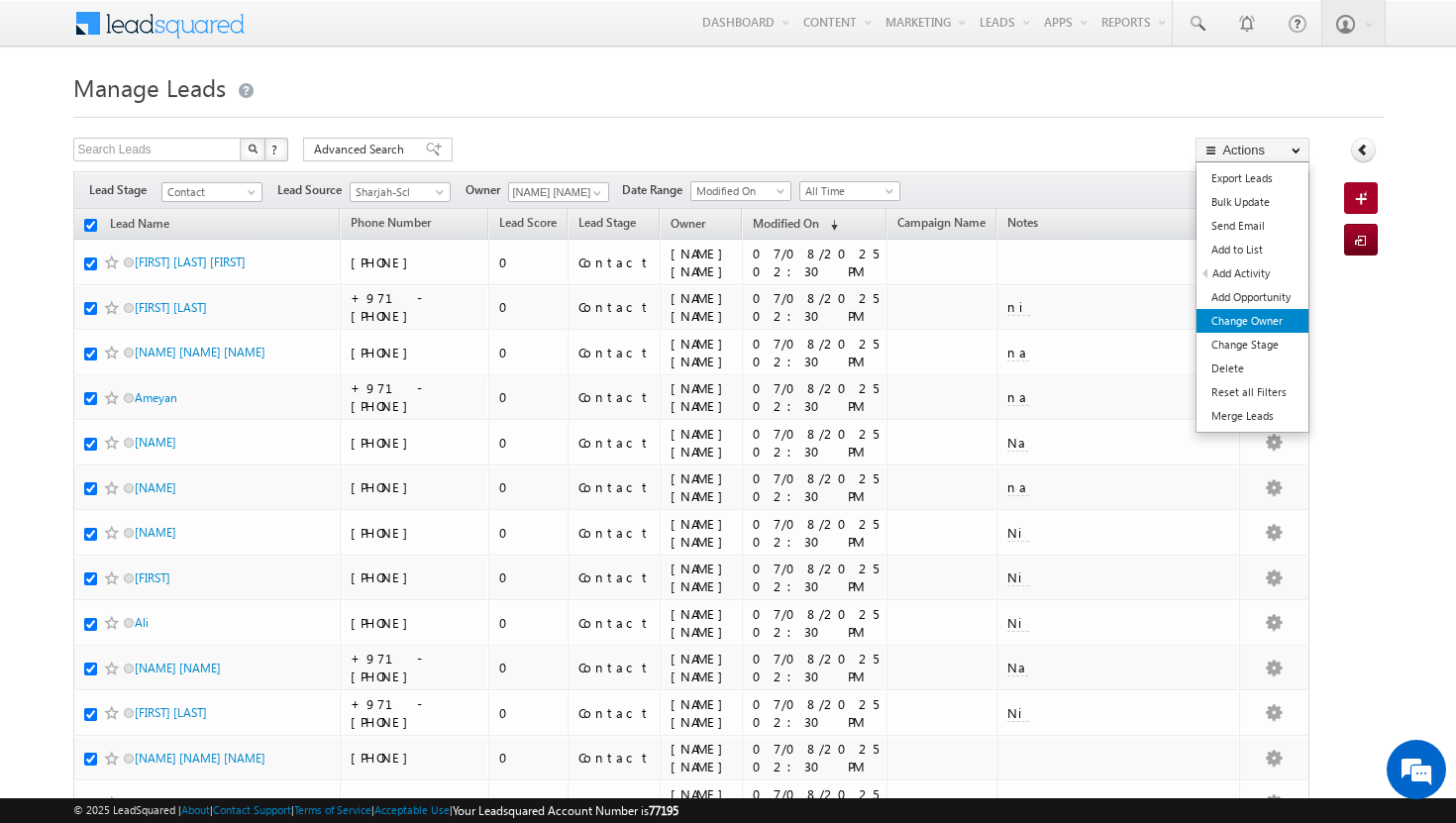 click on "Change Owner" at bounding box center (1252, 321) 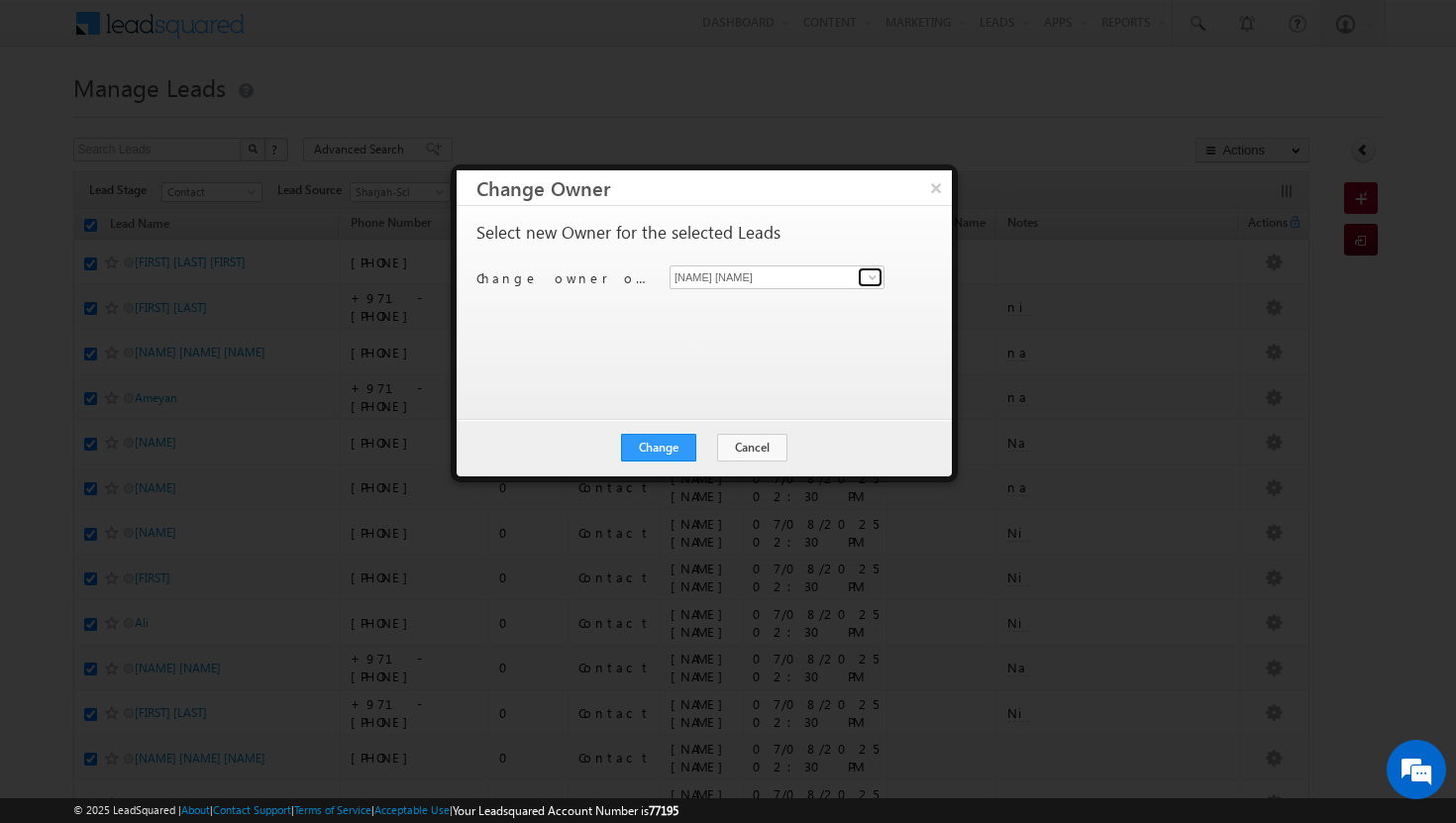 click at bounding box center (873, 277) 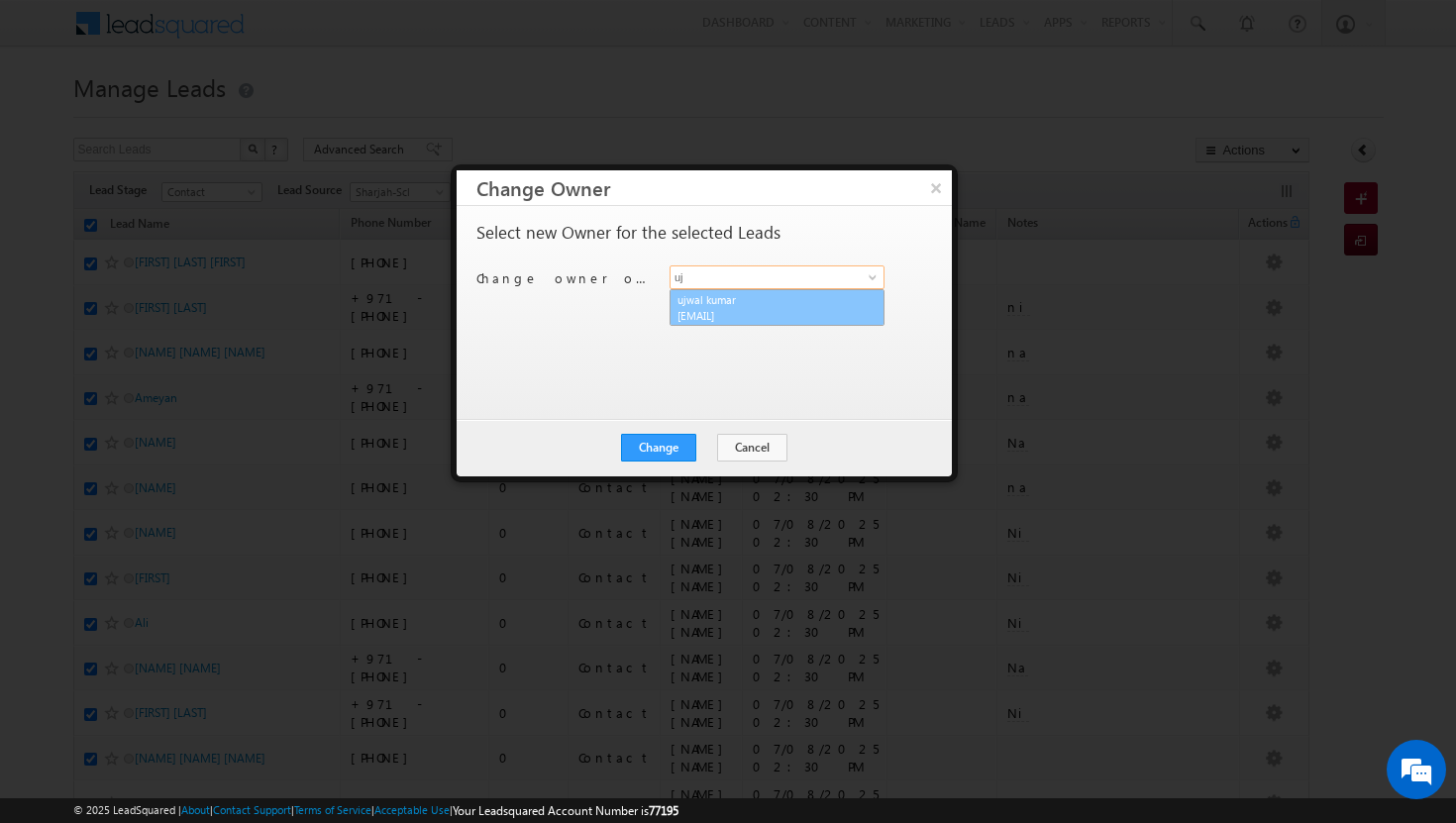 click on "[EMAIL]" at bounding box center [767, 315] 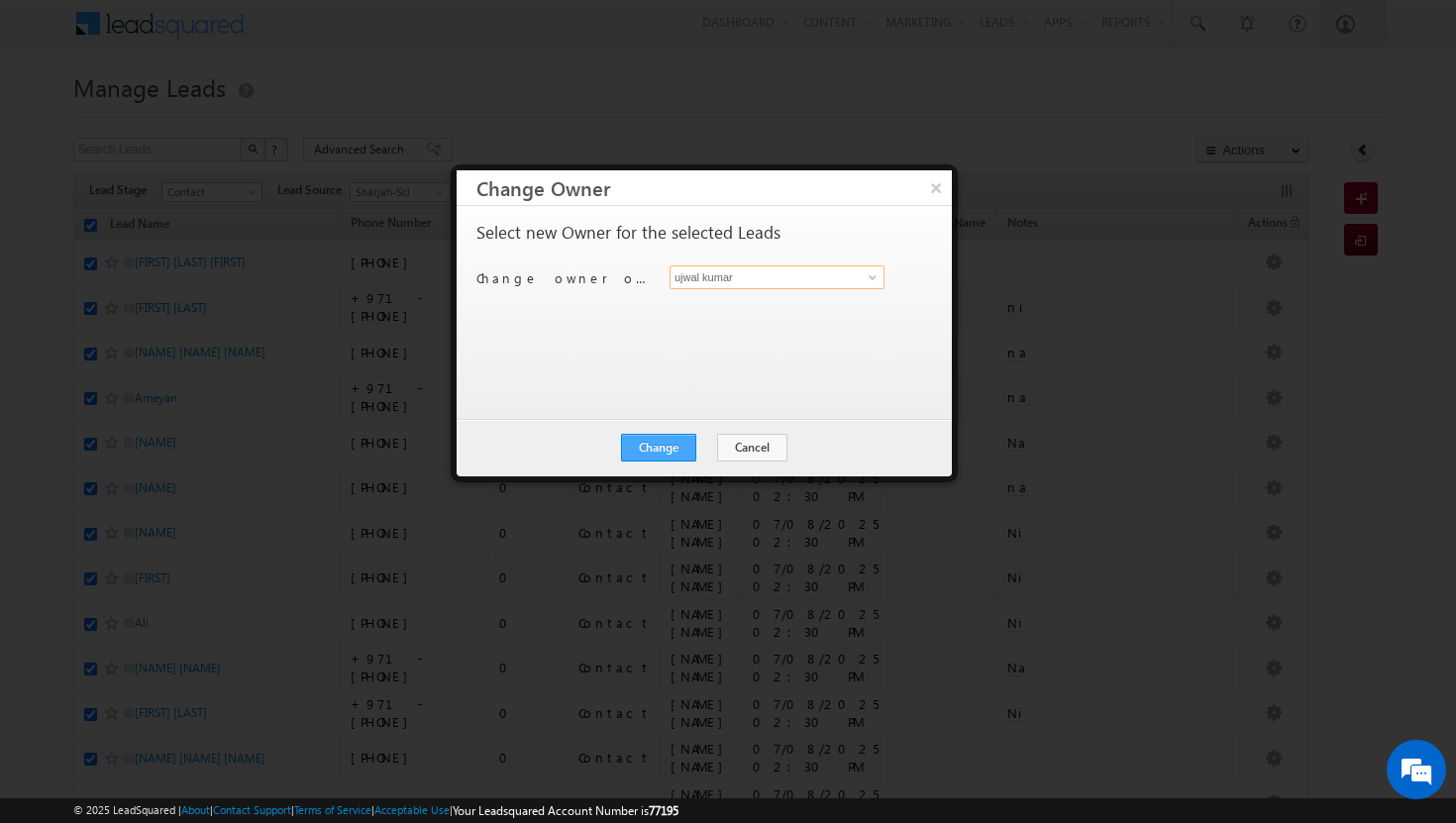 type on "ujwal kumar" 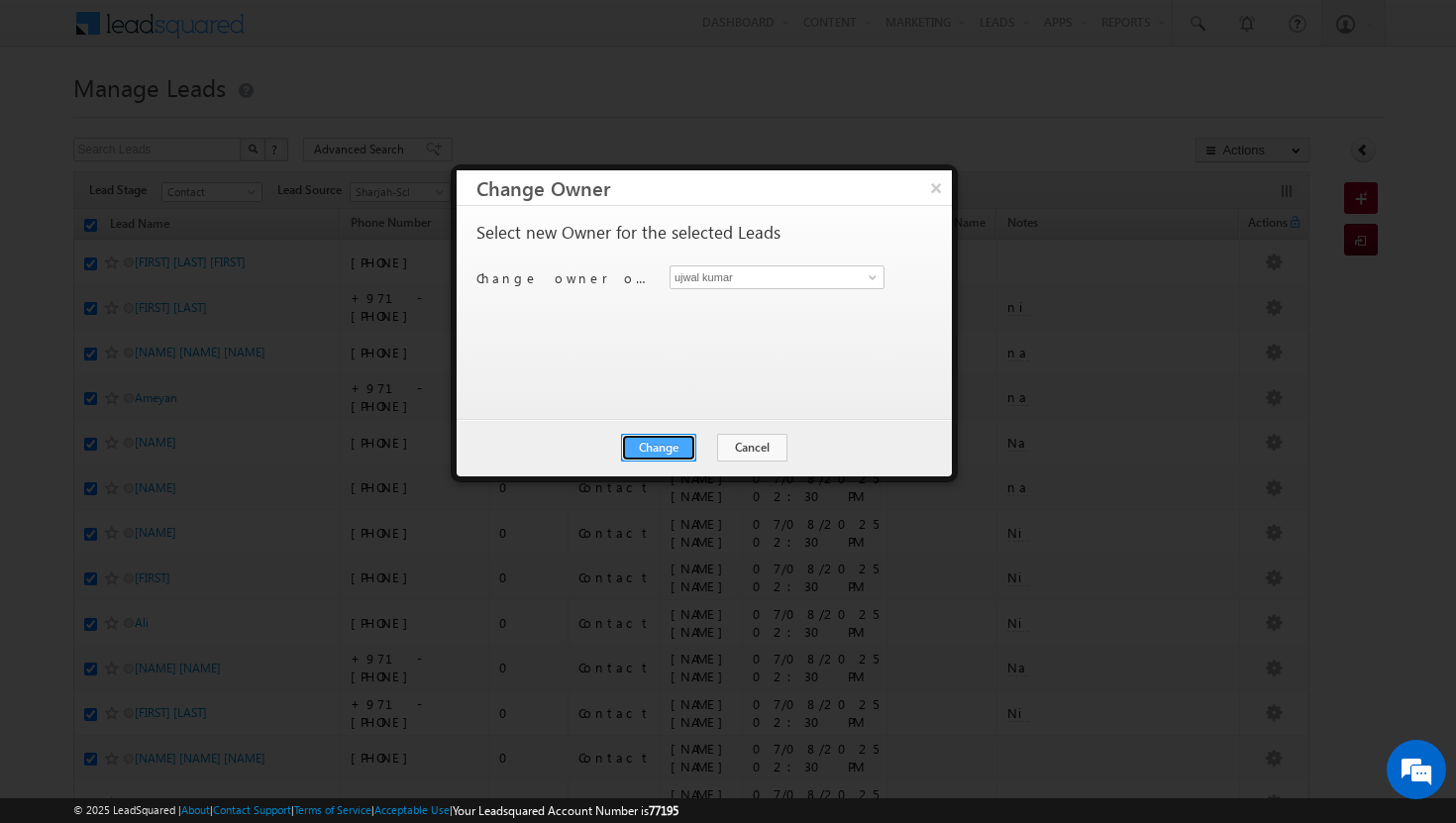 click on "Change" at bounding box center (659, 448) 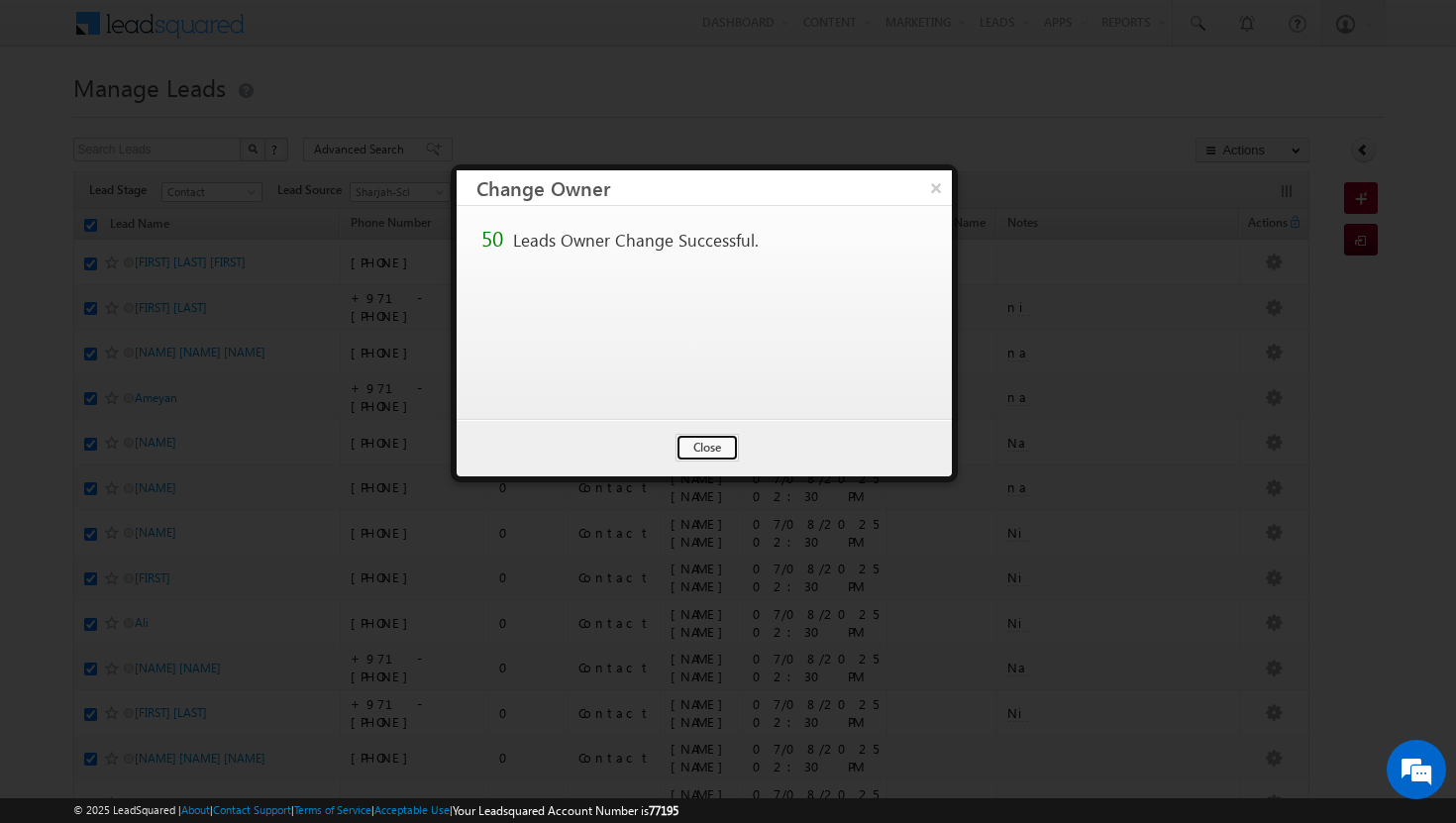 click on "Close" at bounding box center [707, 448] 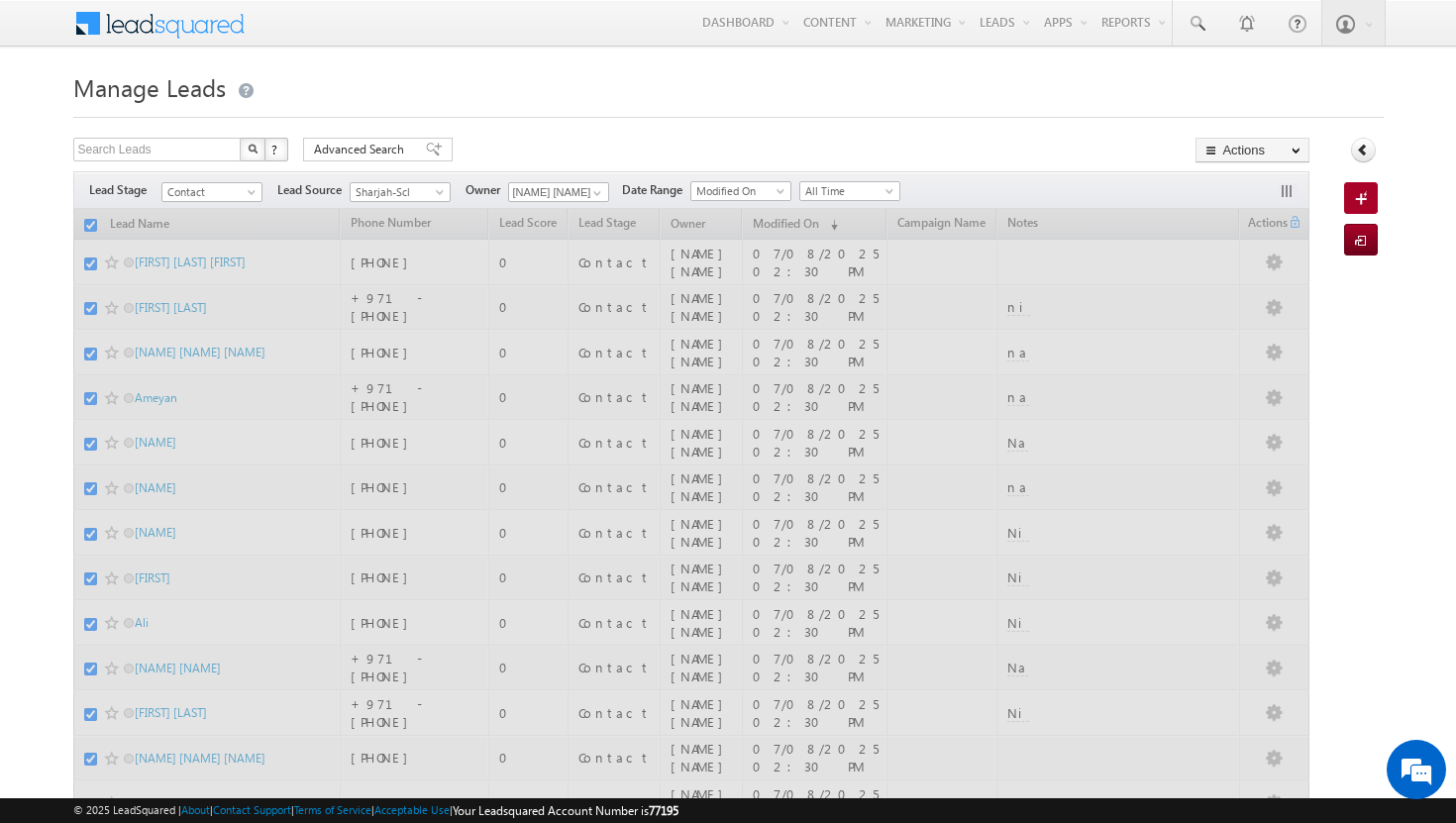 checkbox on "false" 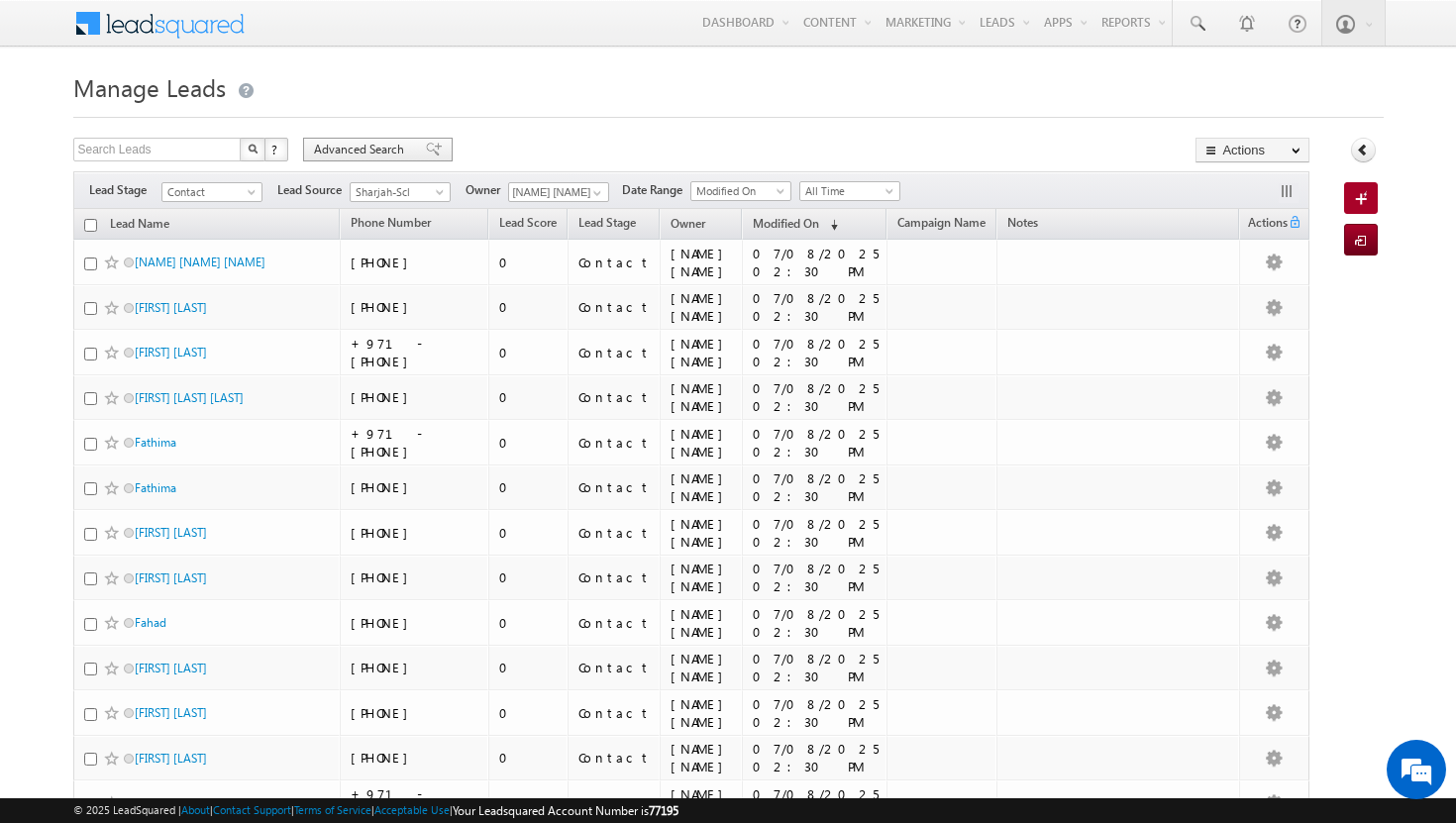 click on "Advanced Search" at bounding box center [362, 150] 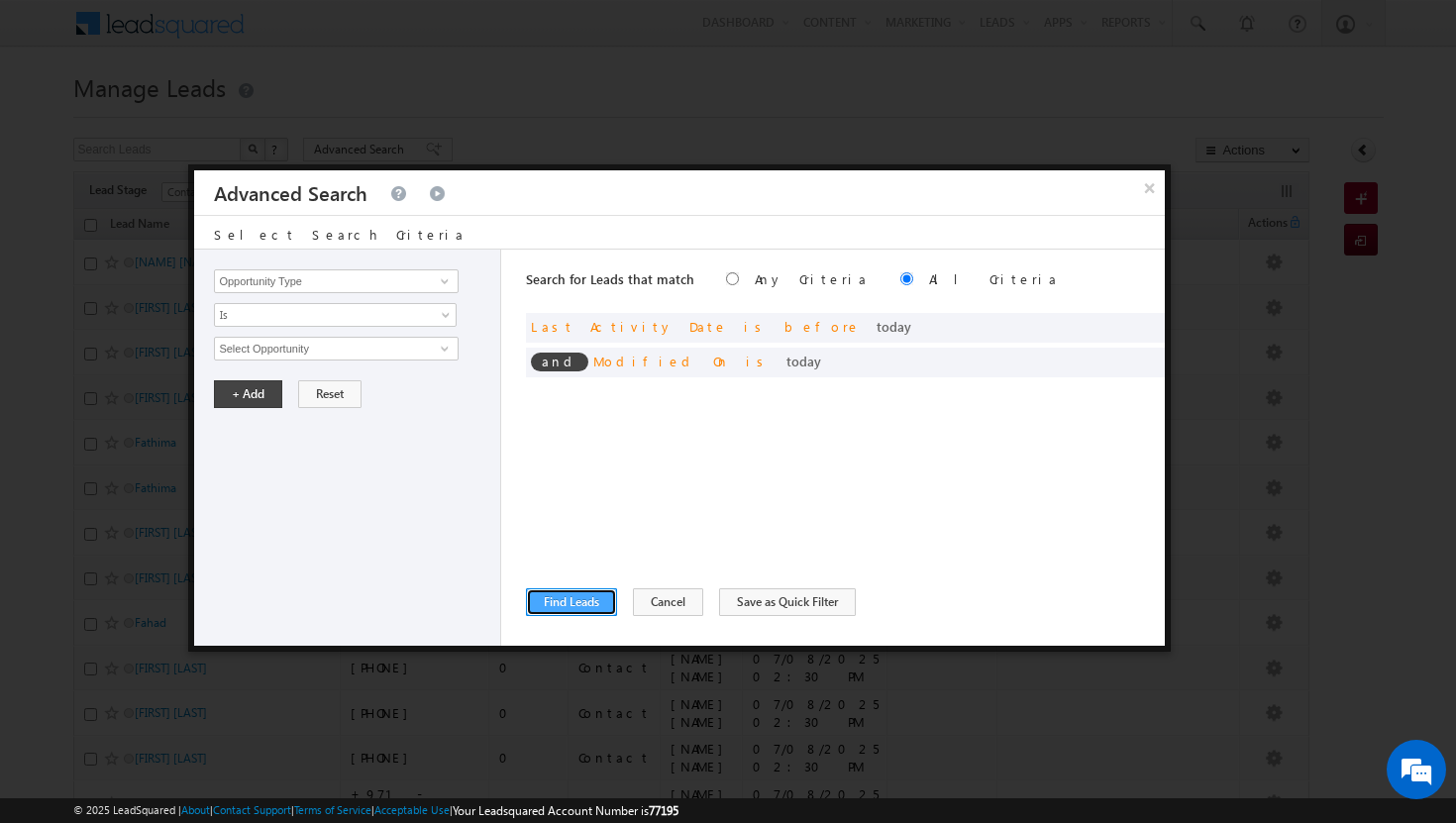 click on "Find Leads" at bounding box center (572, 602) 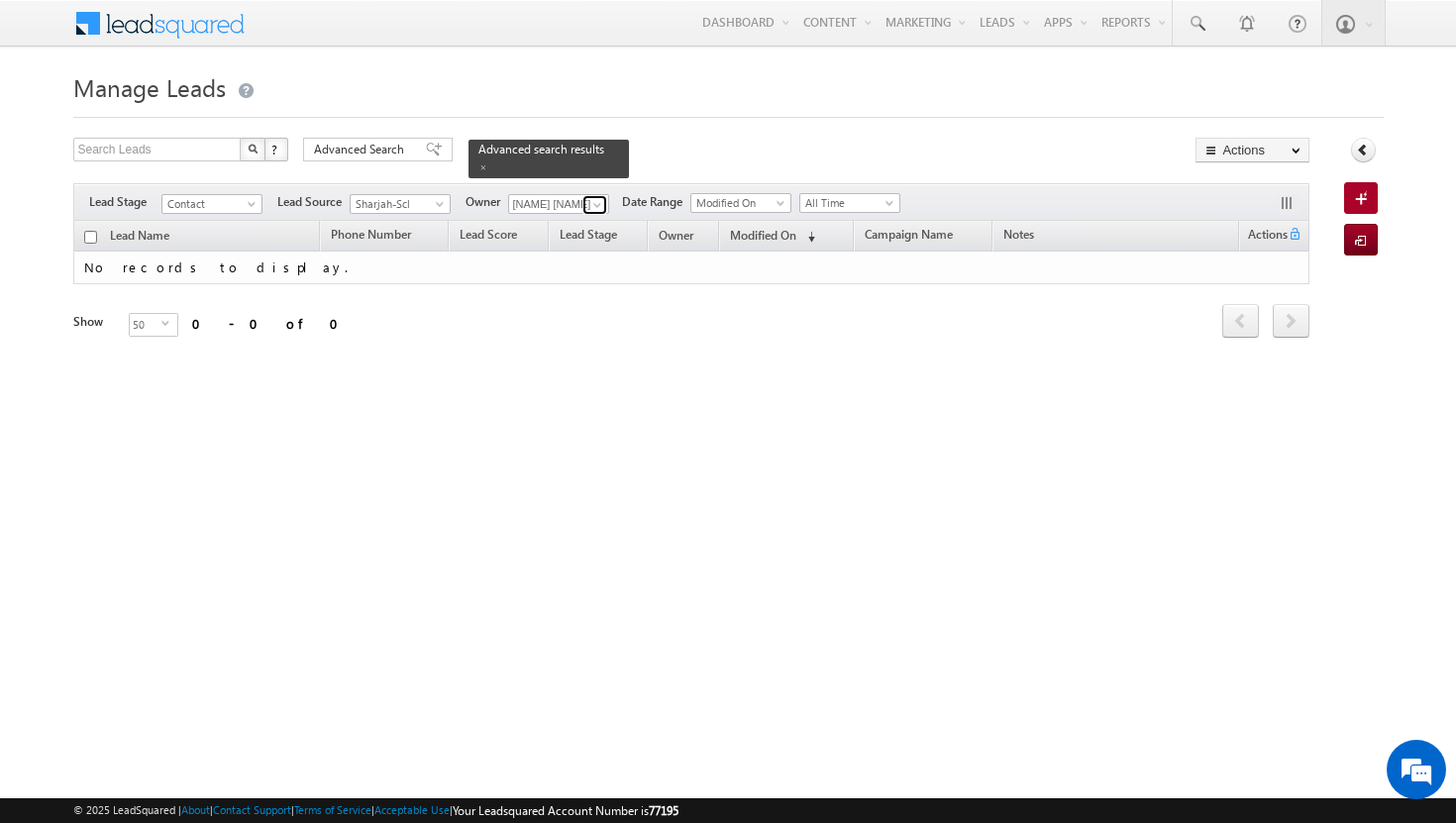 click at bounding box center (597, 205) 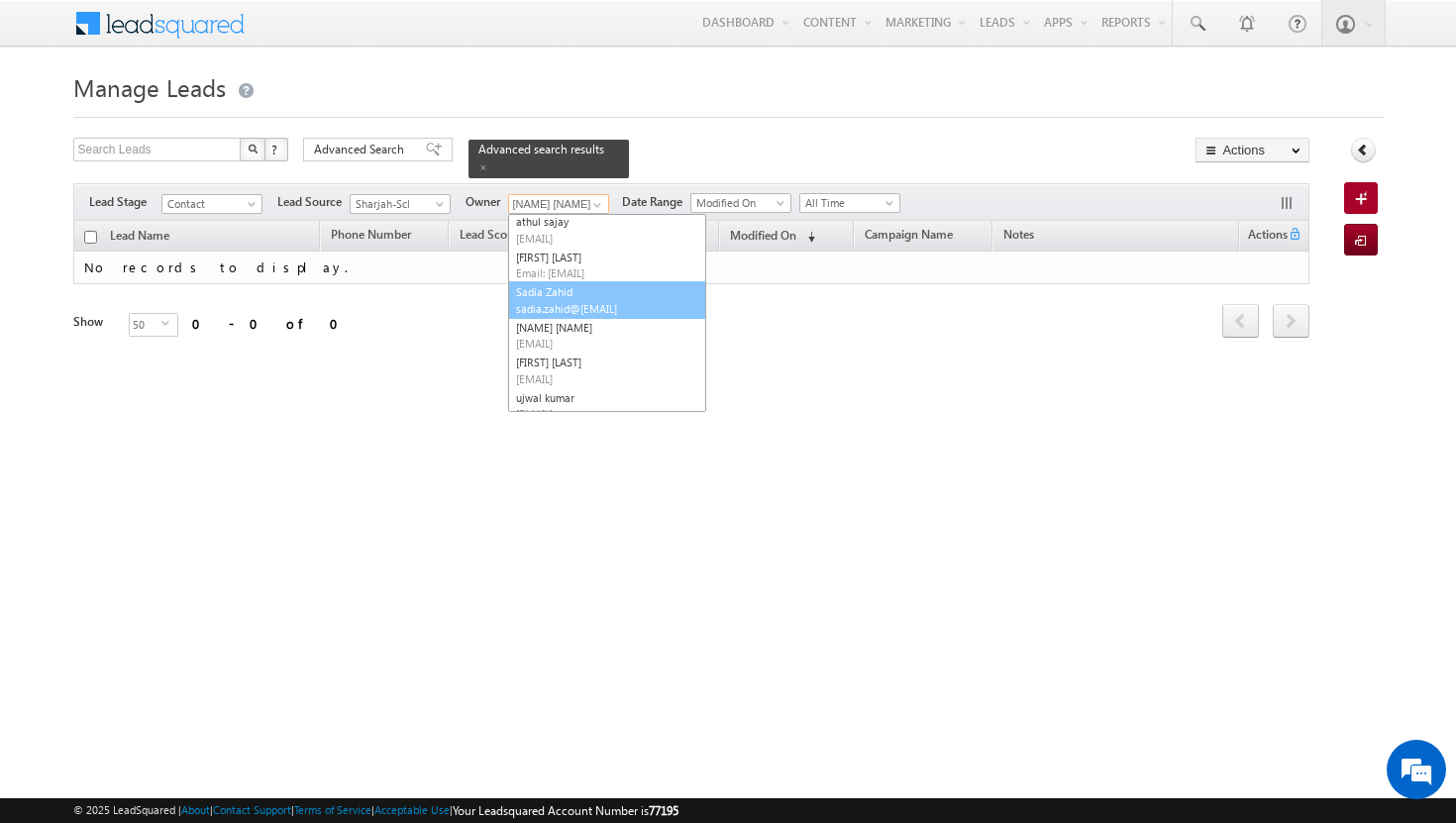 scroll, scrollTop: 90, scrollLeft: 0, axis: vertical 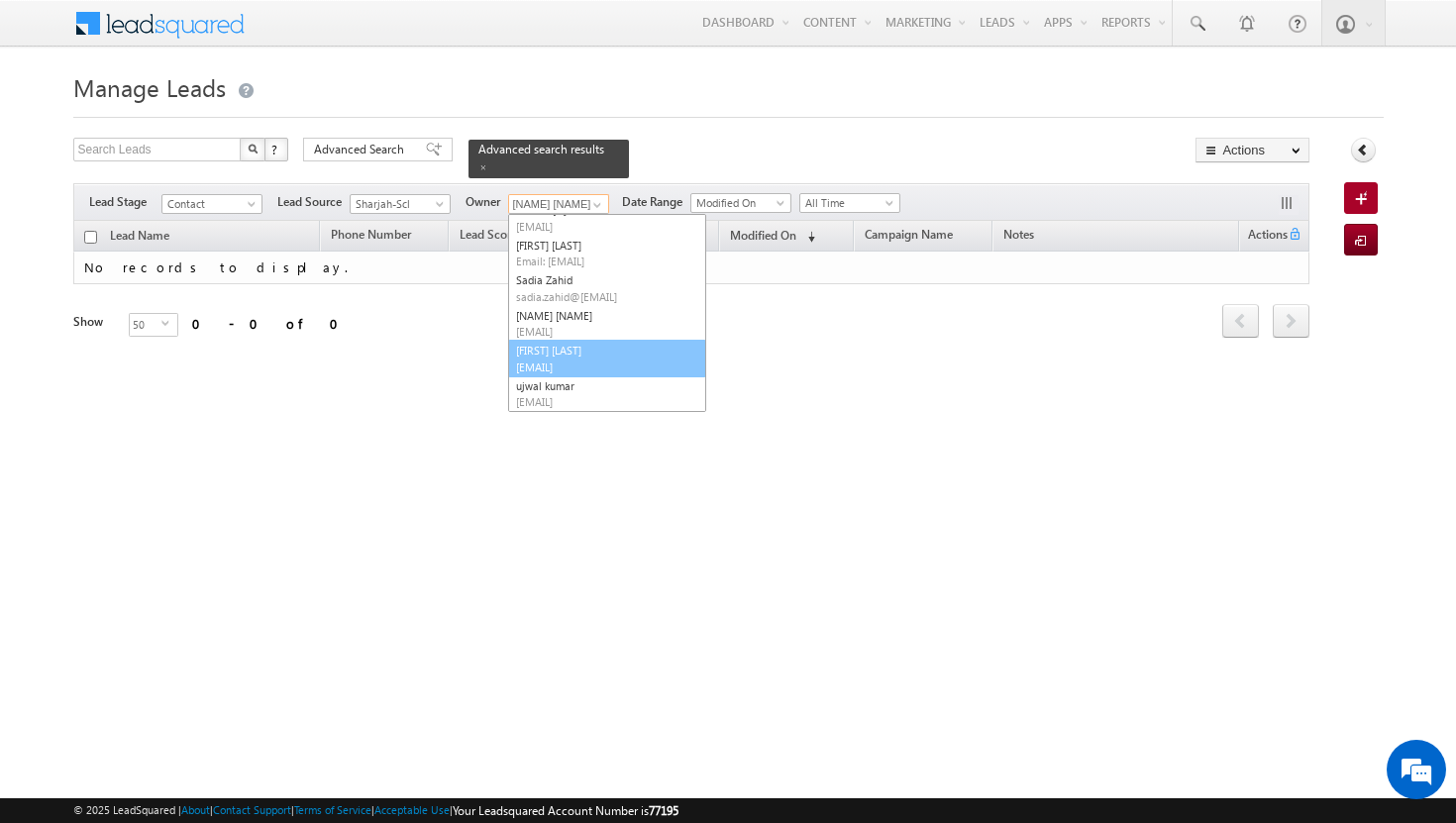 click on "[EMAIL]" at bounding box center (605, 366) 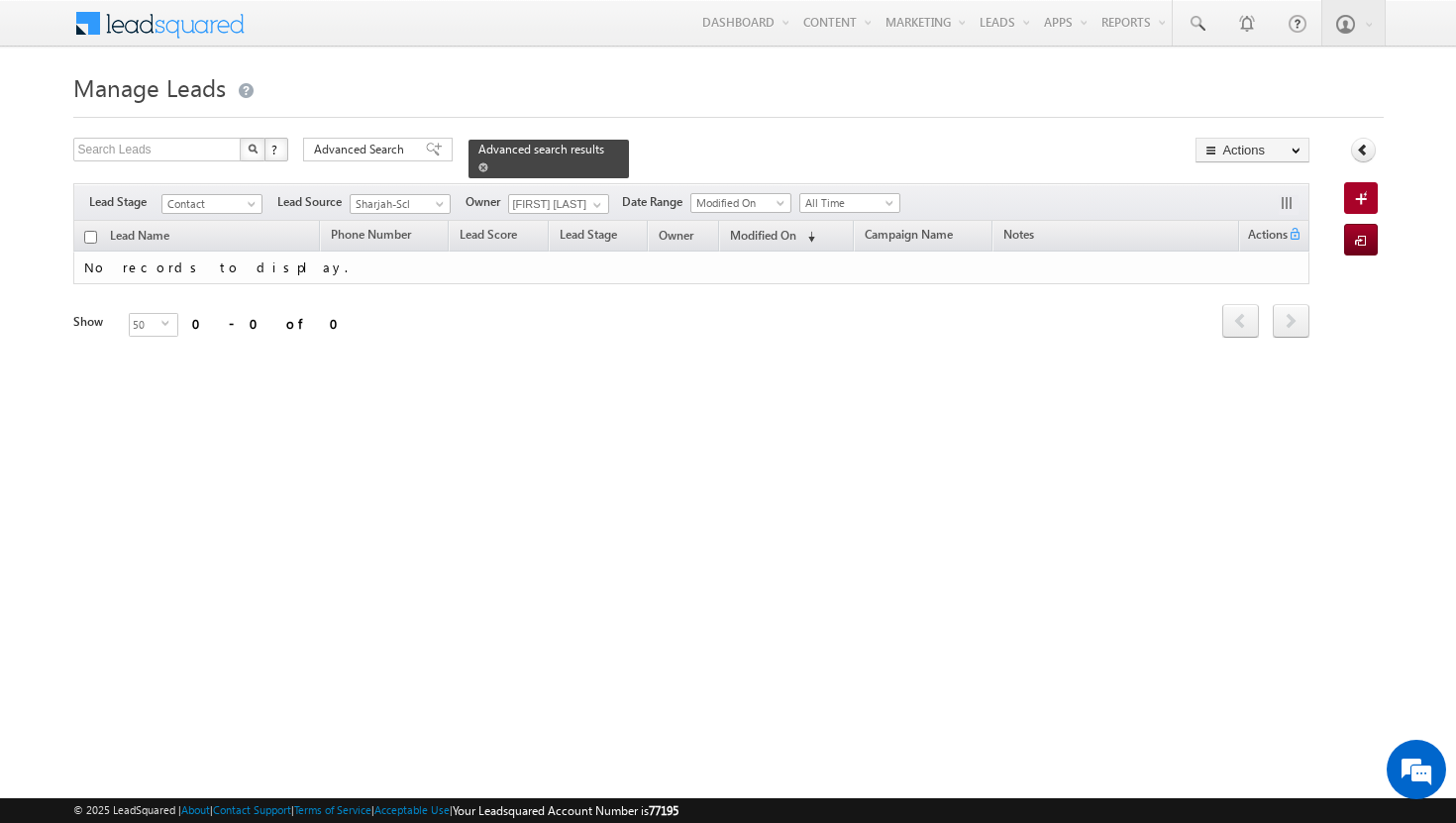 click at bounding box center [483, 167] 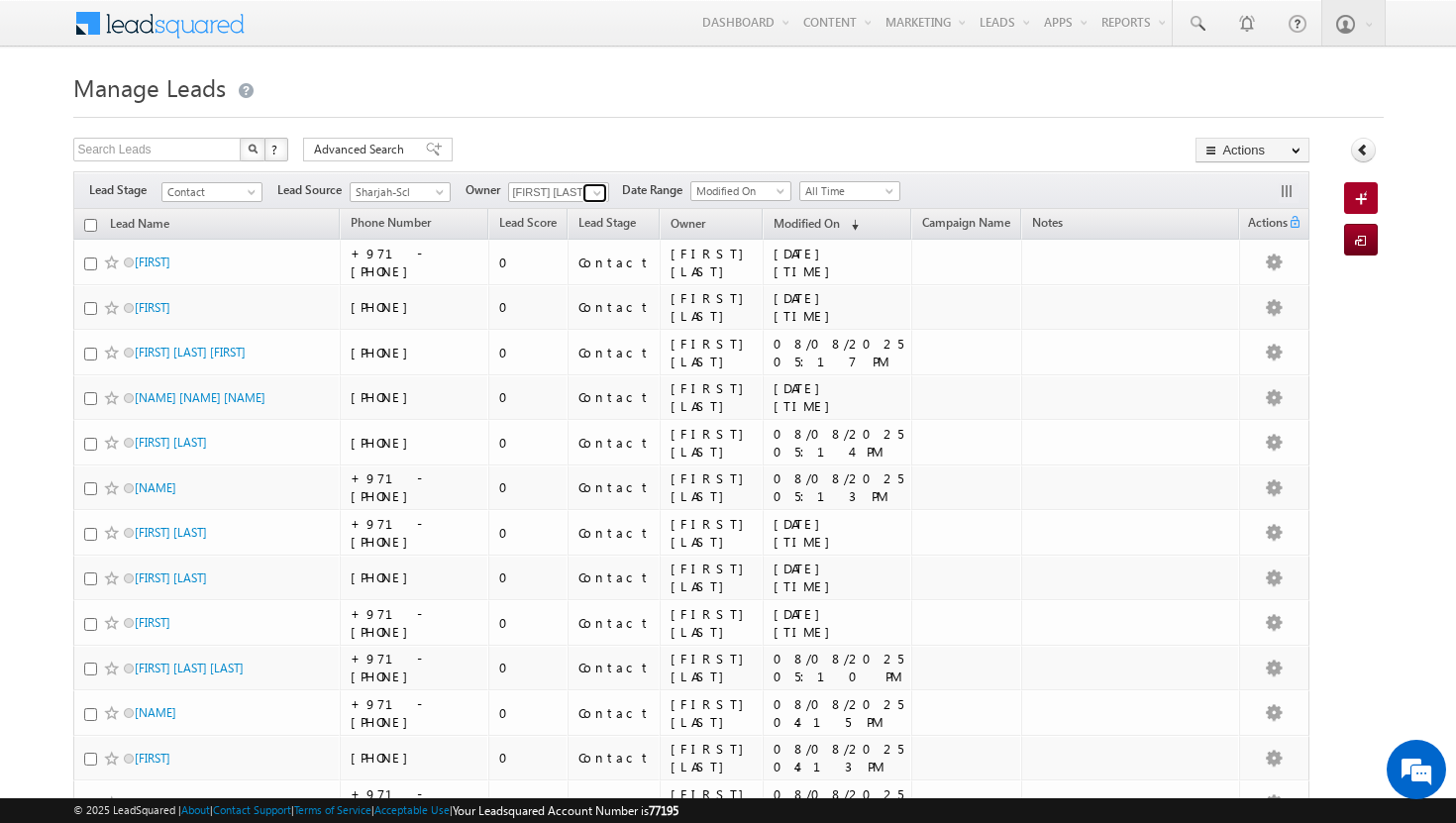 click at bounding box center (597, 193) 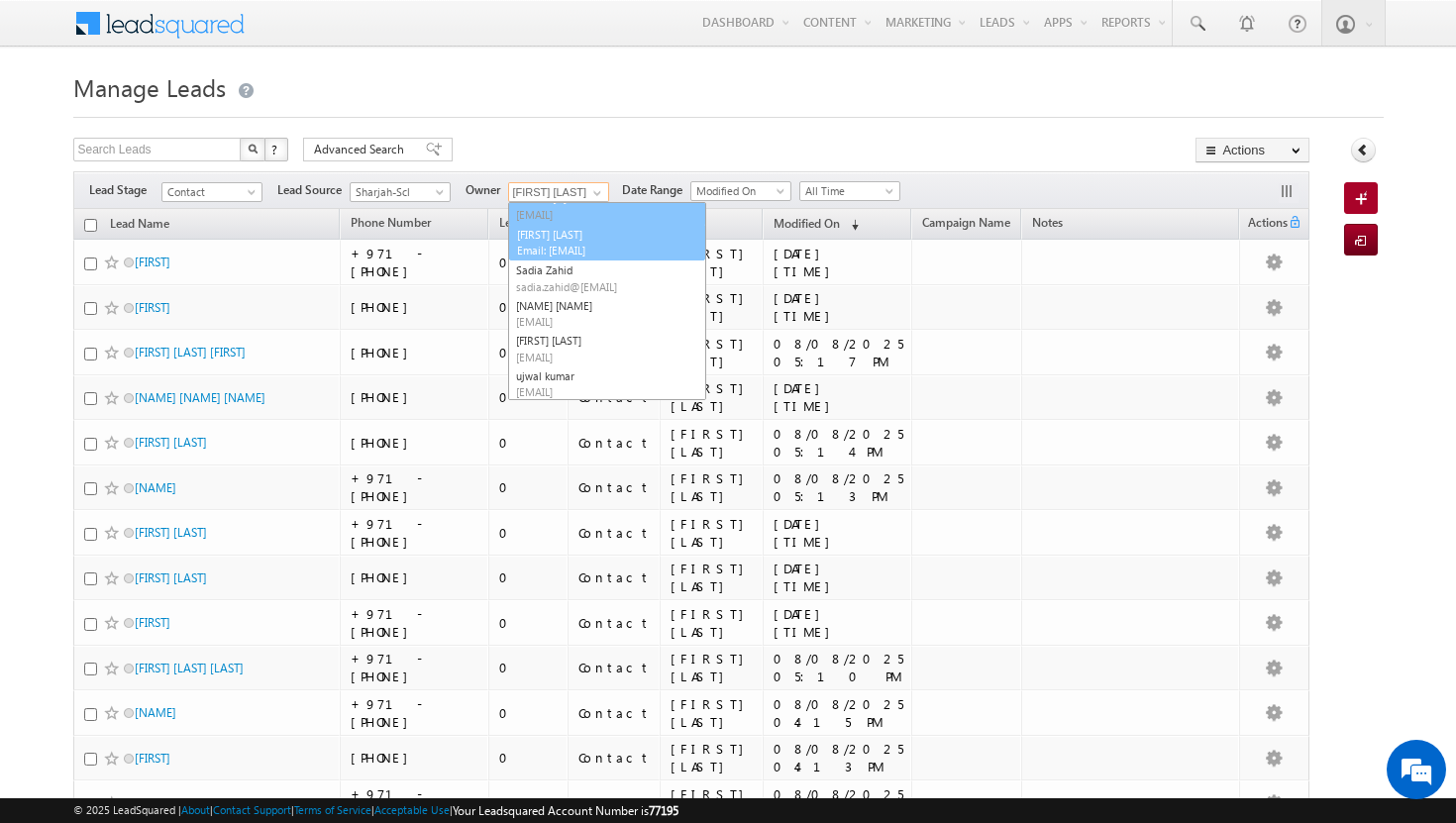 scroll, scrollTop: 75, scrollLeft: 0, axis: vertical 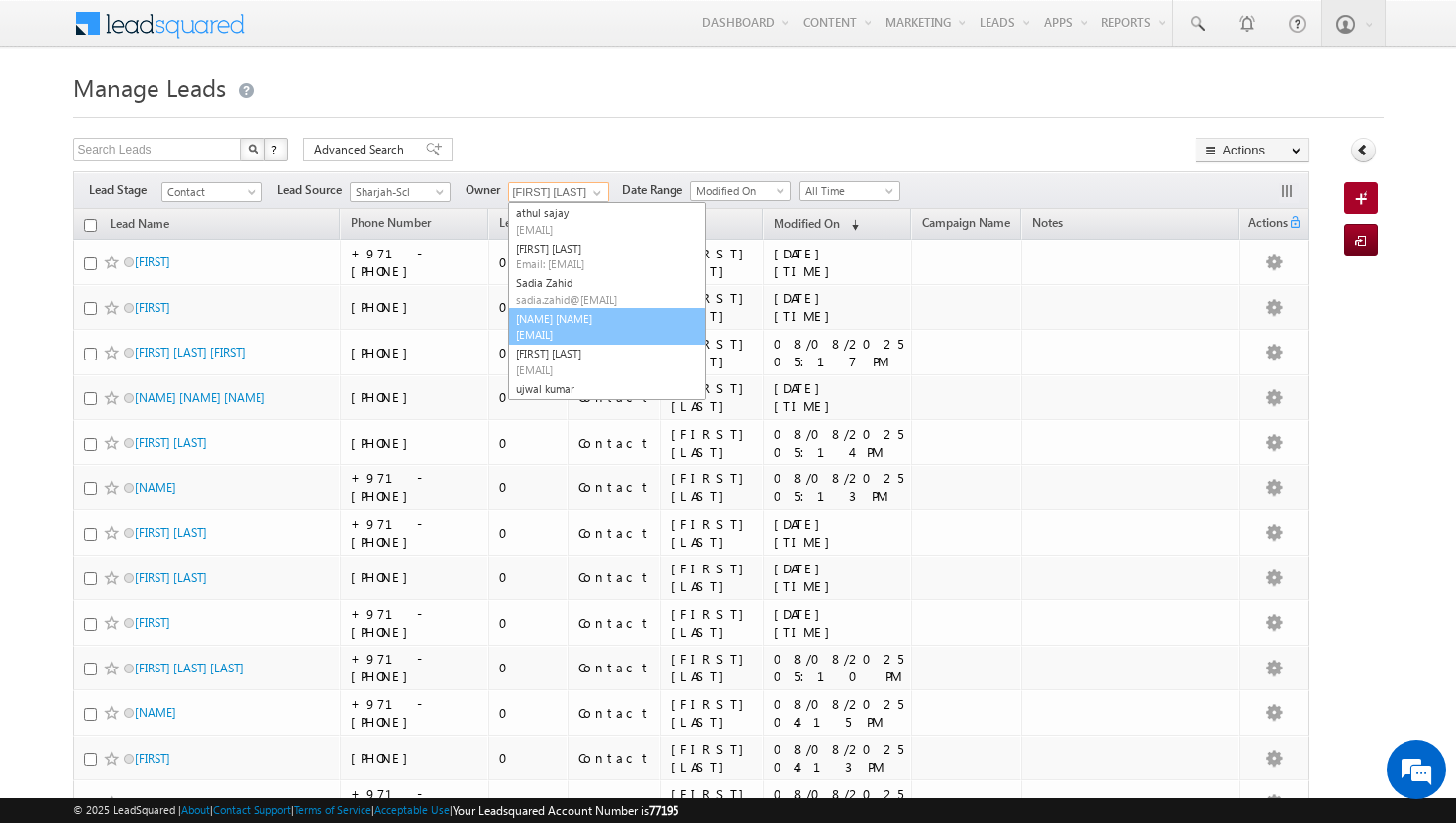 click on "[FIRST] [LAST]   [EMAIL]" at bounding box center (607, 327) 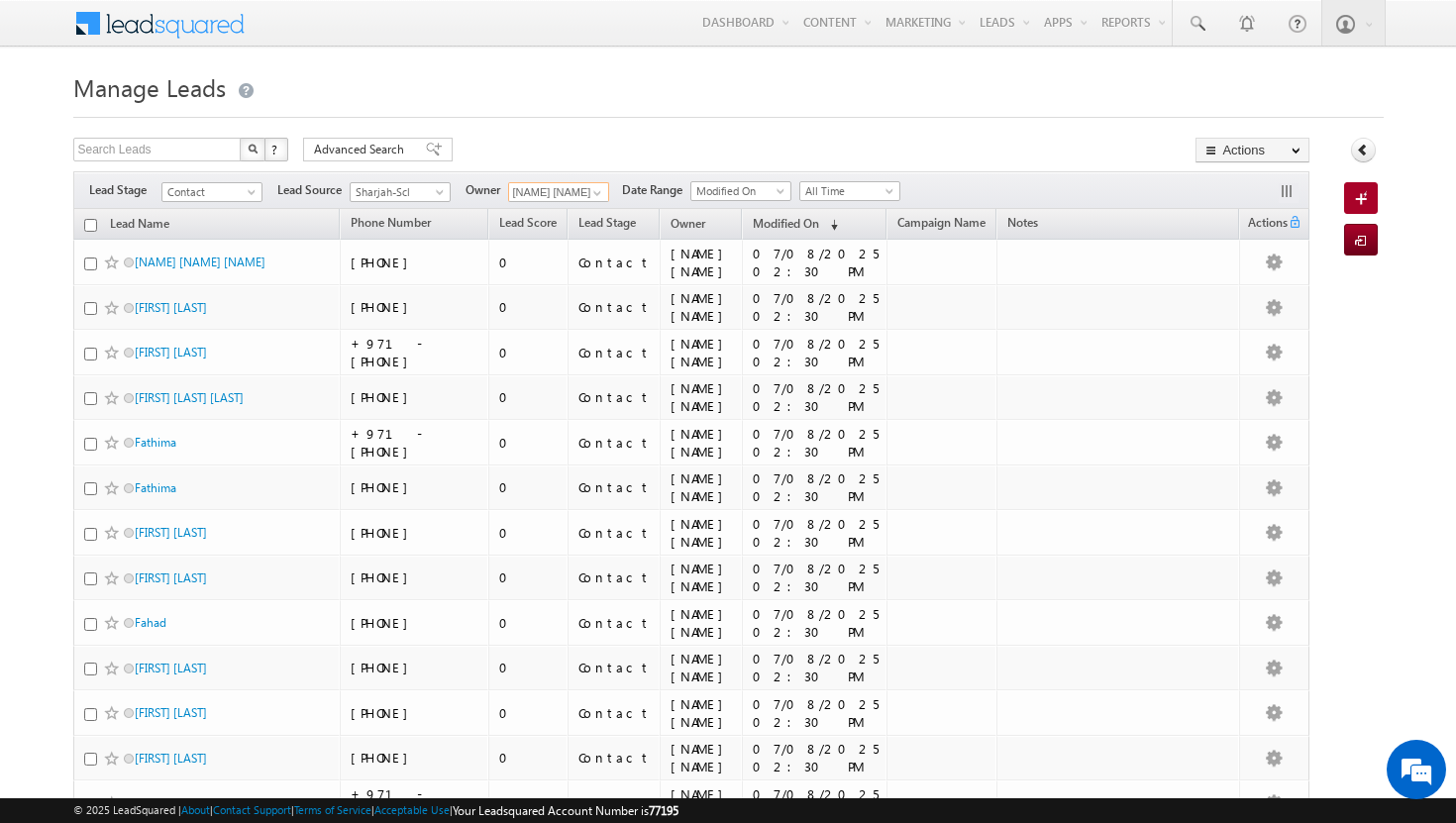 click at bounding box center (90, 225) 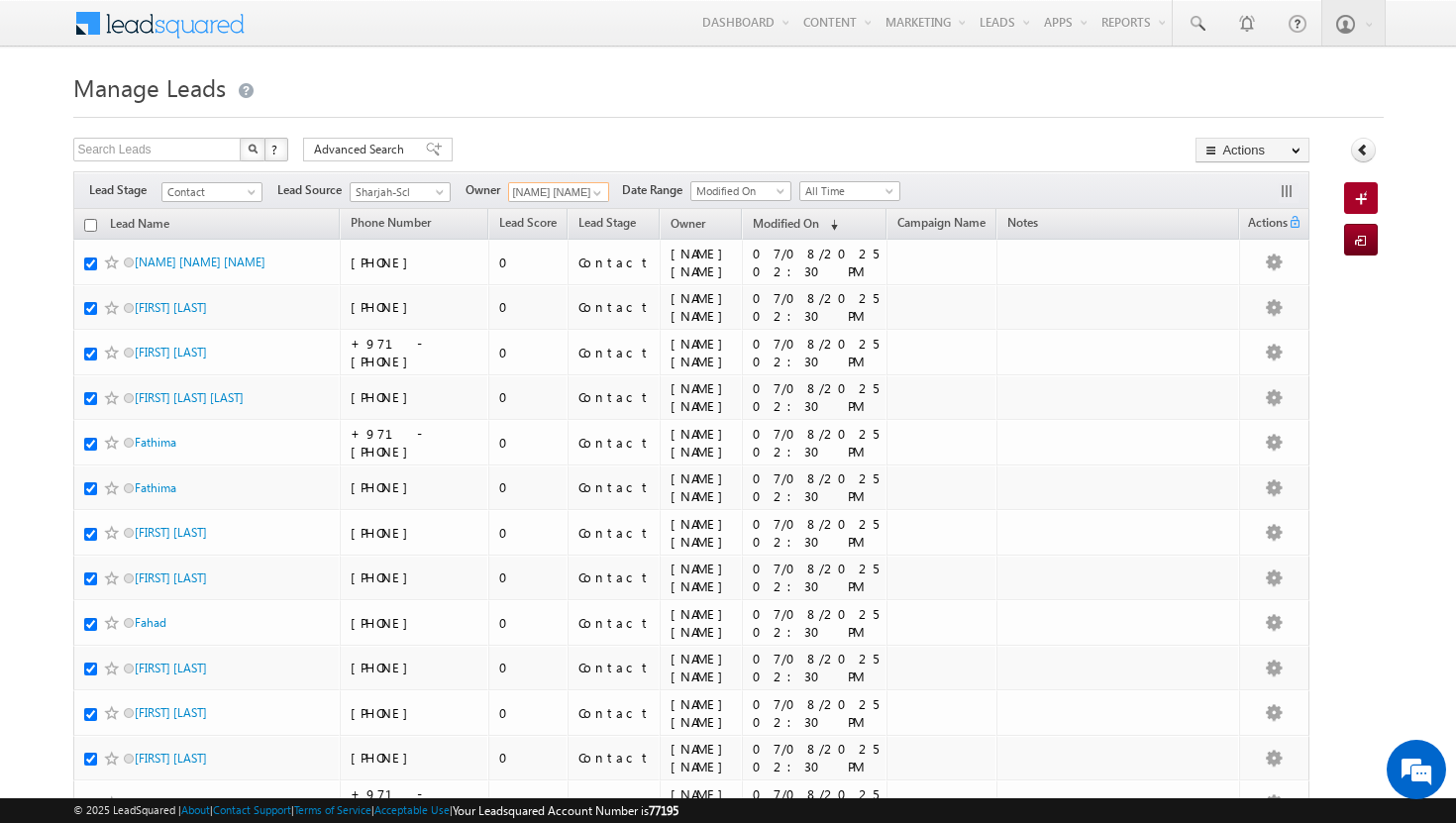 checkbox on "true" 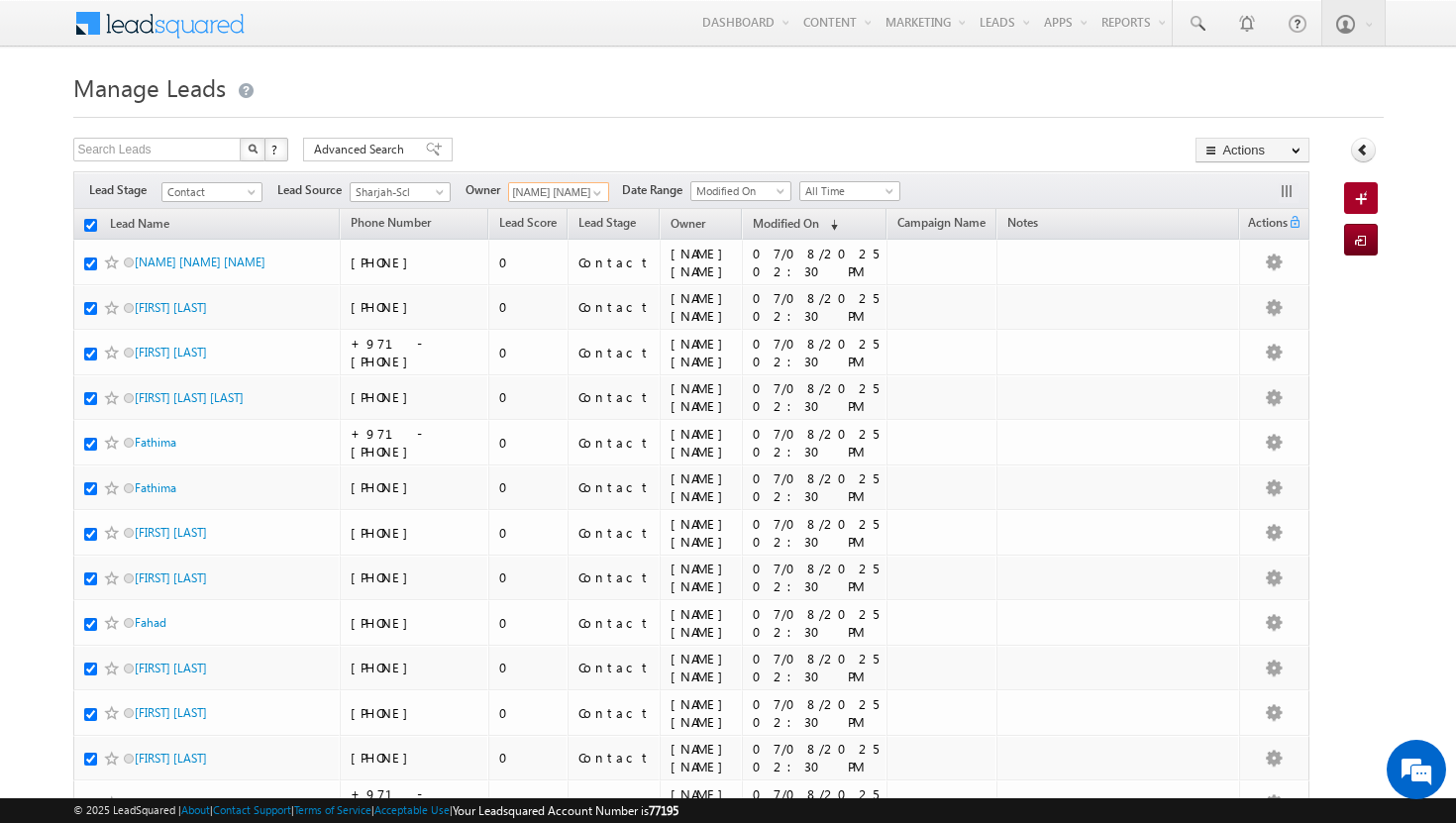 checkbox on "true" 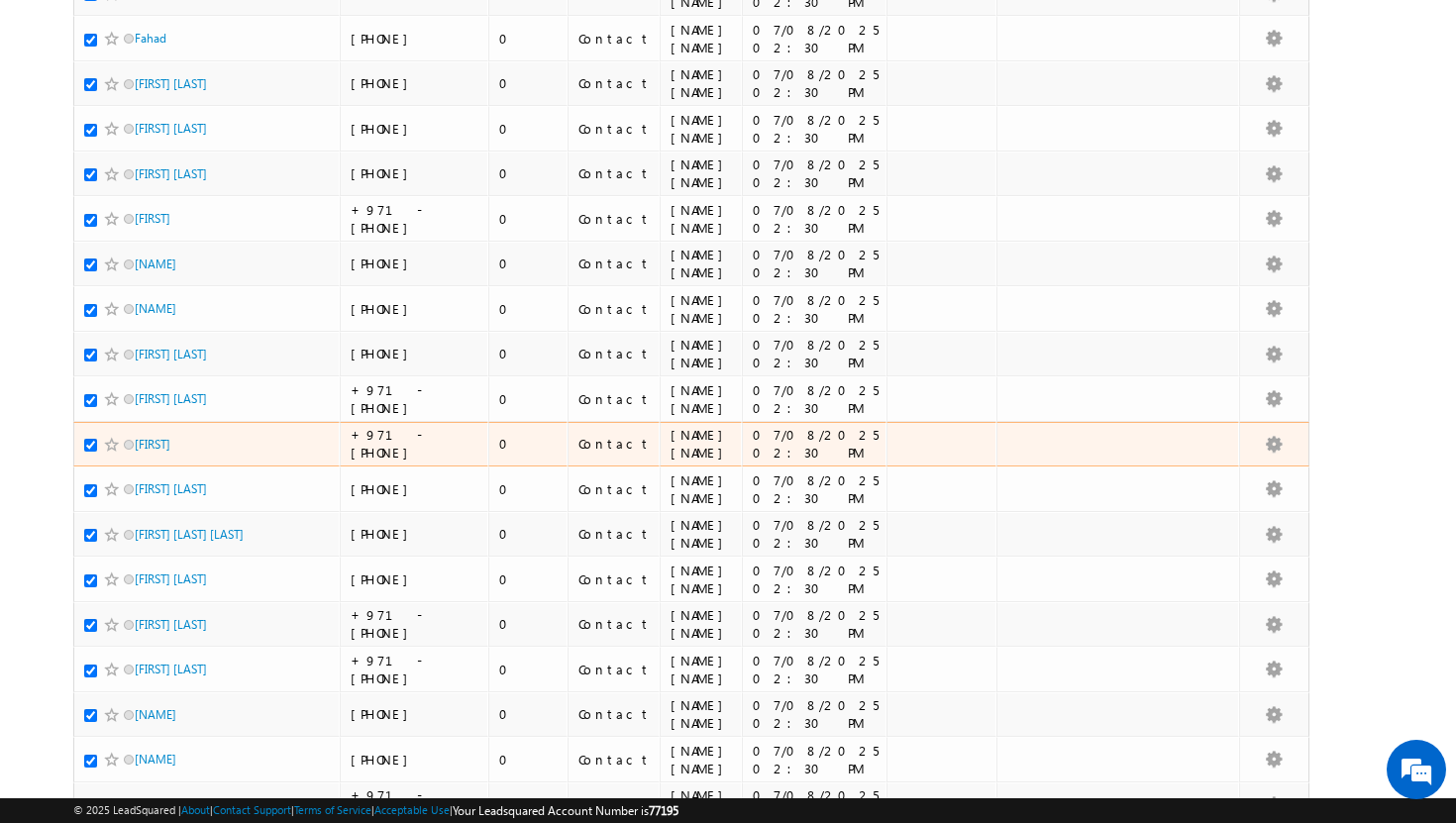 scroll, scrollTop: 0, scrollLeft: 0, axis: both 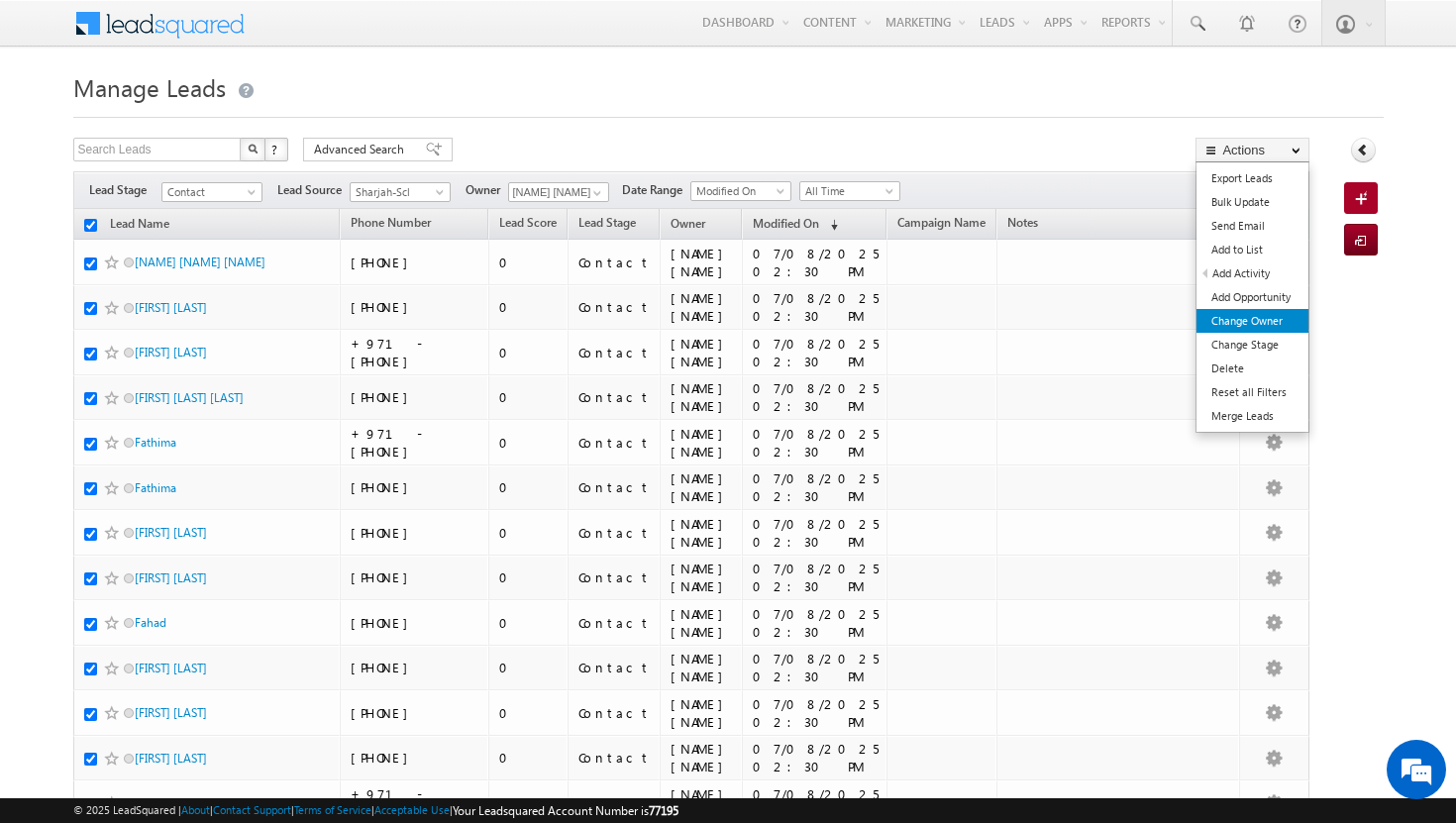 click on "Change Owner" at bounding box center [1252, 321] 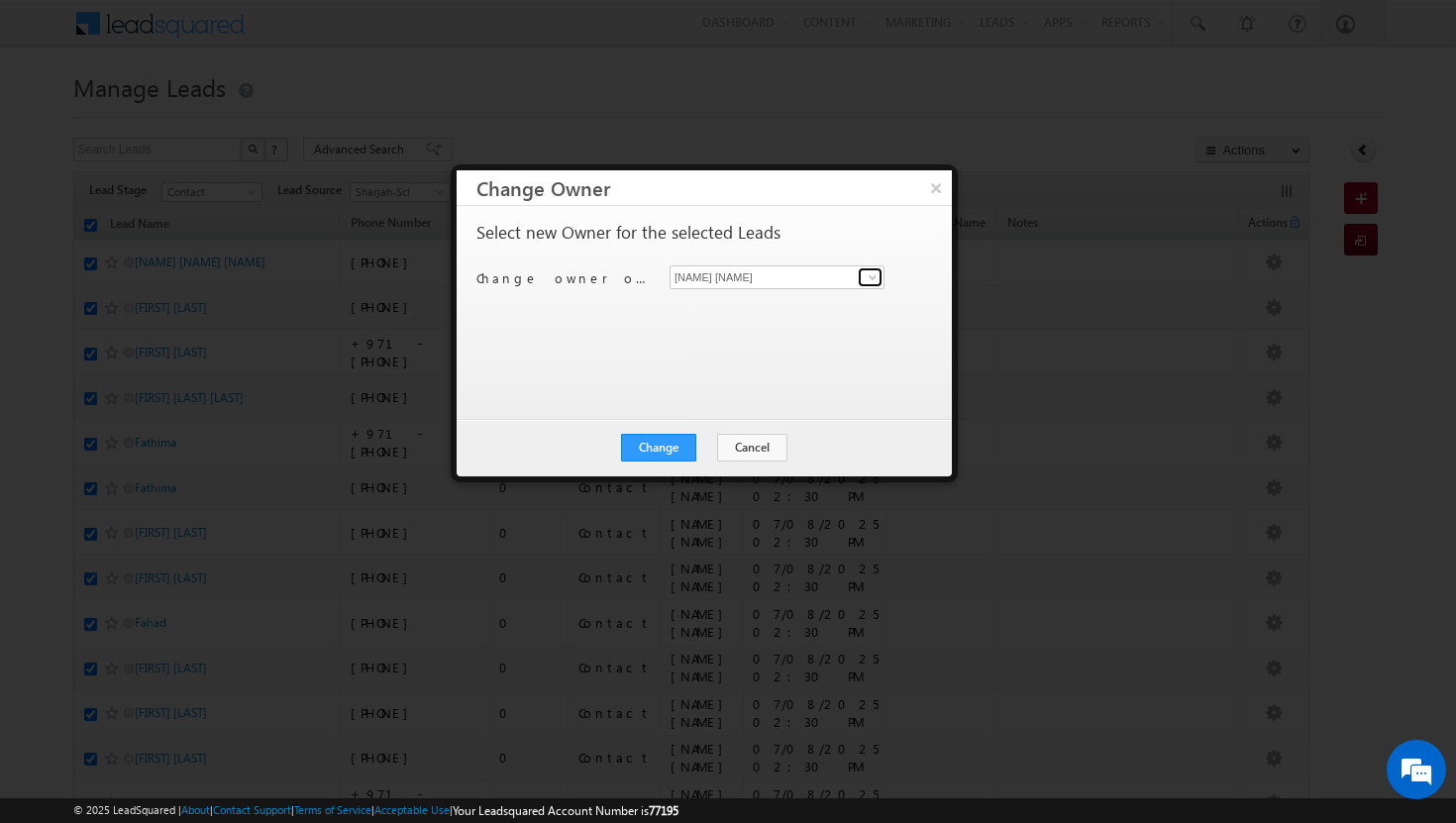 click at bounding box center (873, 277) 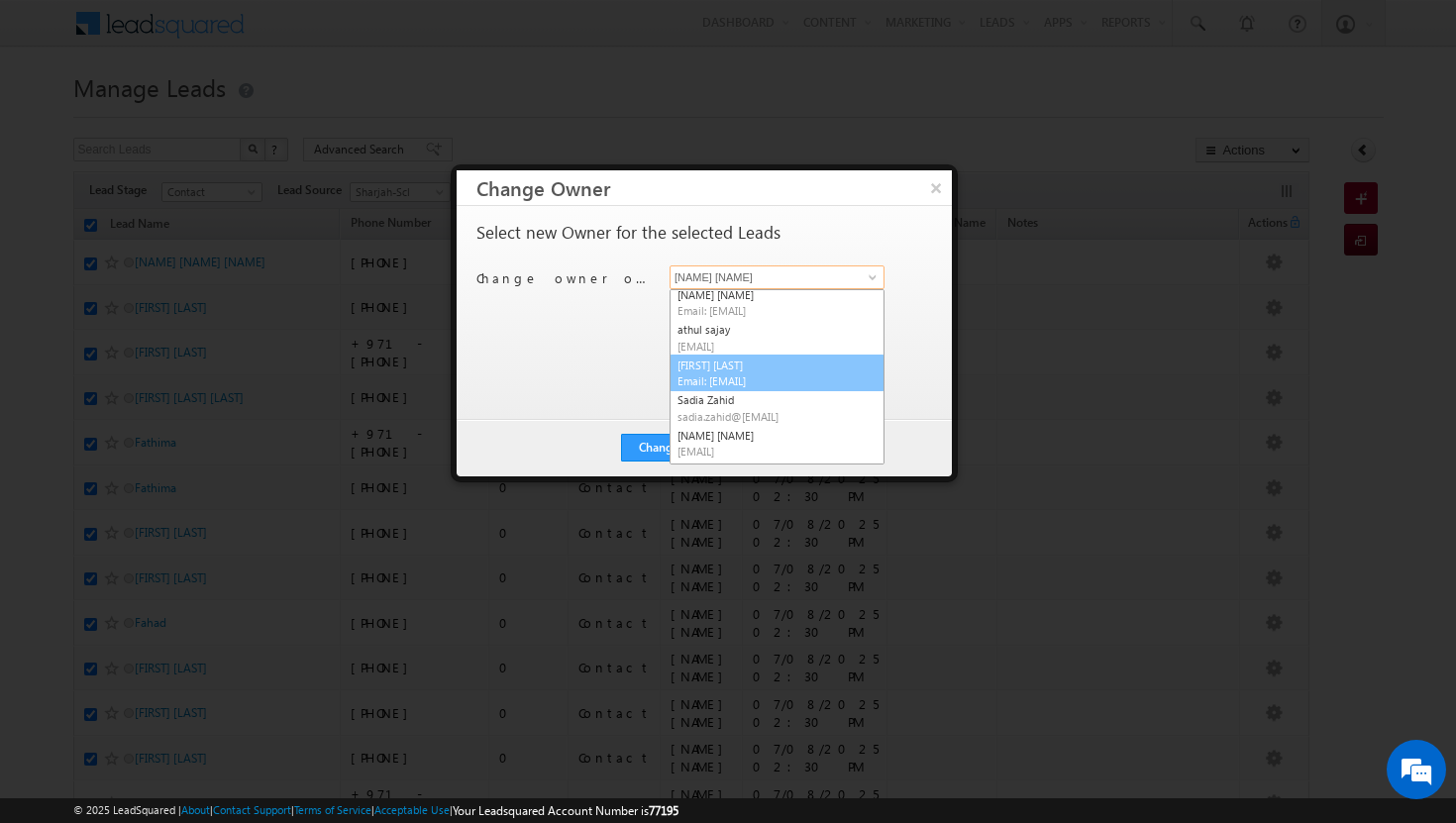 scroll, scrollTop: 72, scrollLeft: 0, axis: vertical 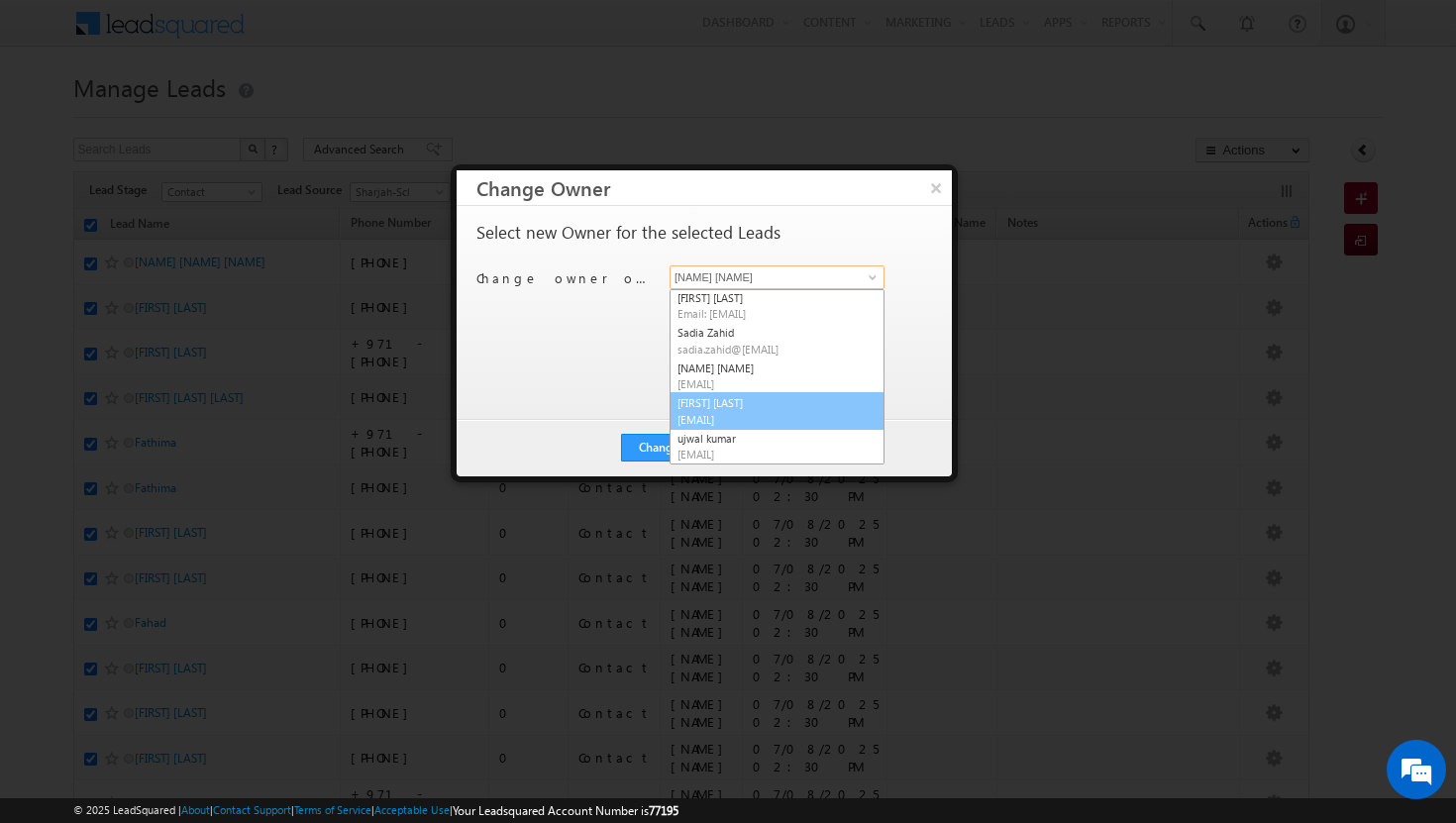 click on "syeda bibijan   syeda.bibijan@[EMAIL]" at bounding box center [777, 411] 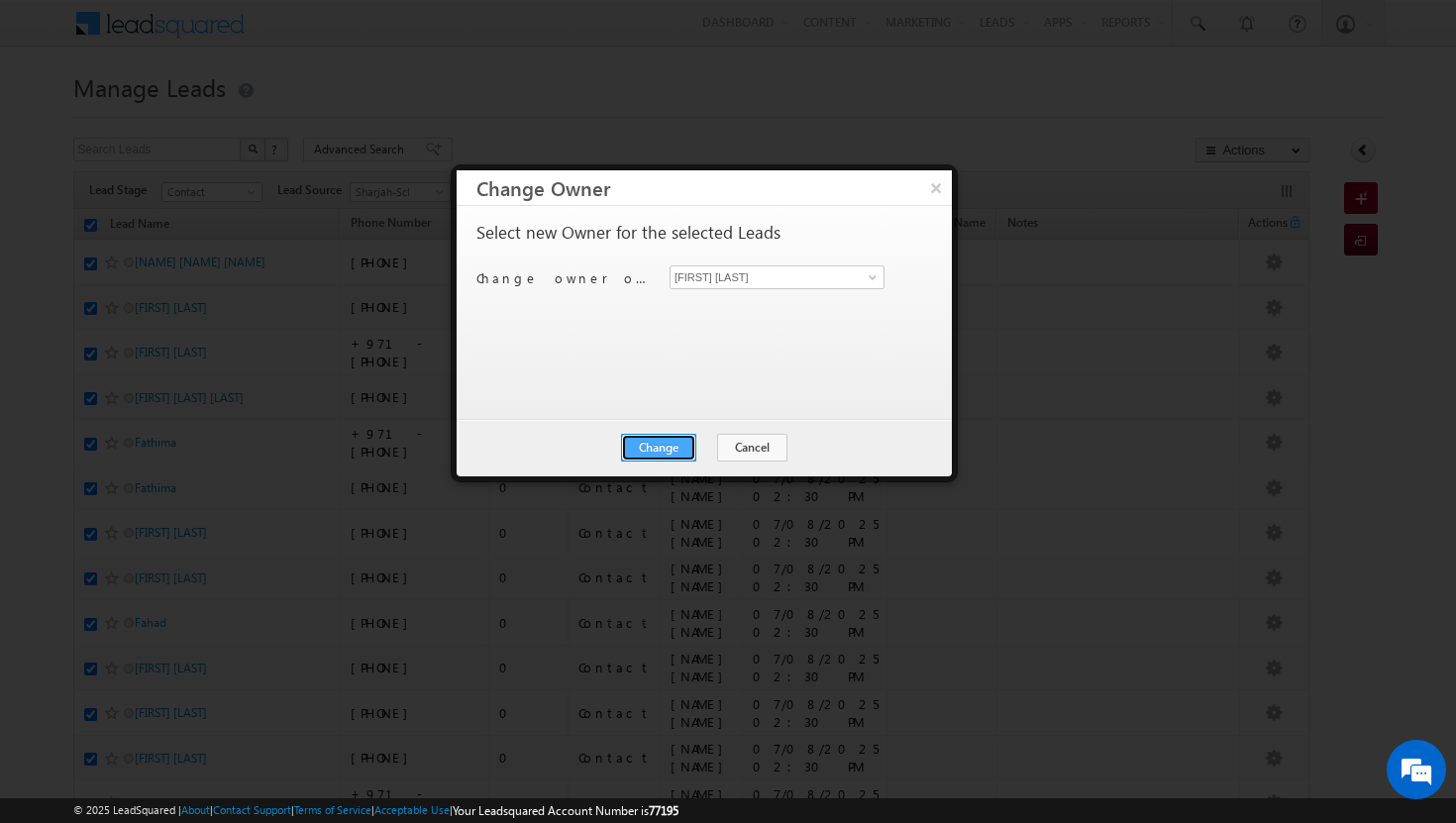 click on "Change" at bounding box center (659, 448) 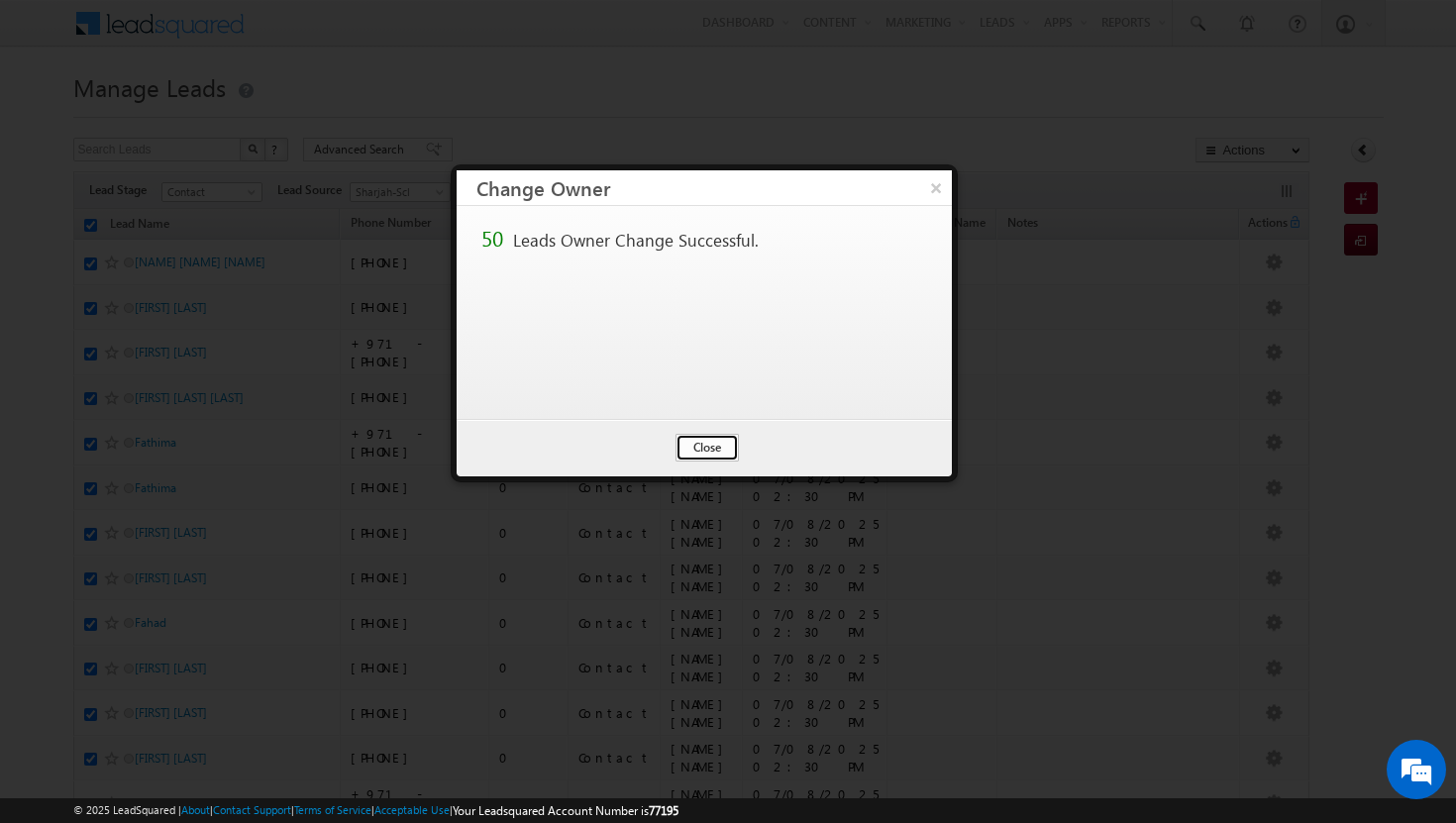 click on "Close" at bounding box center (707, 448) 